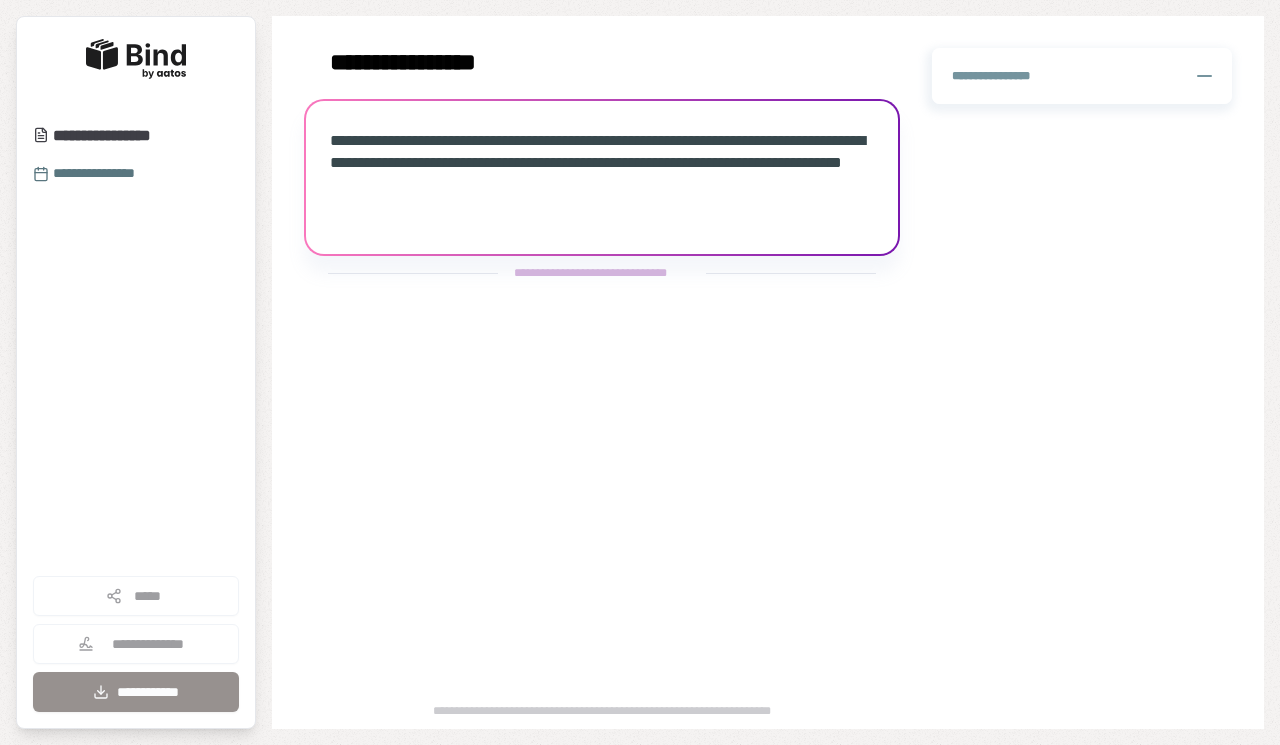 scroll, scrollTop: 0, scrollLeft: 0, axis: both 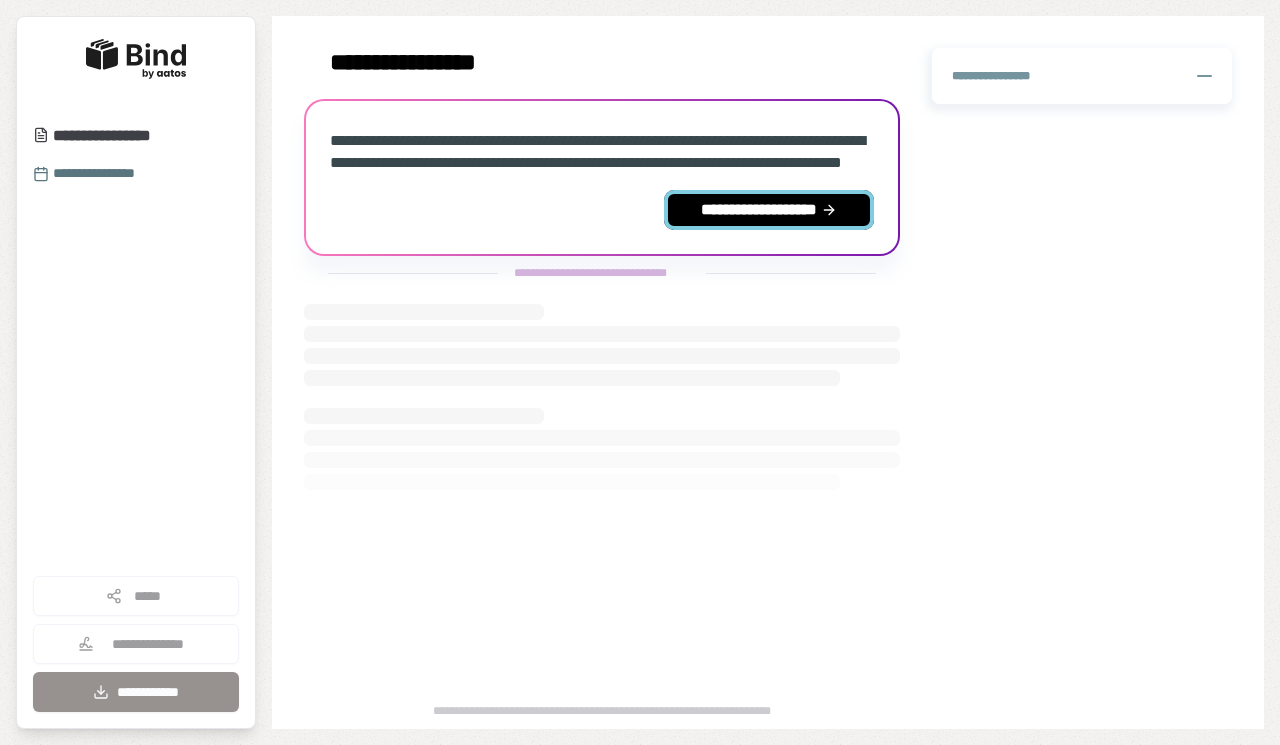 click on "**********" at bounding box center (769, 210) 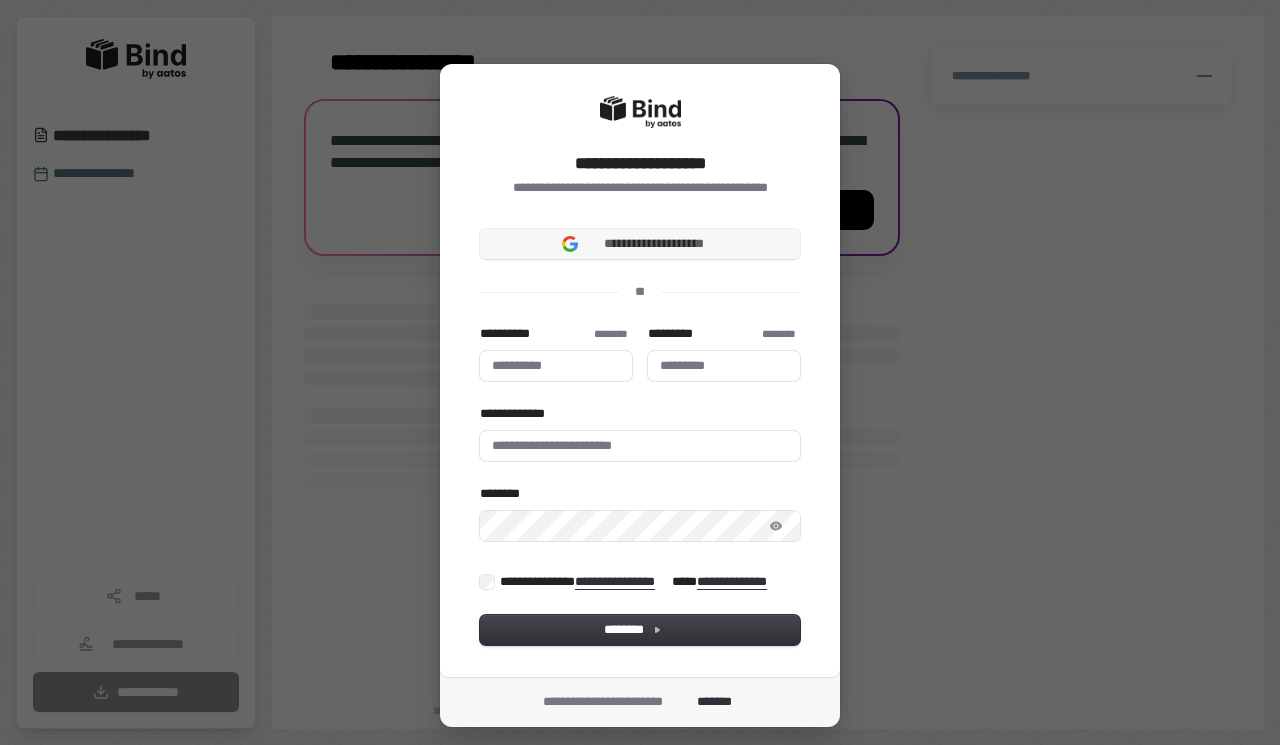 click on "**********" at bounding box center [654, 244] 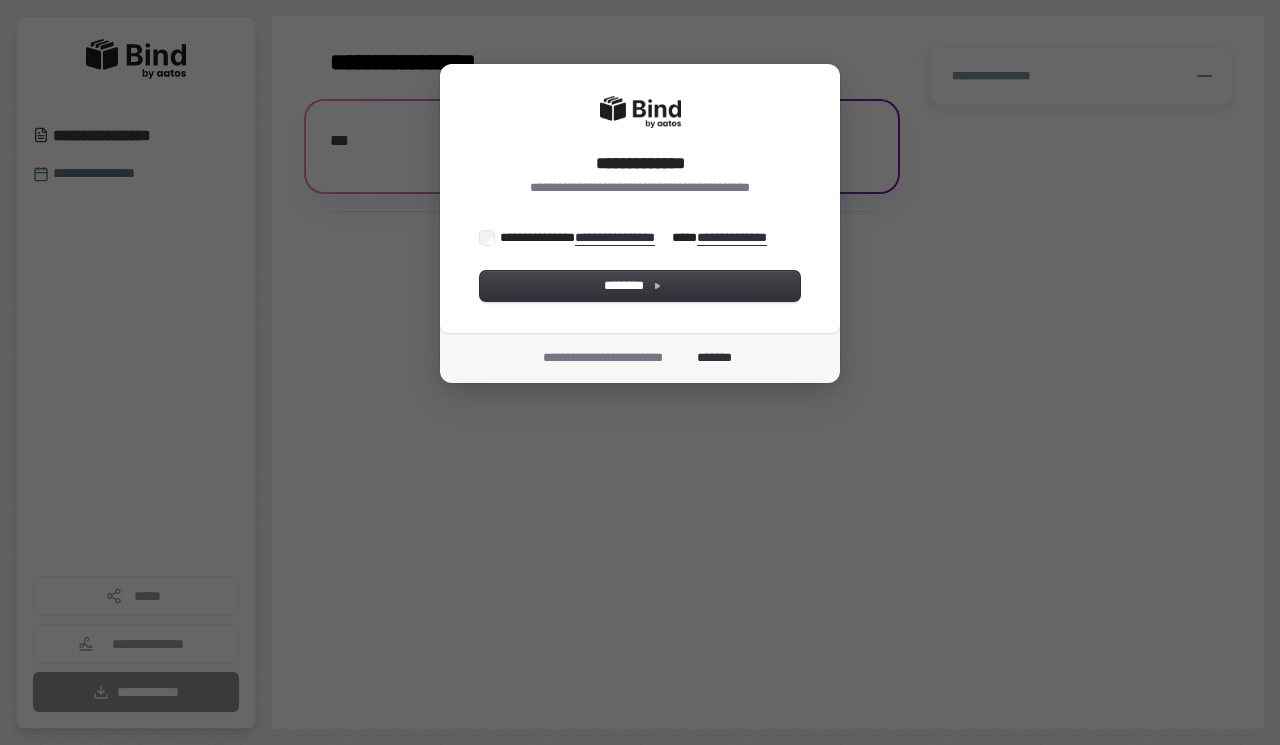 scroll, scrollTop: 0, scrollLeft: 0, axis: both 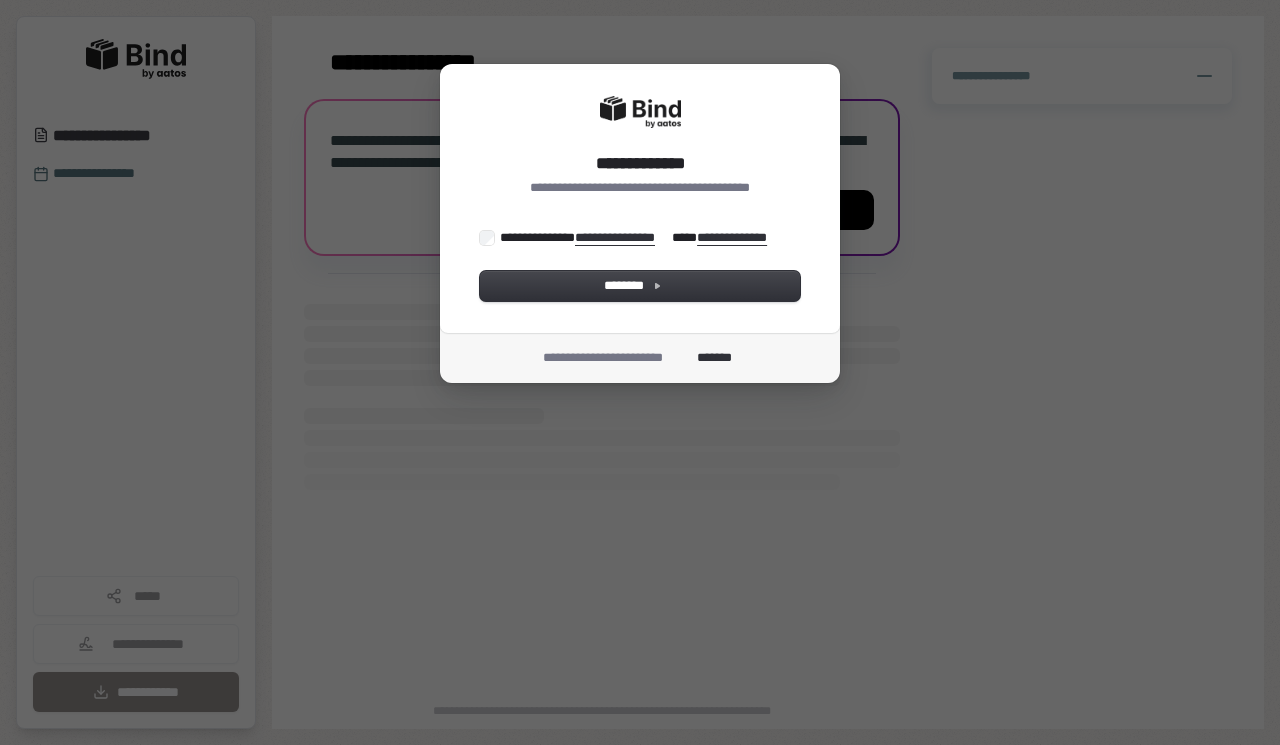 click on "**********" at bounding box center (640, 198) 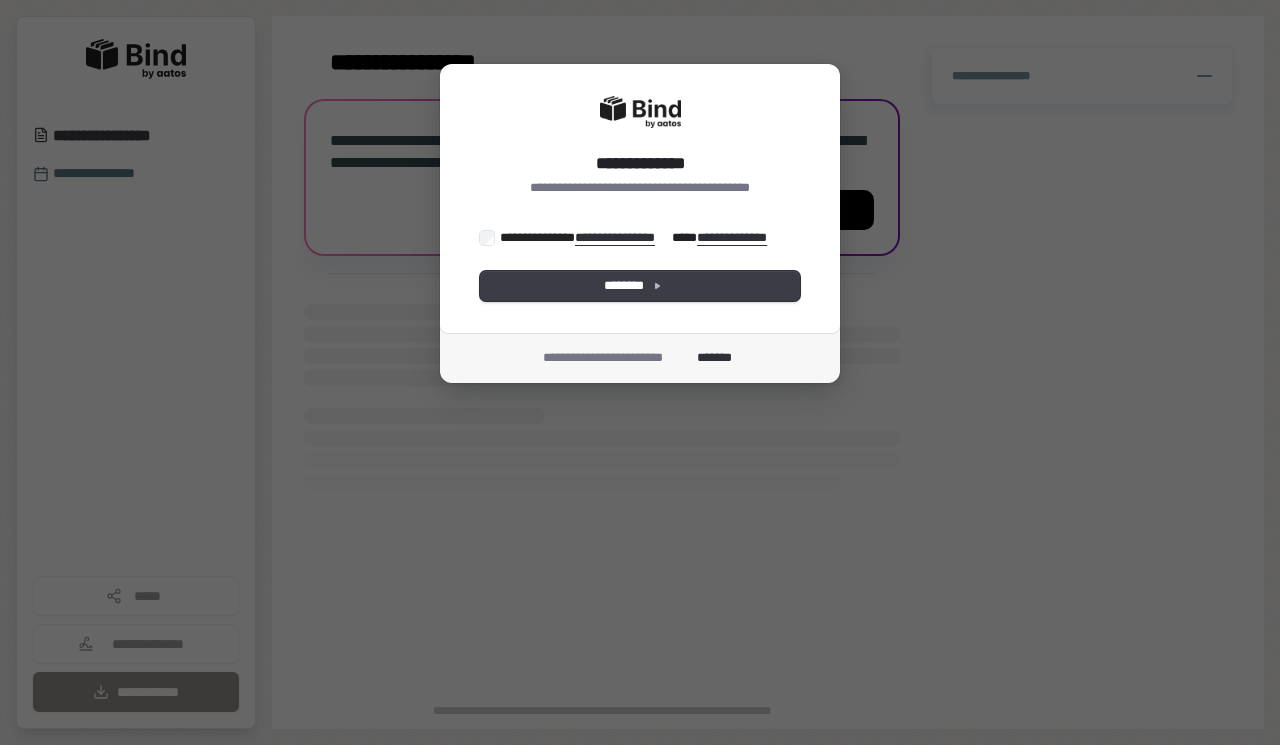 click on "********" at bounding box center [640, 286] 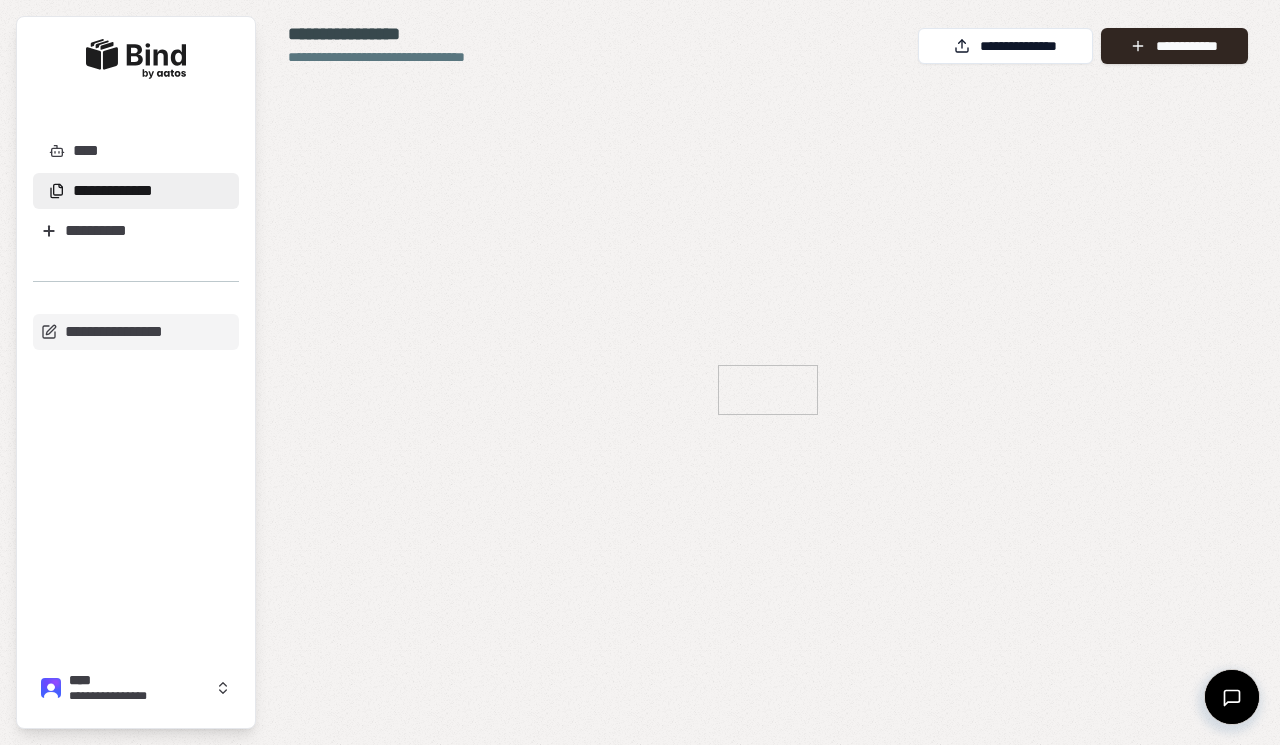 scroll, scrollTop: 0, scrollLeft: 0, axis: both 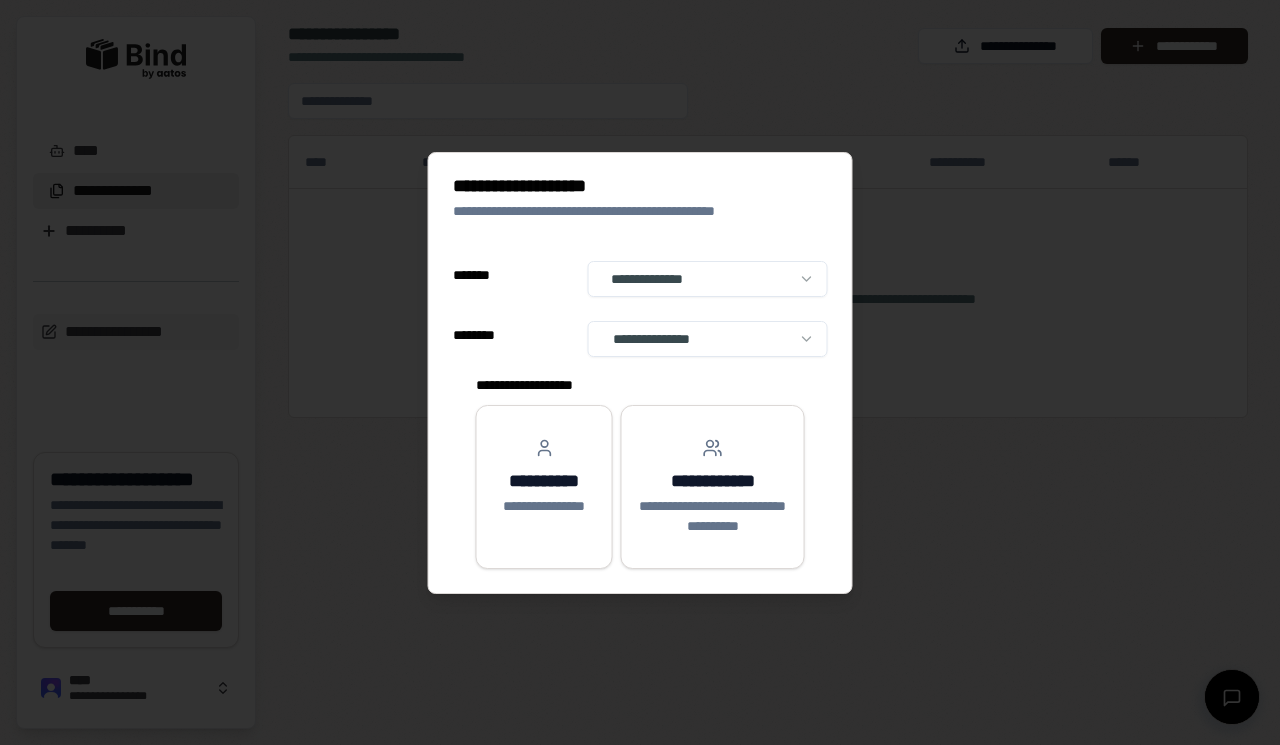 select on "******" 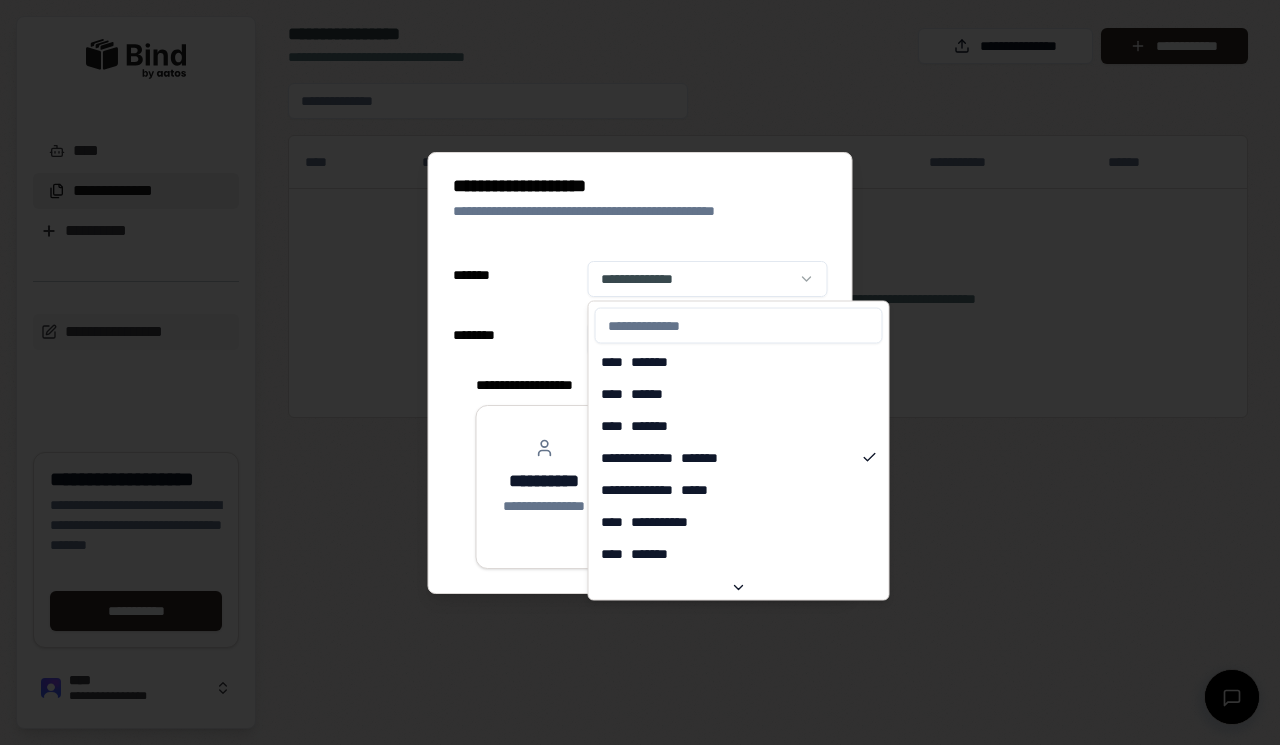 click on "**********" at bounding box center (640, 372) 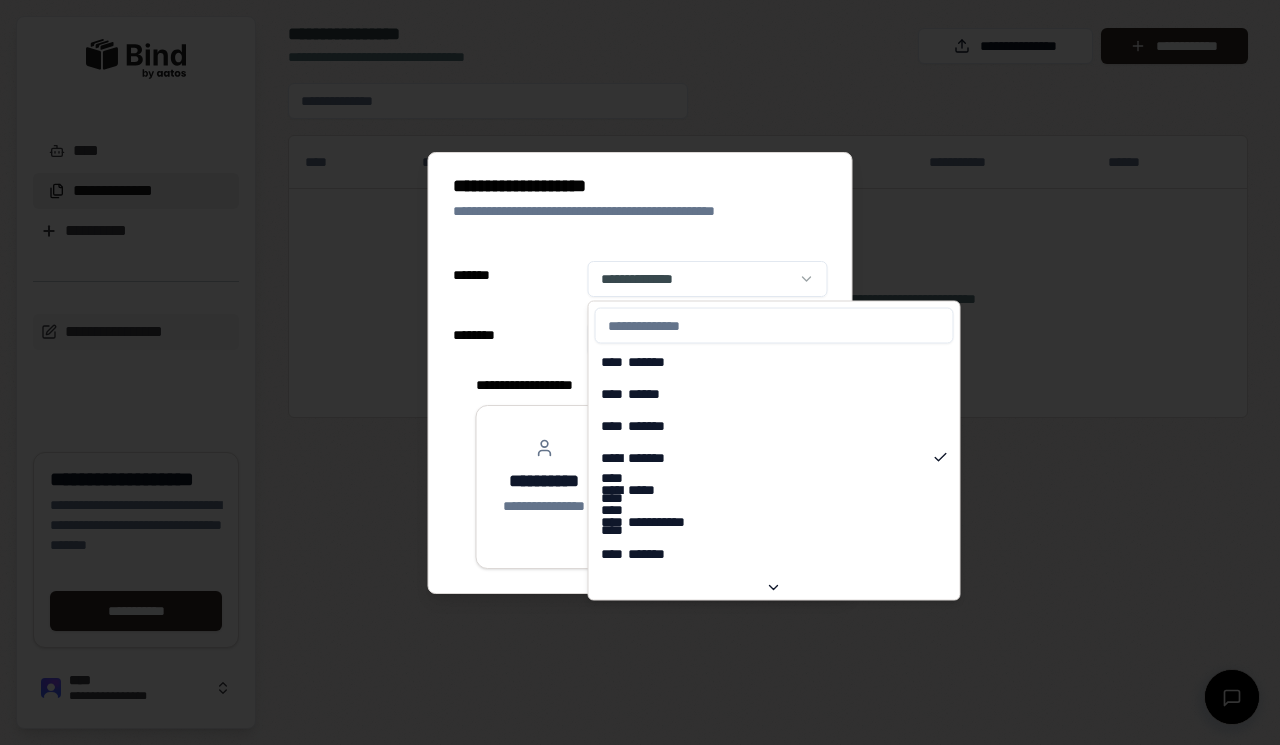 click at bounding box center (774, 326) 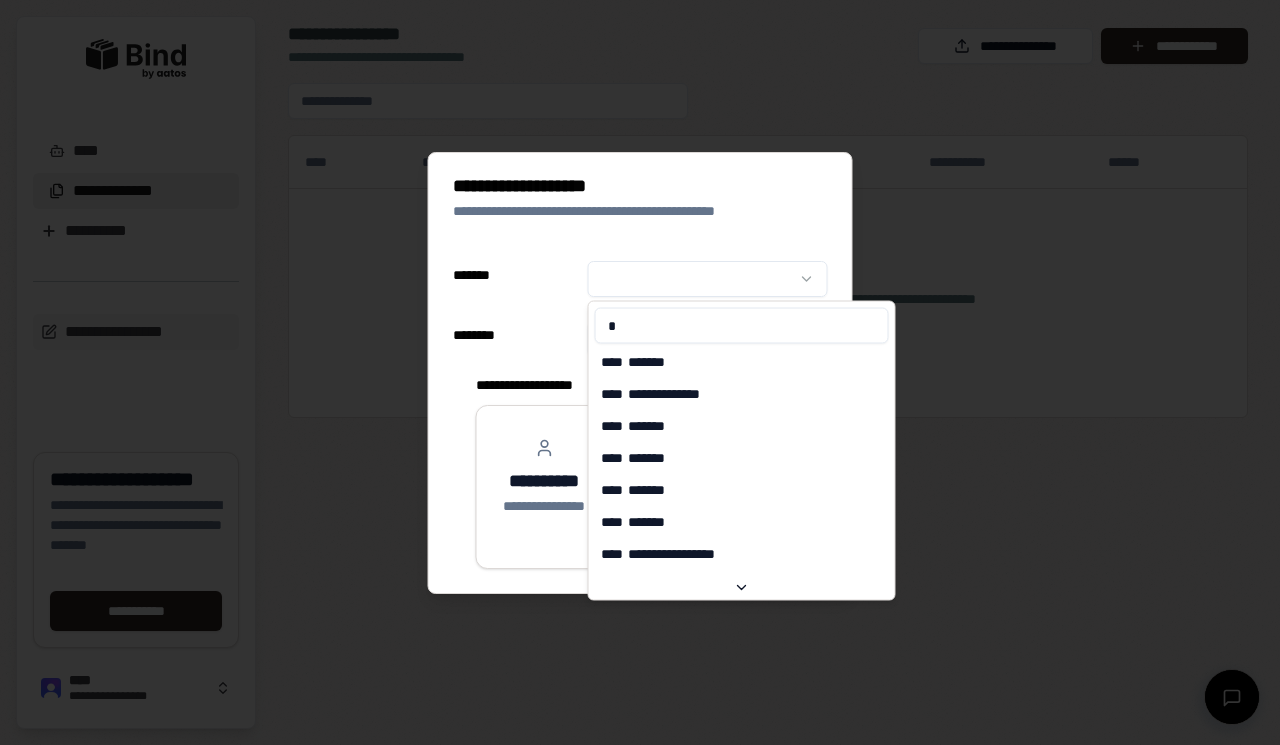 click on "*" at bounding box center (742, 326) 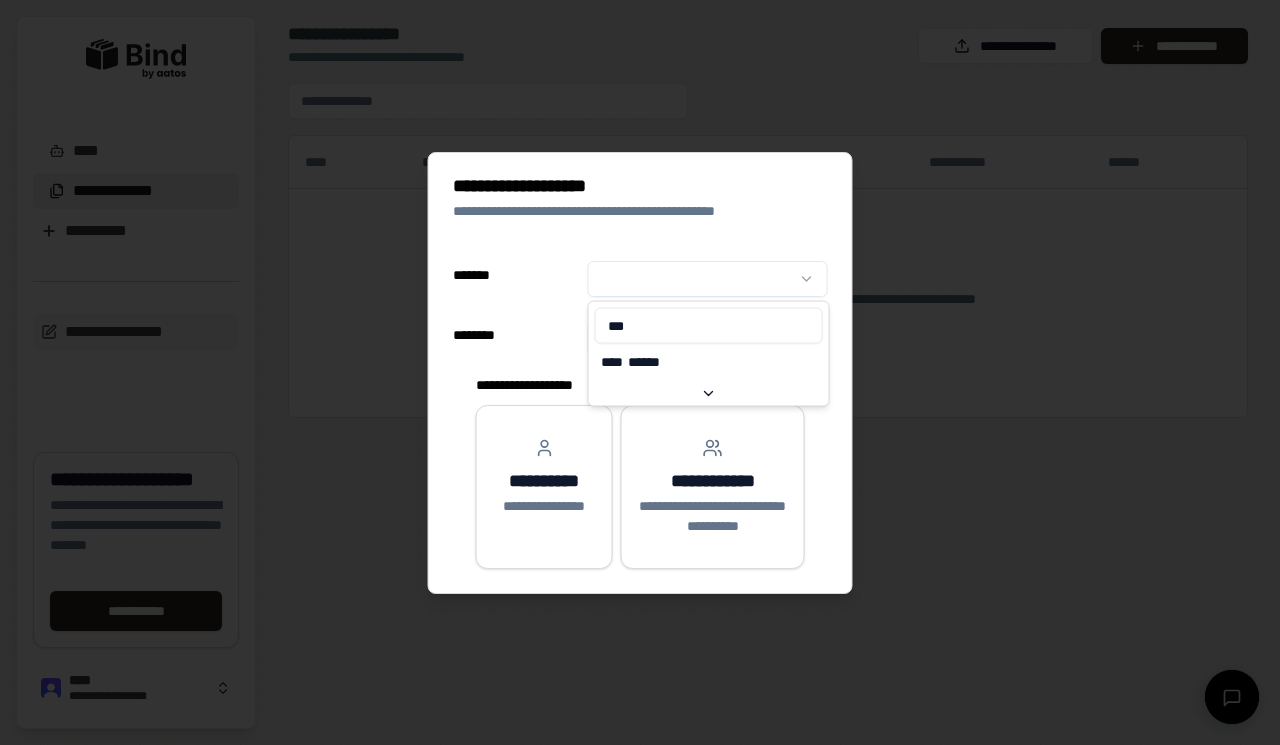 type on "***" 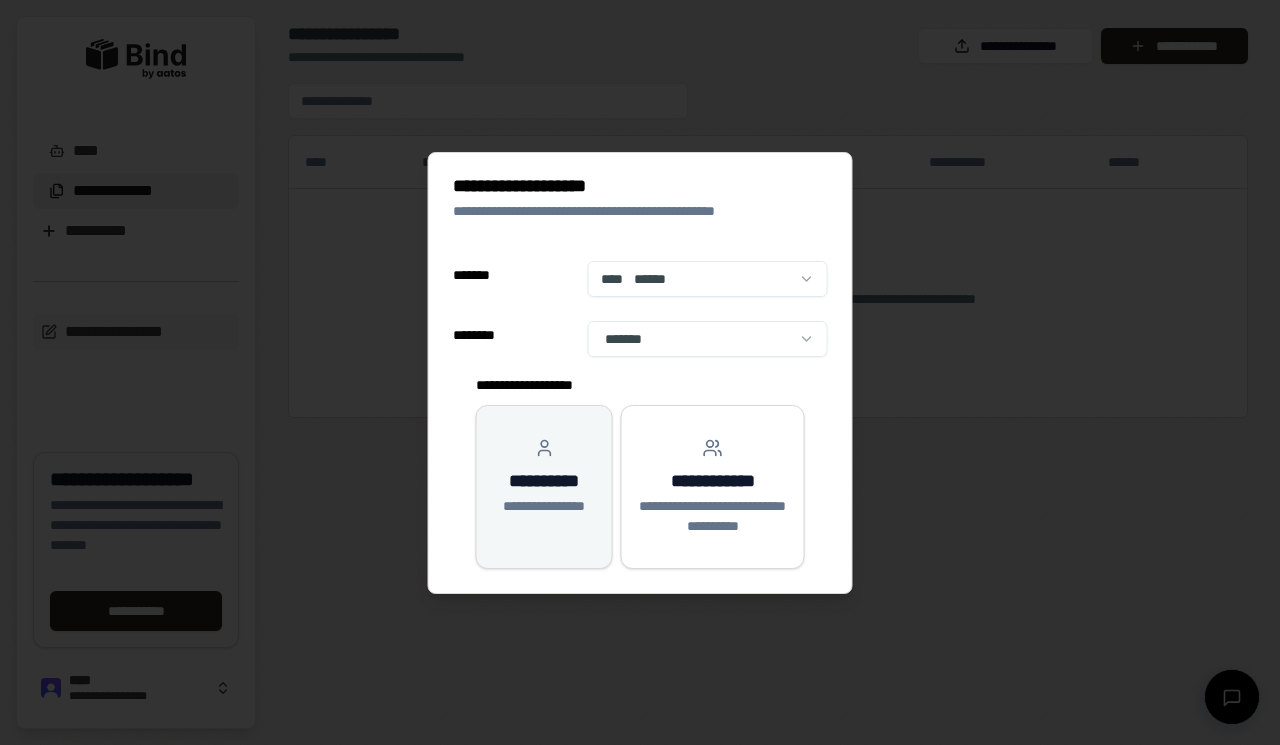 click on "**********" at bounding box center [544, 487] 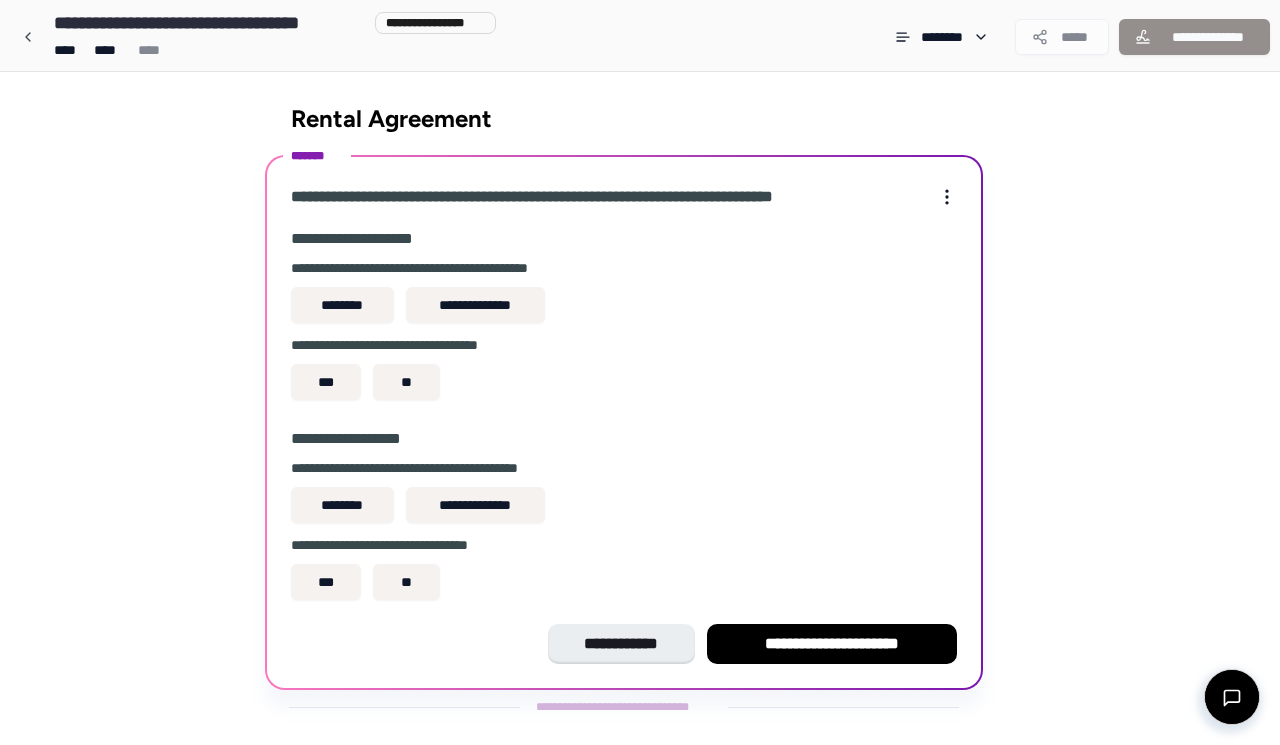 scroll, scrollTop: 23, scrollLeft: 0, axis: vertical 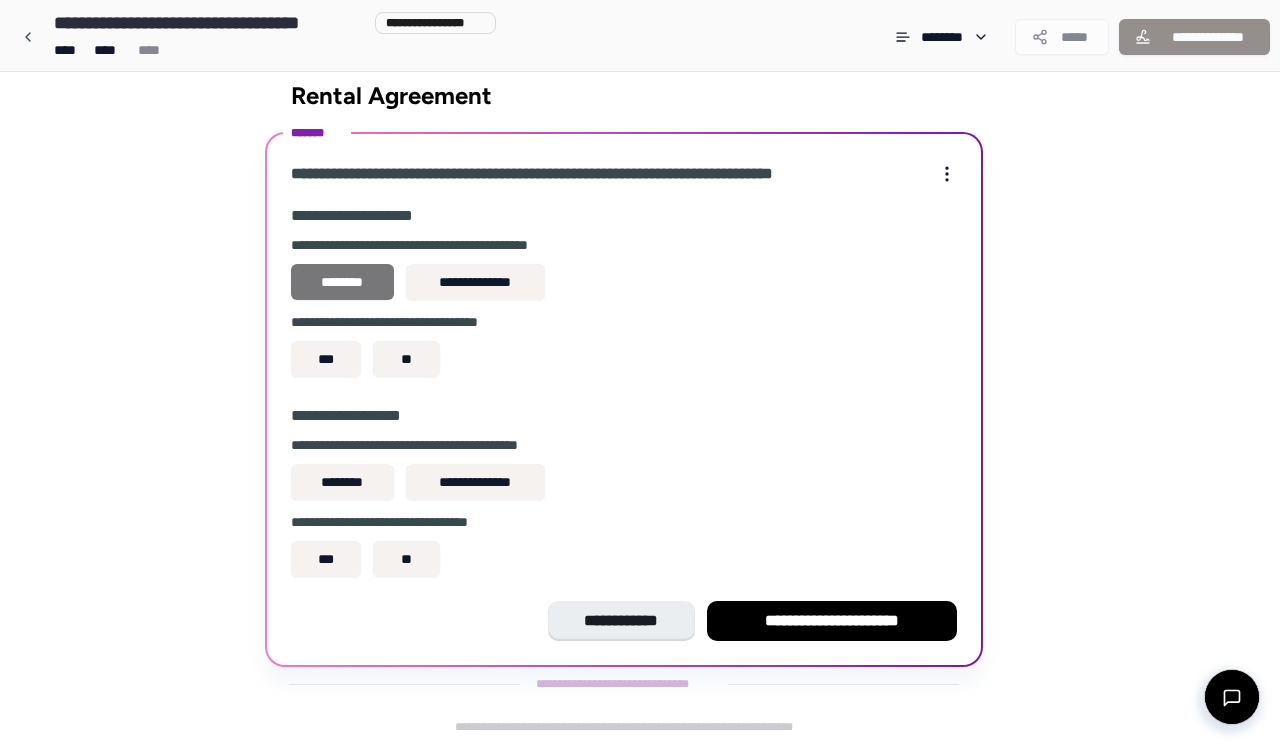 click on "********" at bounding box center [342, 282] 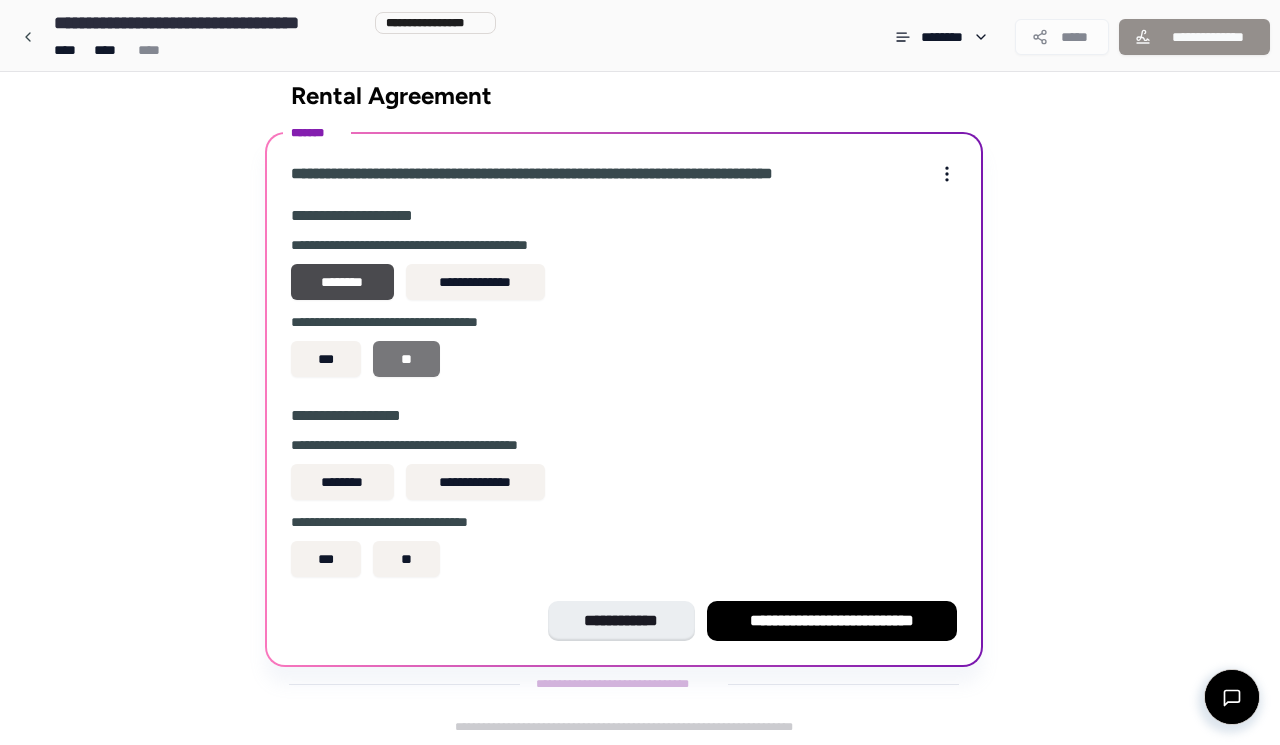 click on "**" at bounding box center [406, 359] 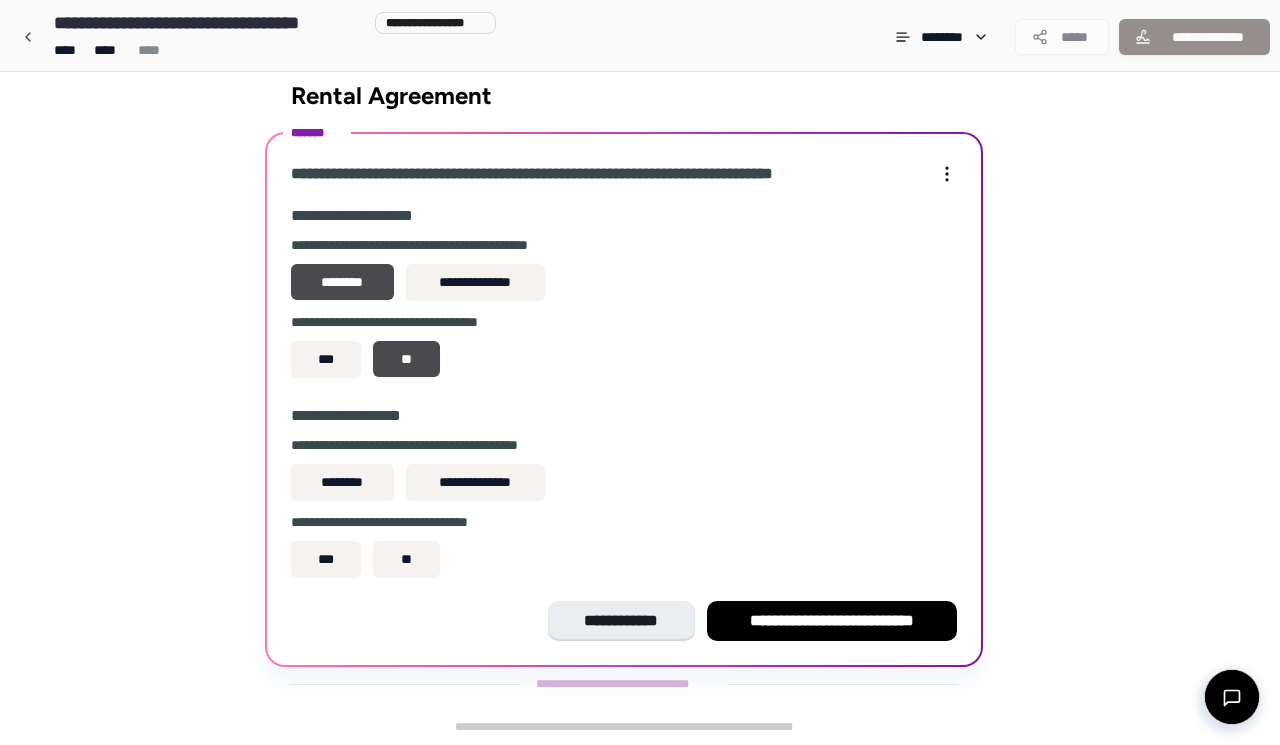 click on "**********" at bounding box center [624, 471] 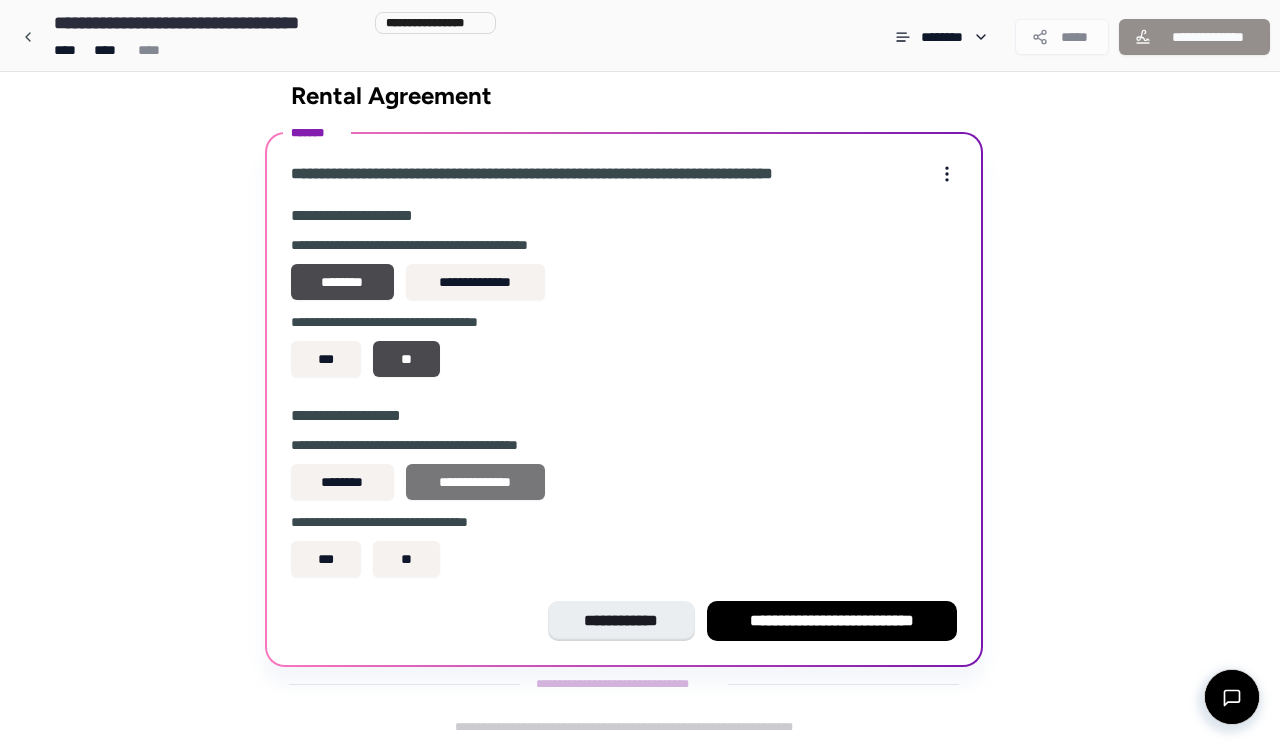 click on "**********" at bounding box center [475, 482] 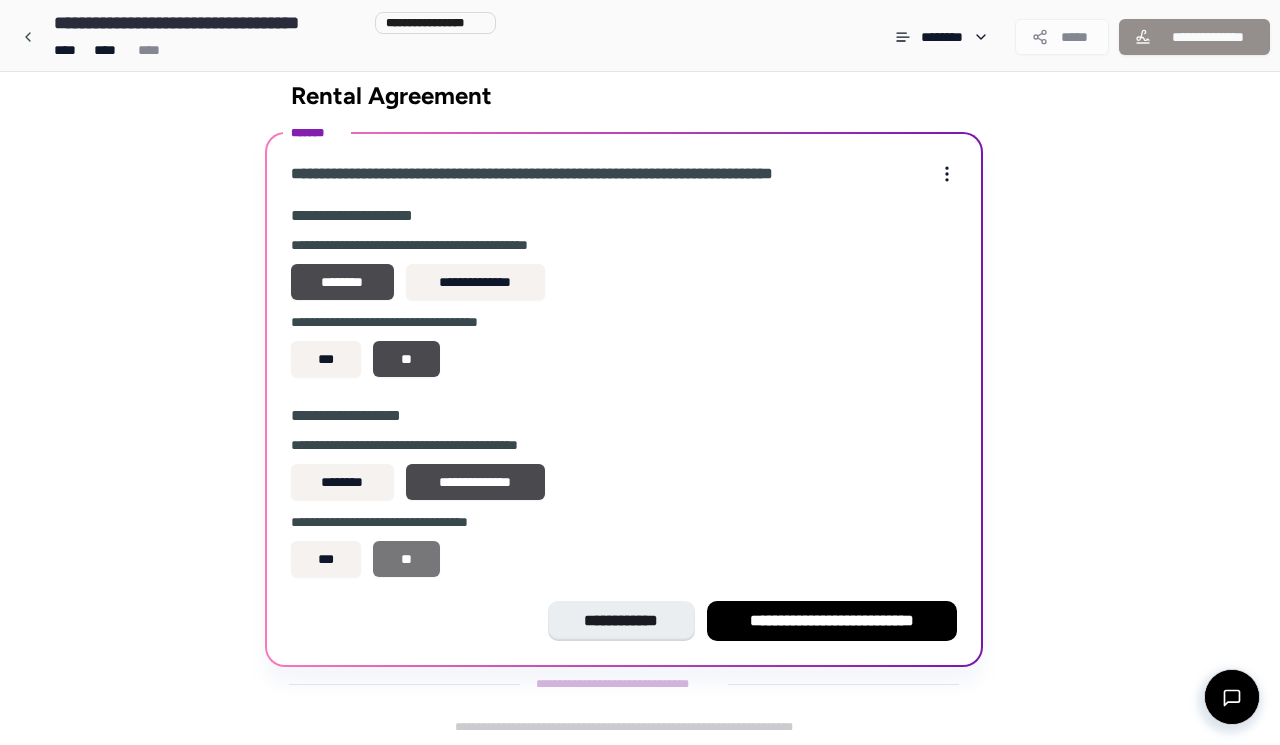 click on "**" at bounding box center (406, 559) 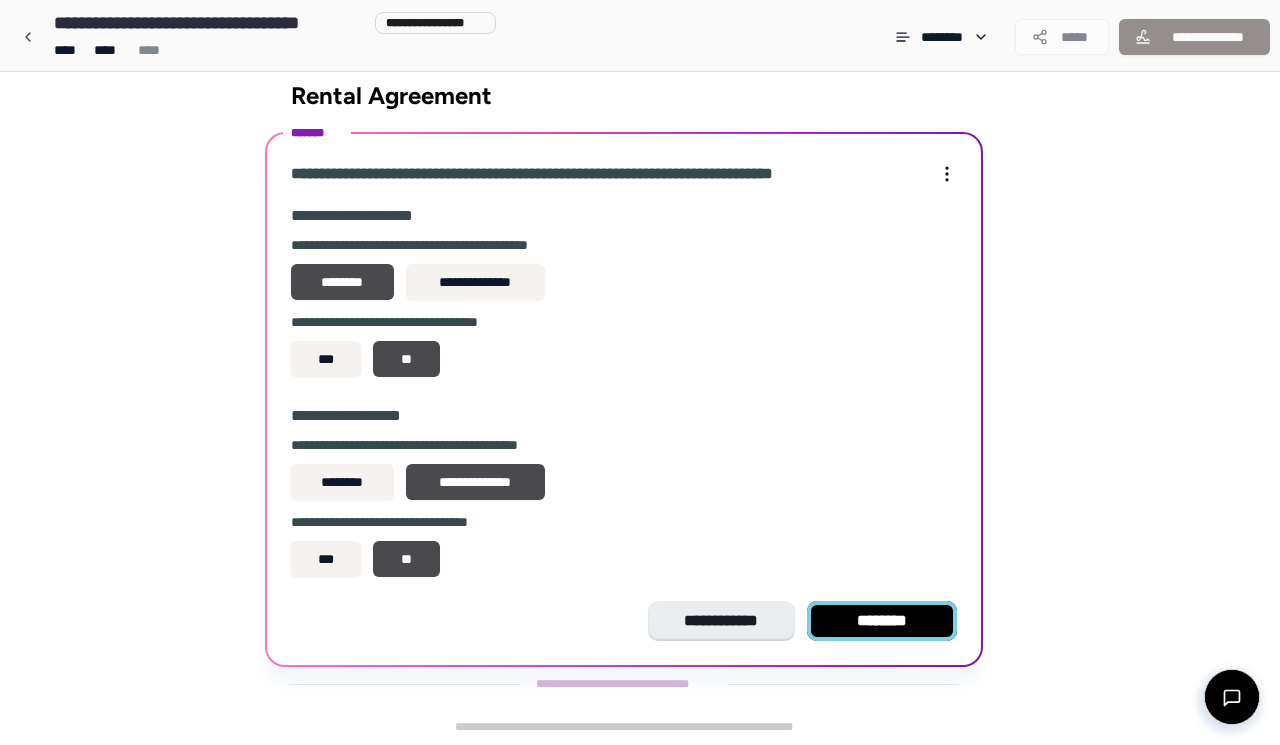 click on "********" at bounding box center [882, 621] 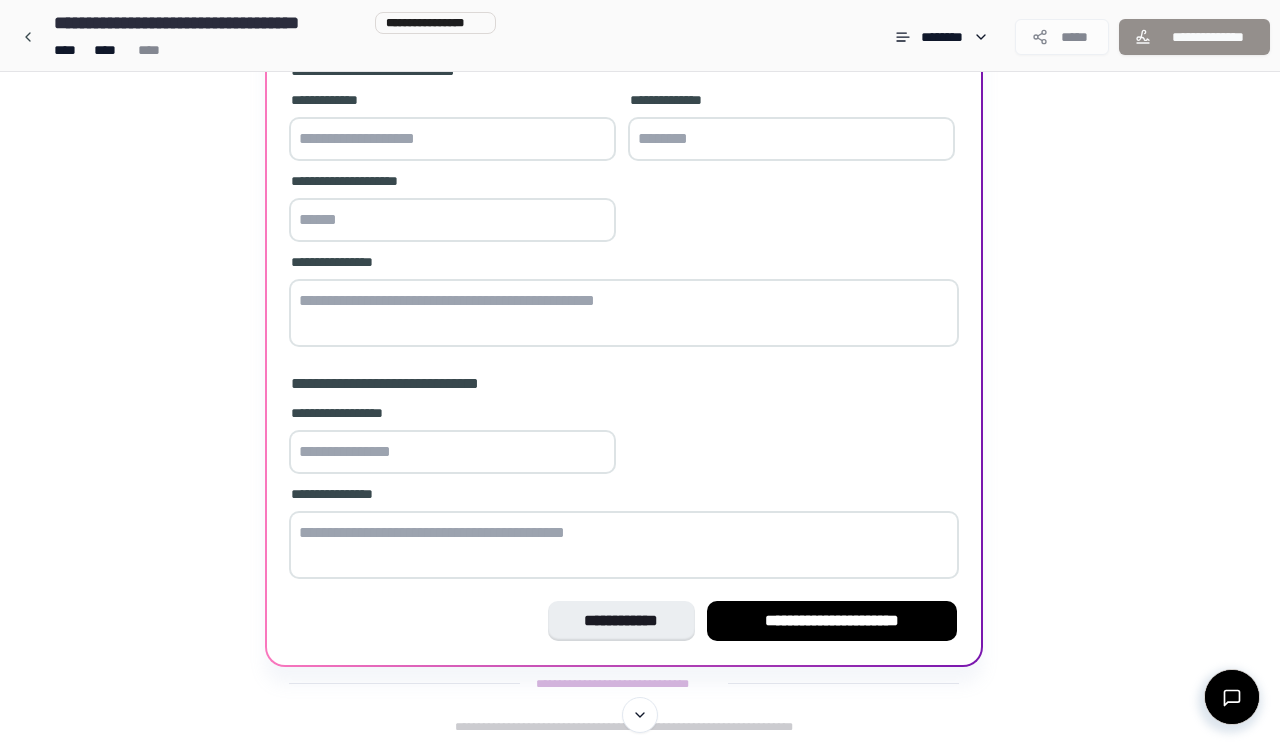 scroll, scrollTop: 36, scrollLeft: 0, axis: vertical 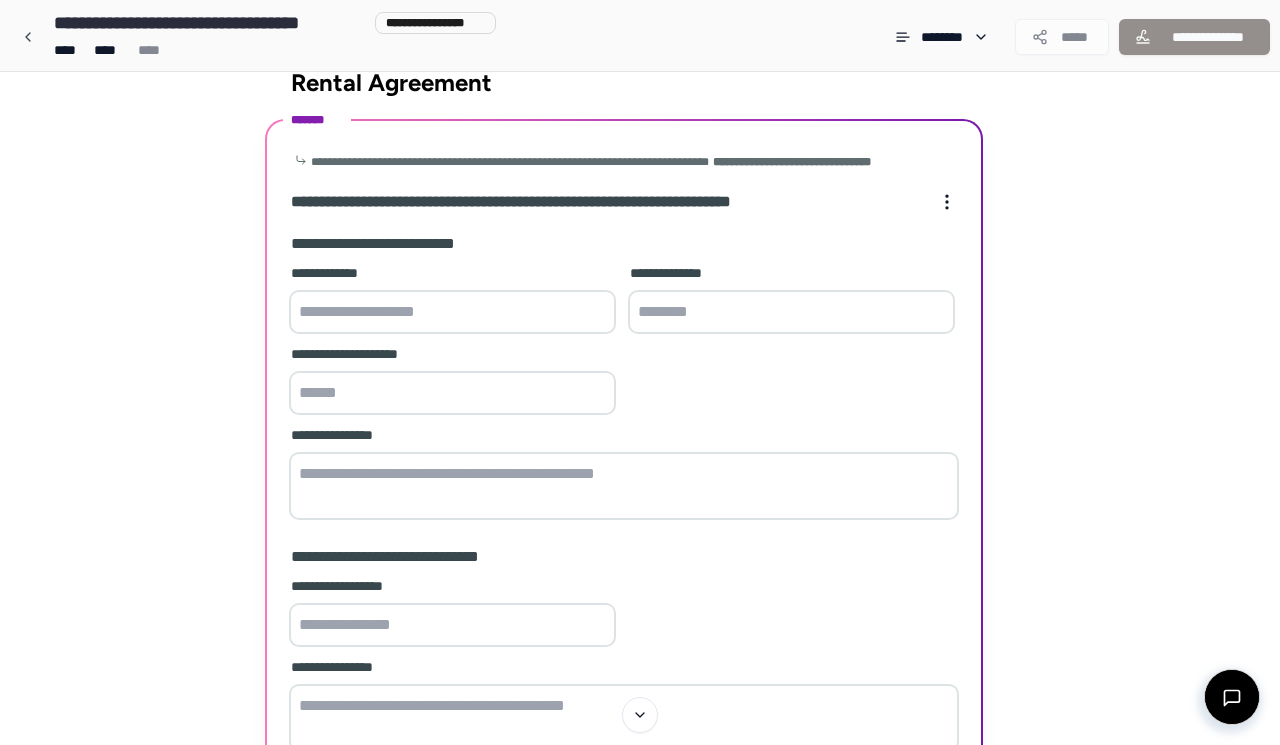 click at bounding box center (452, 393) 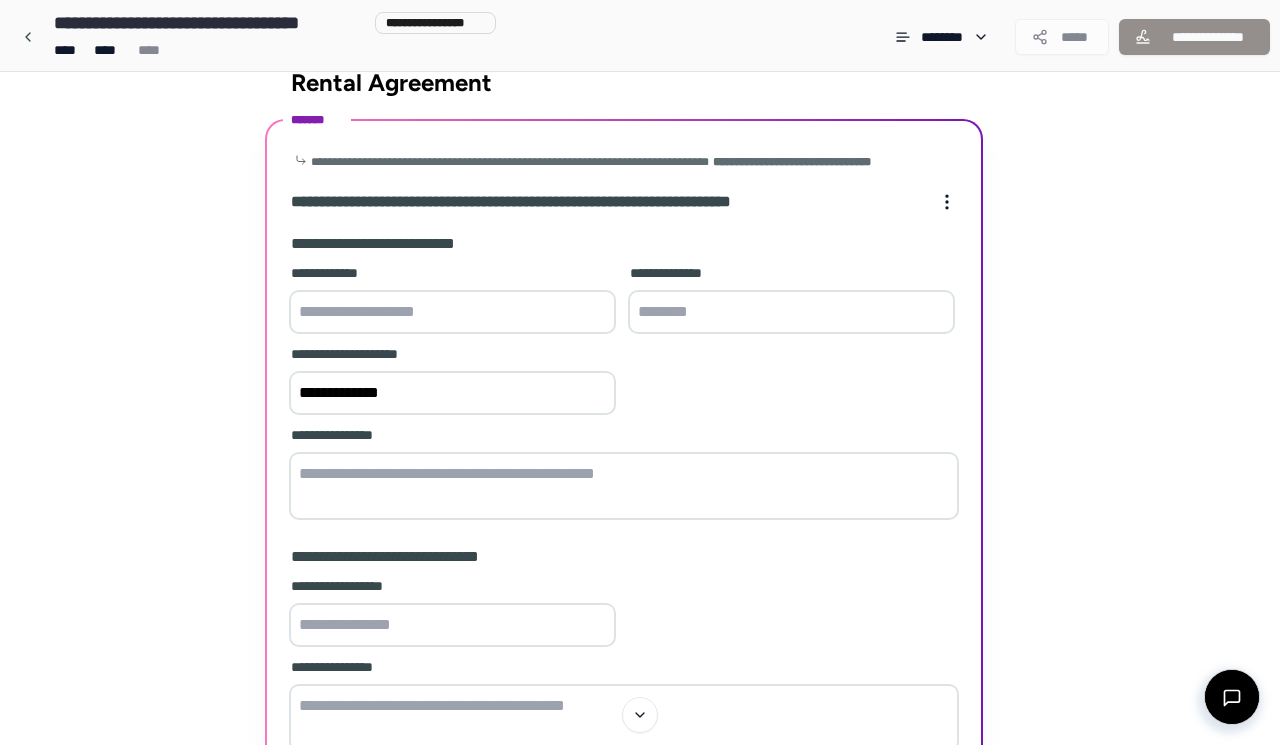 type on "**********" 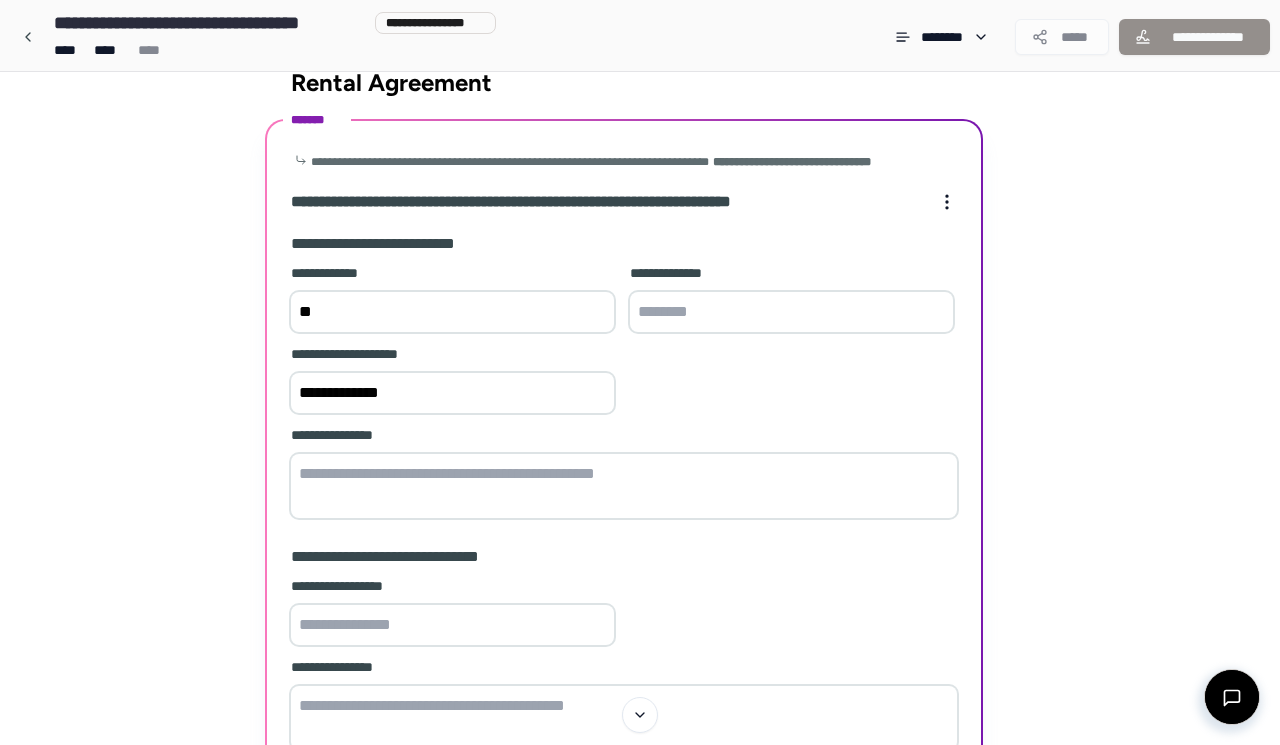 type on "*" 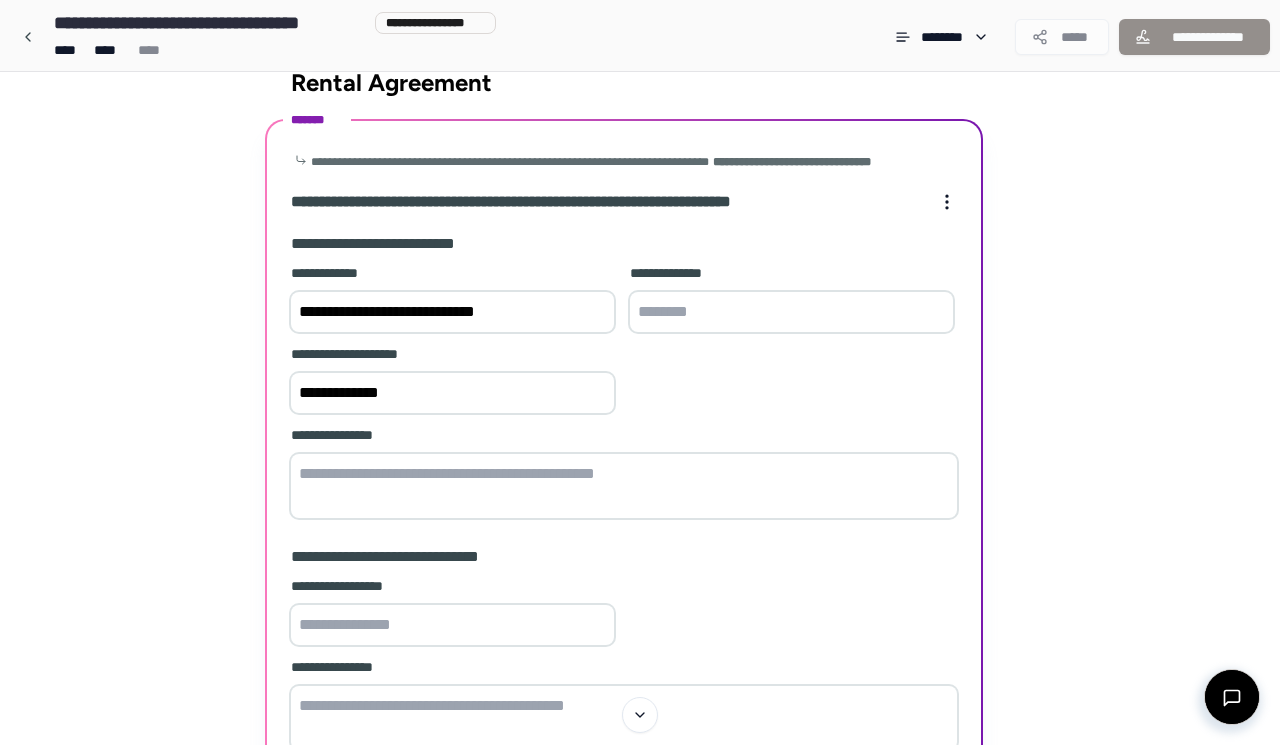type on "**********" 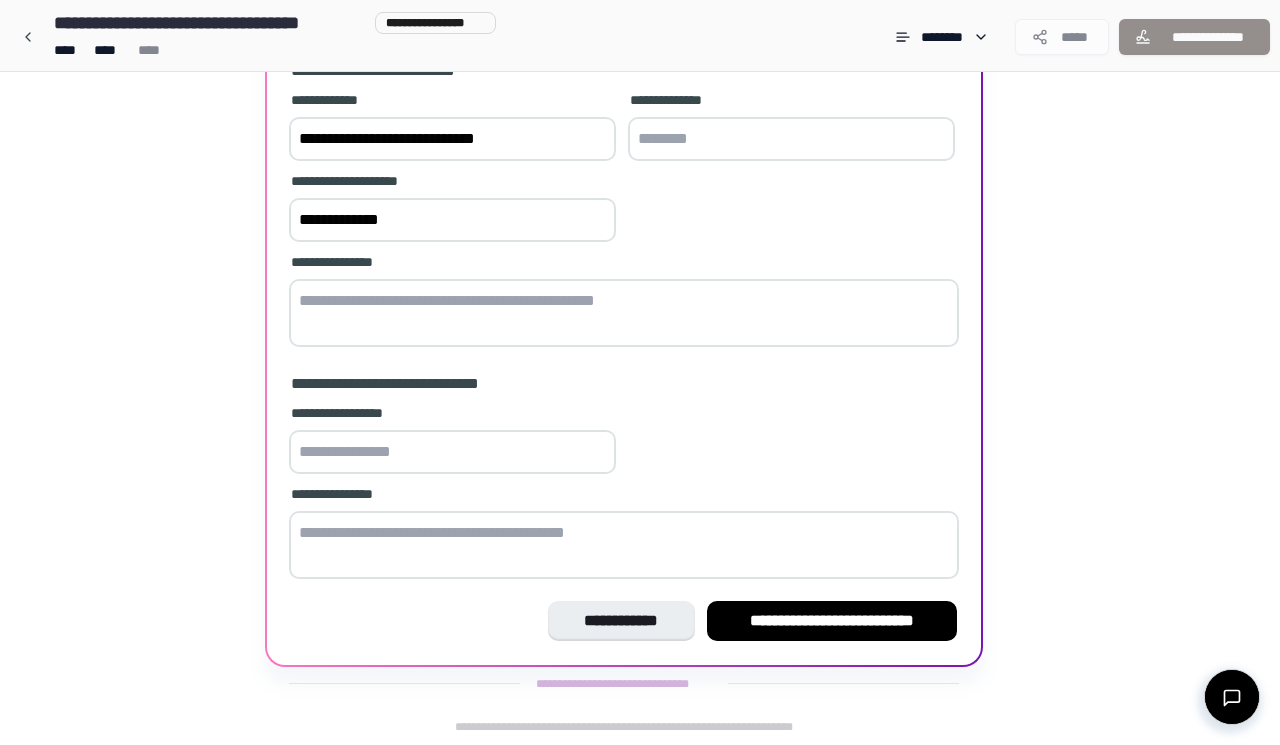 scroll, scrollTop: 209, scrollLeft: 0, axis: vertical 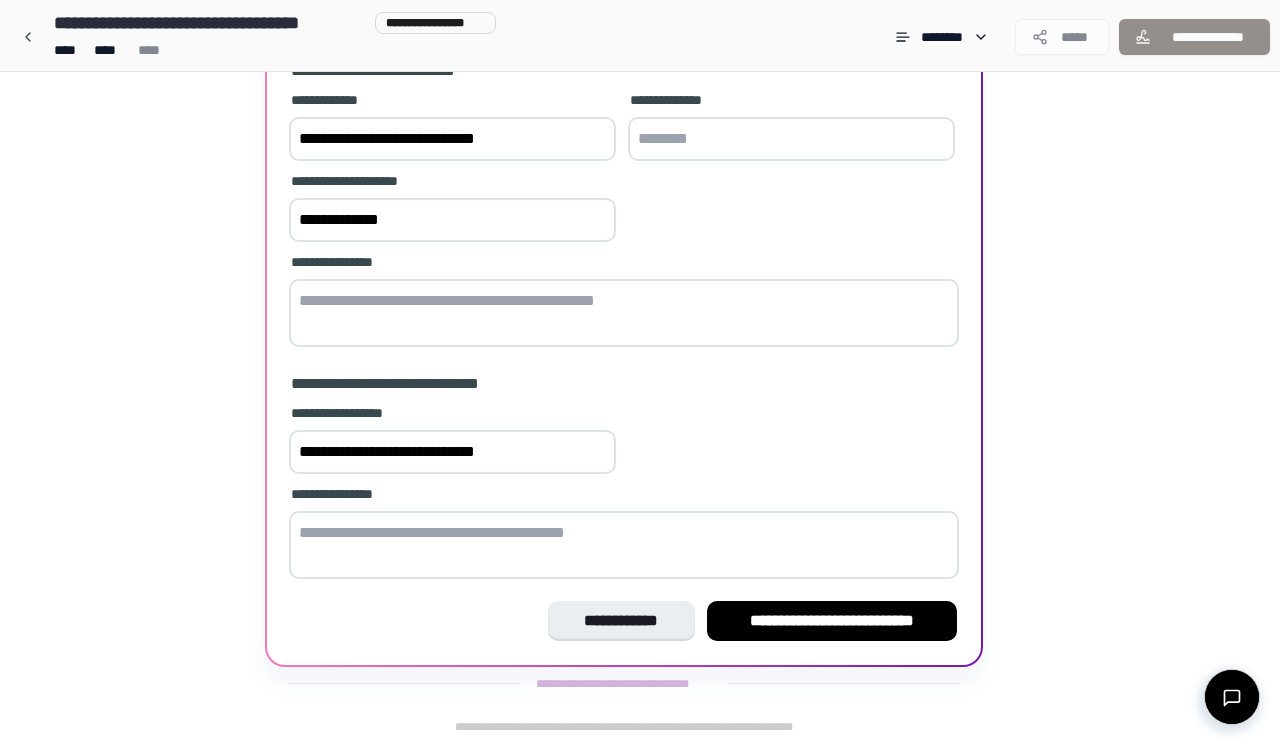 type on "**********" 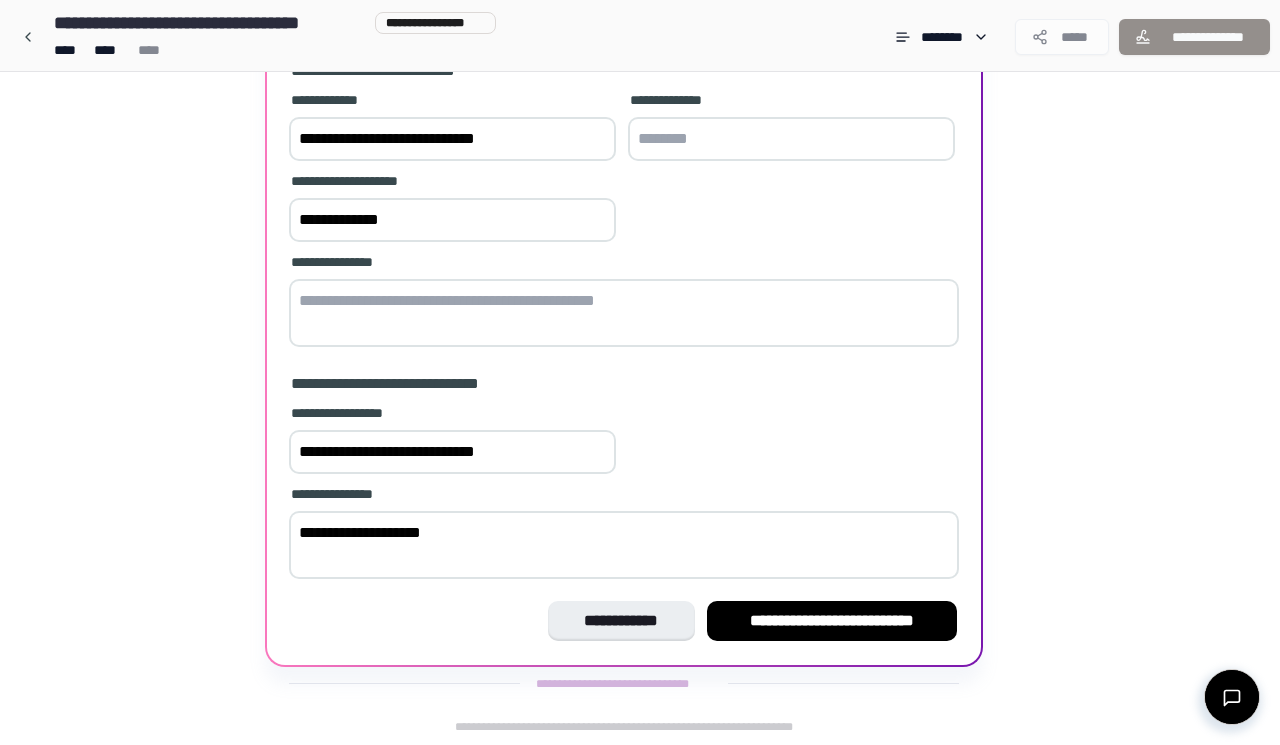paste on "**********" 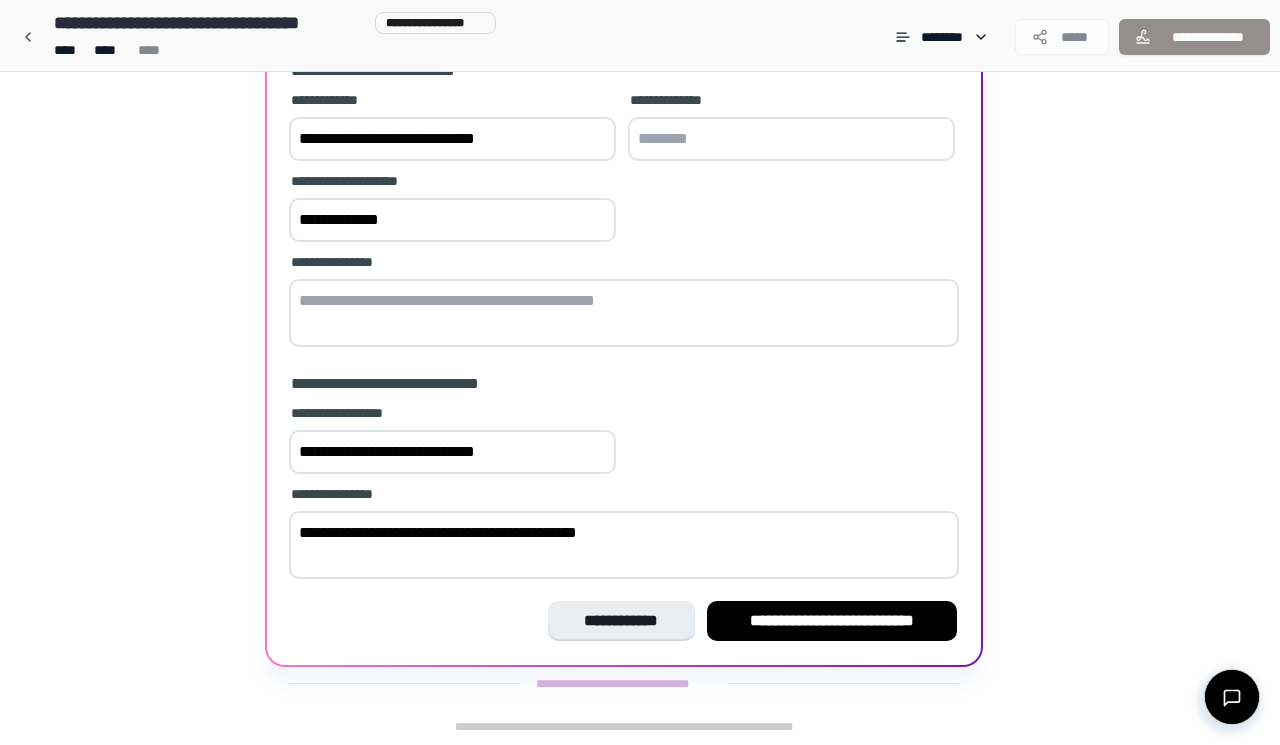 type on "**********" 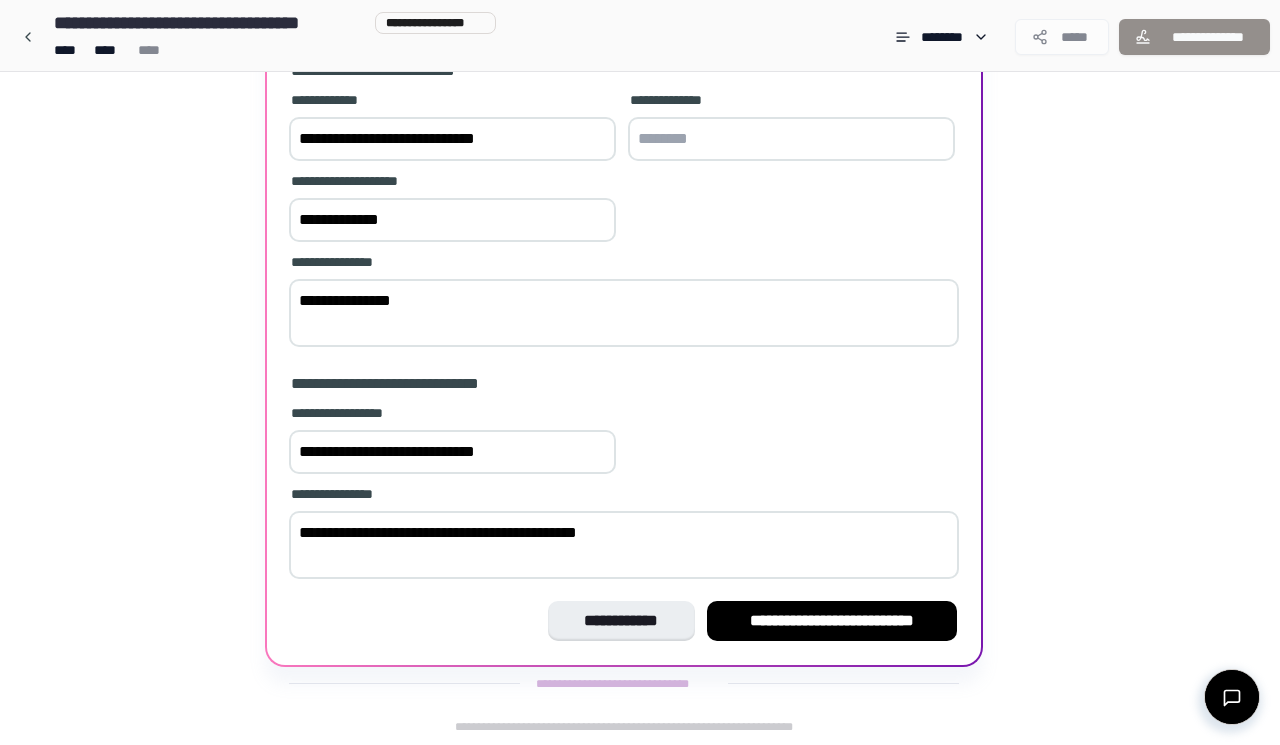 type on "**********" 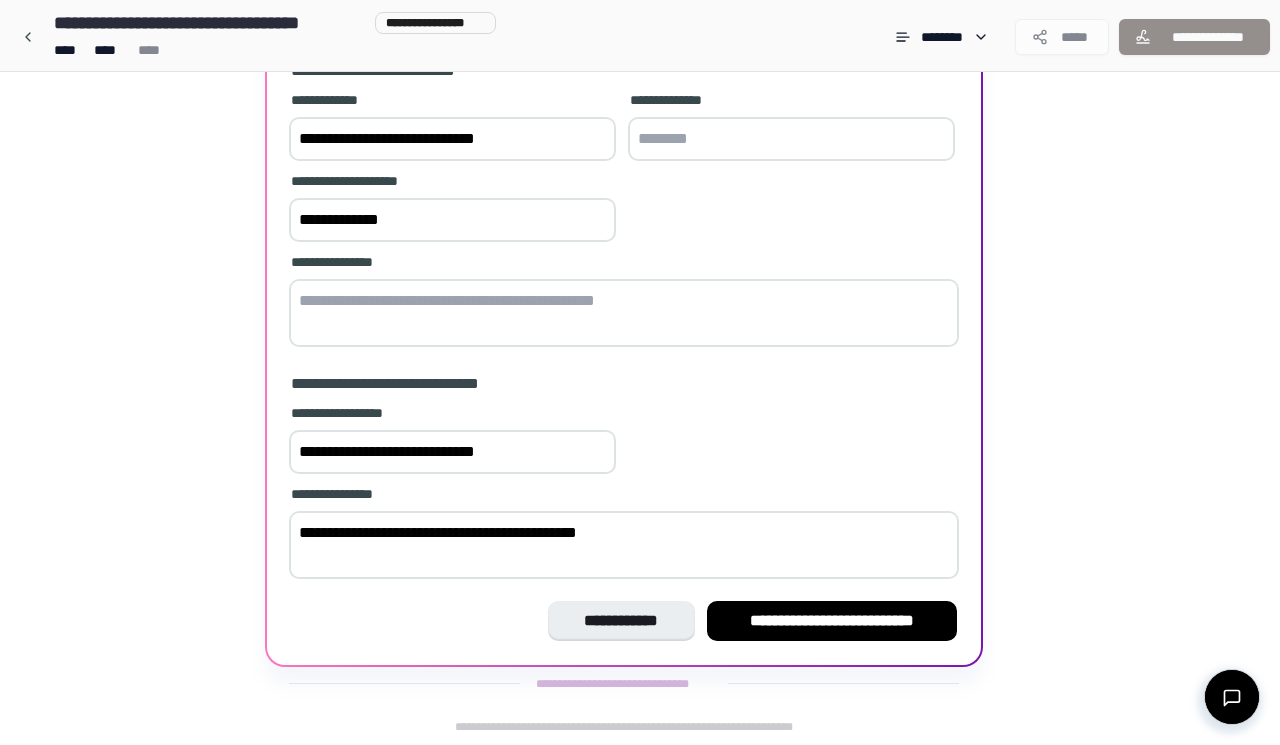paste on "**********" 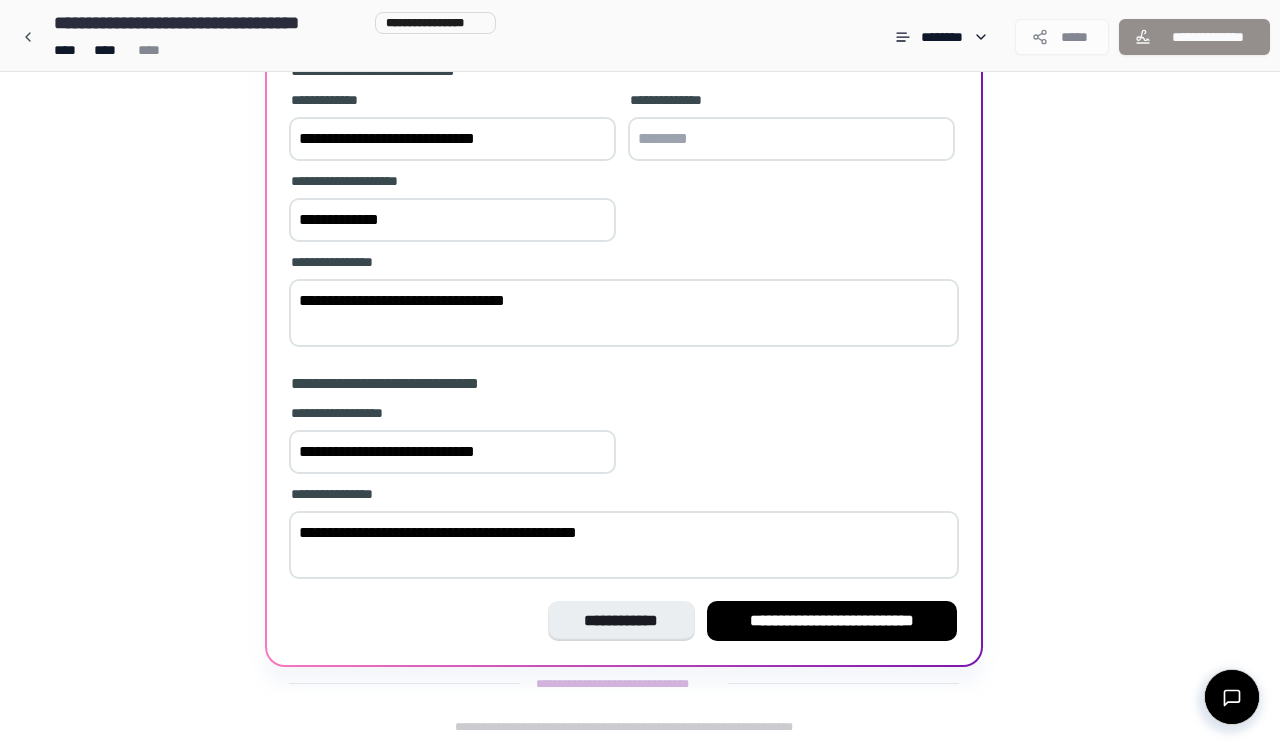 type on "**********" 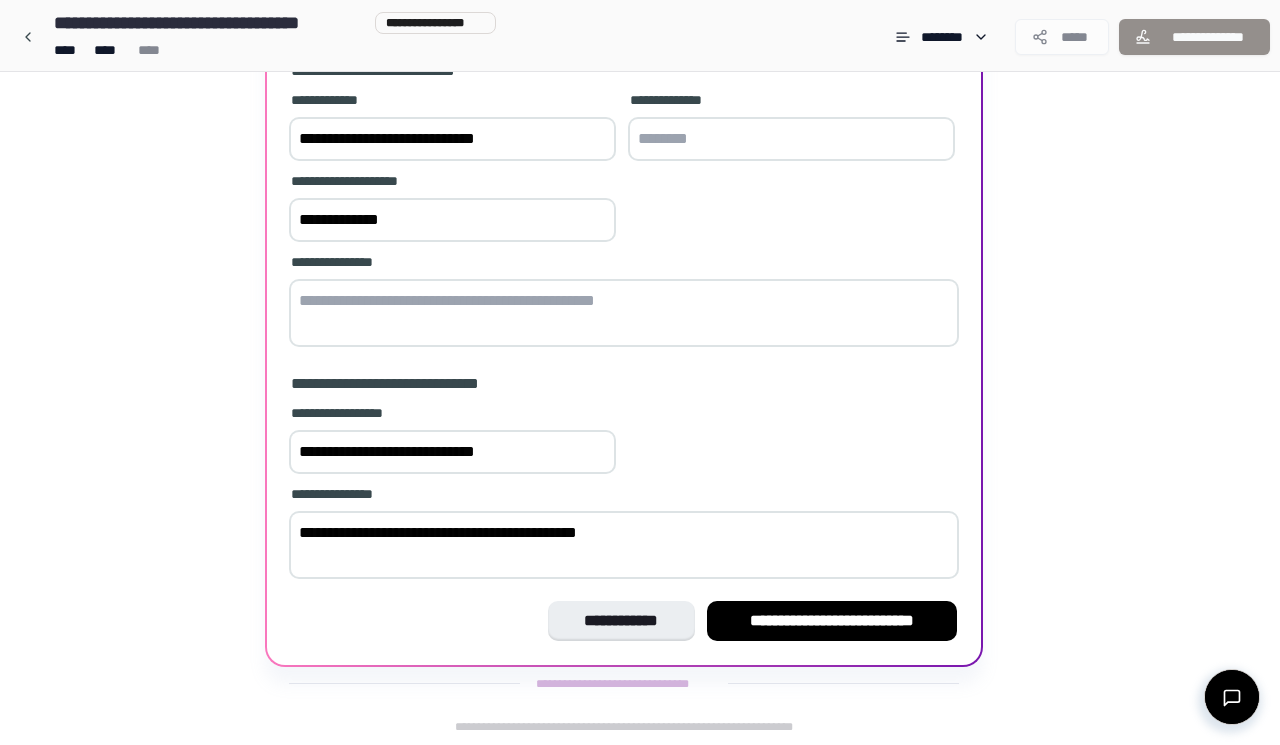 paste on "**********" 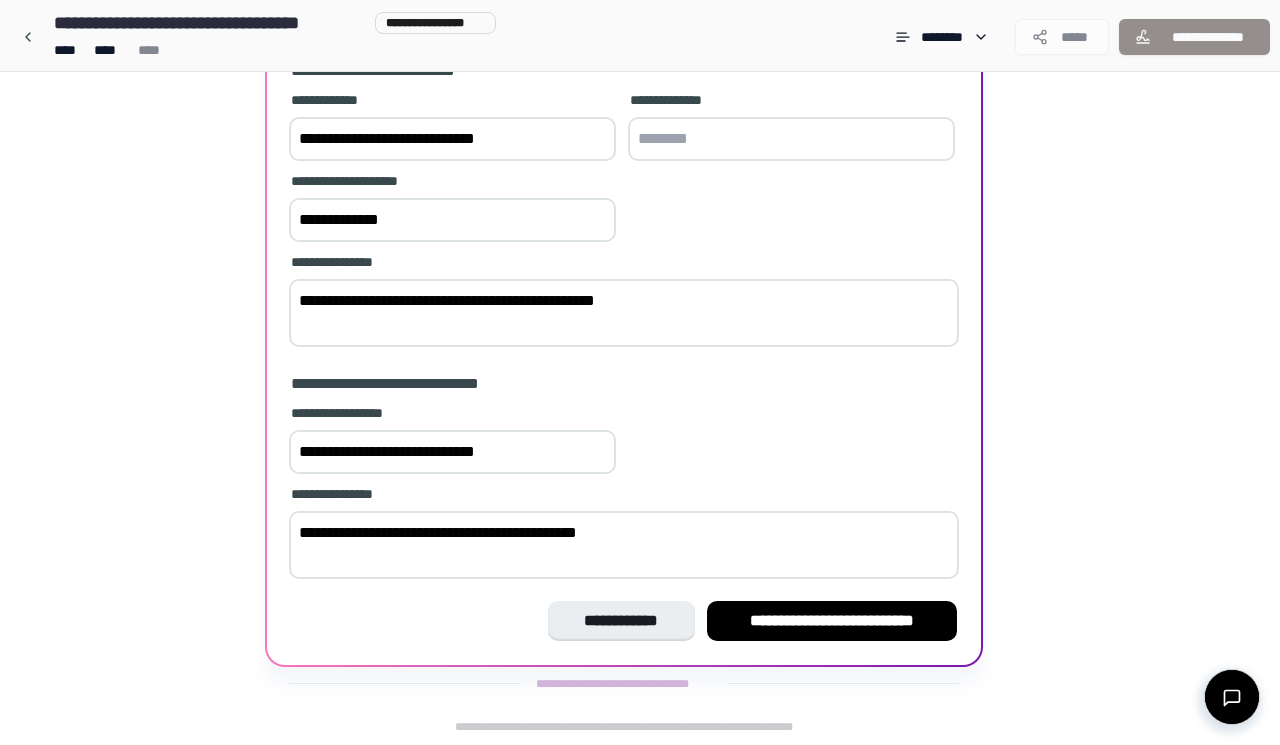 type on "**********" 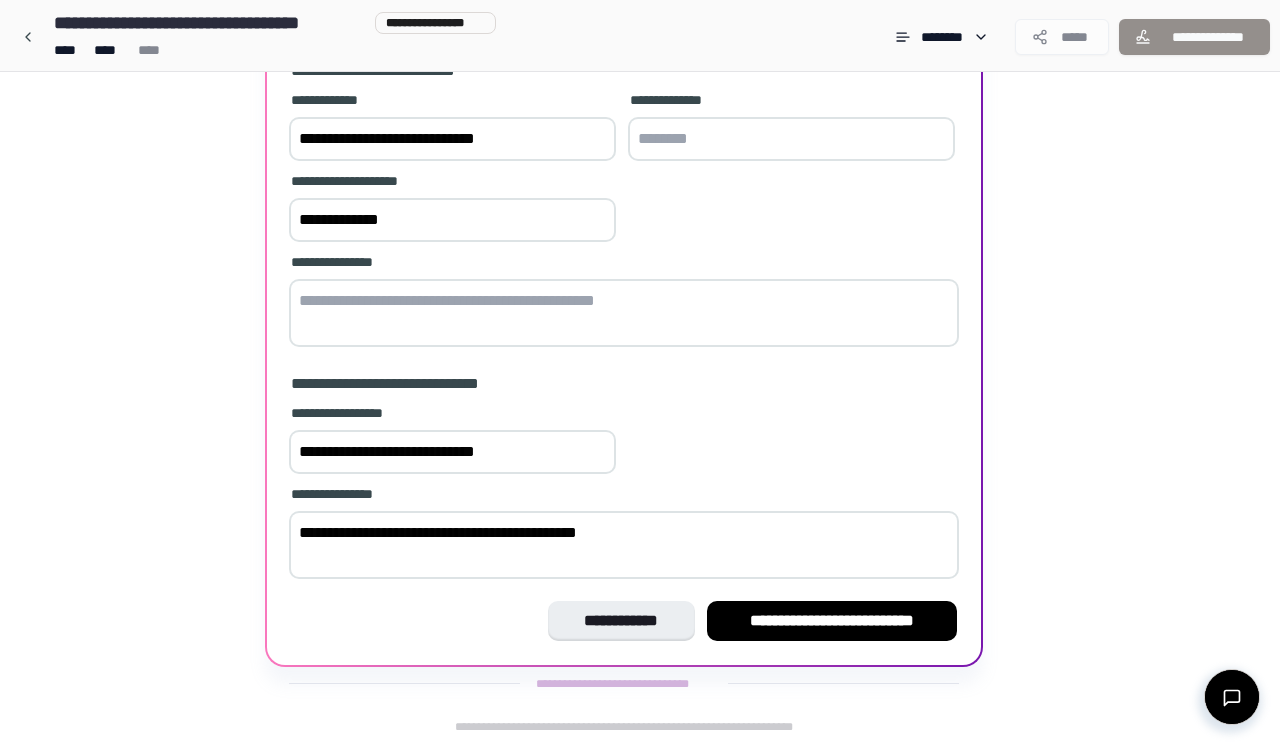 paste on "**********" 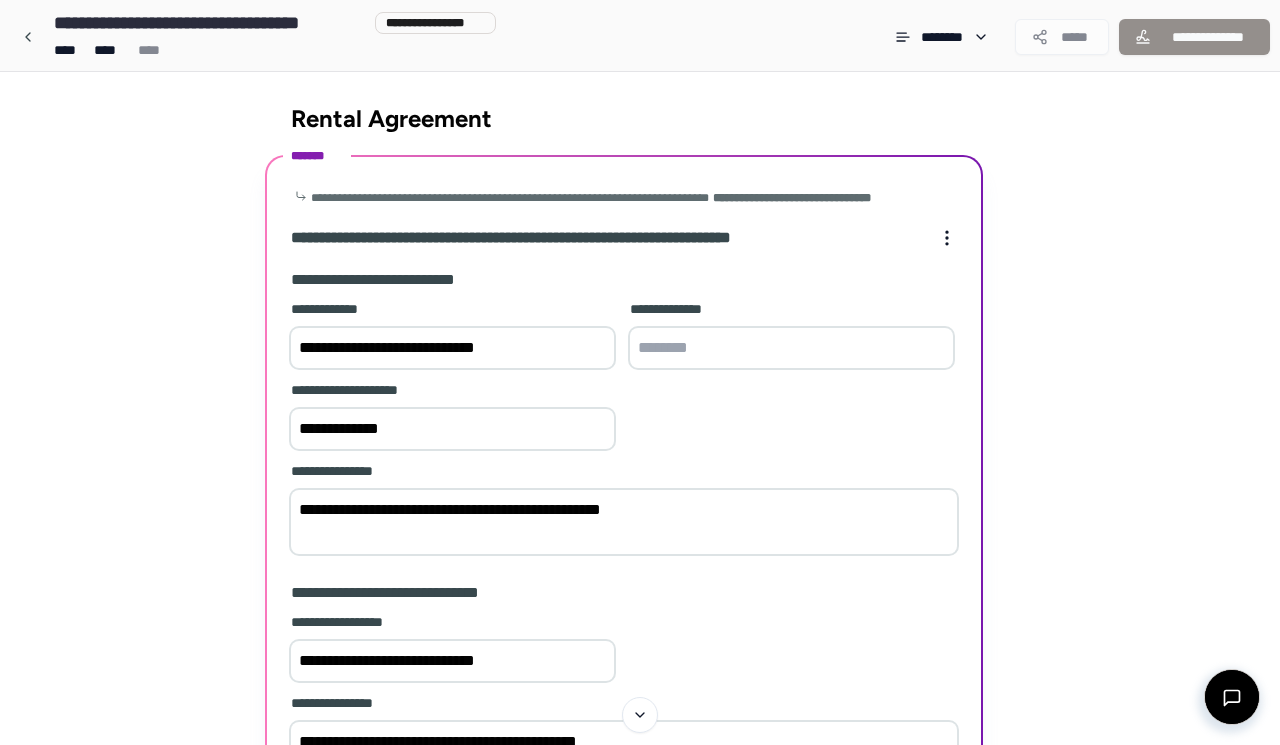 scroll, scrollTop: 0, scrollLeft: 0, axis: both 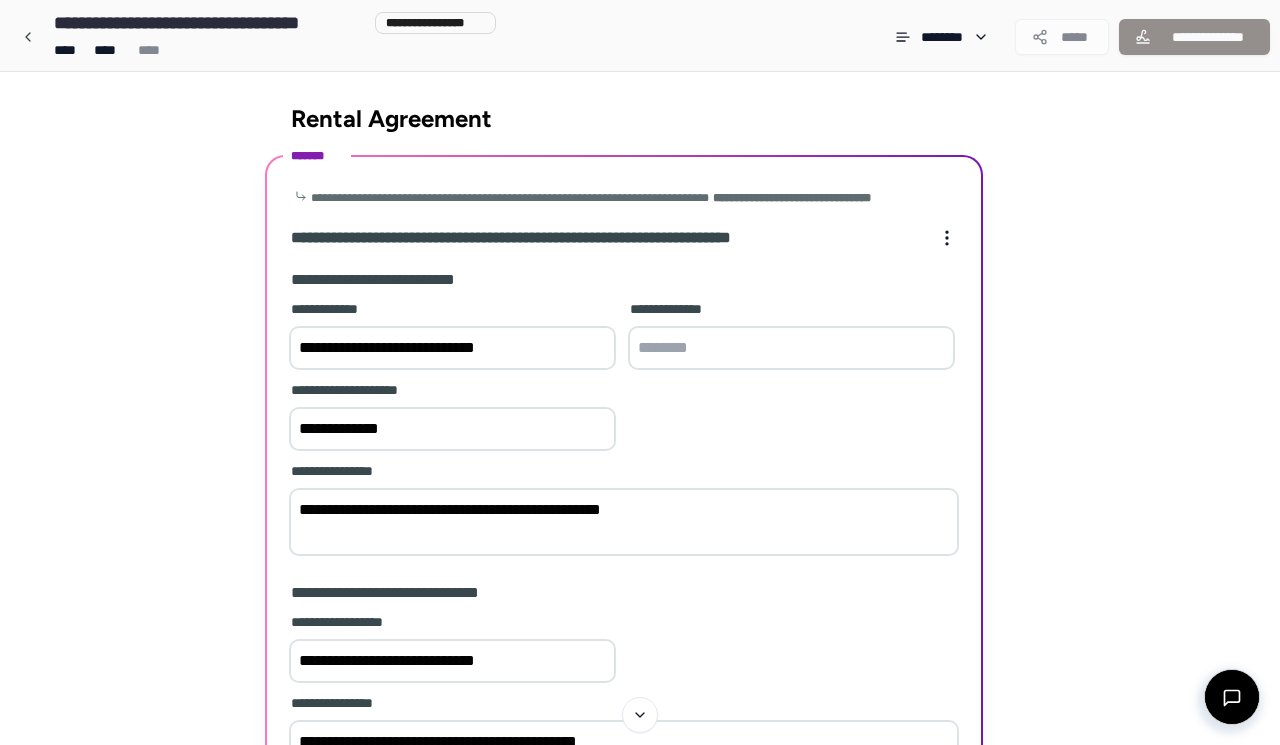 drag, startPoint x: 492, startPoint y: 354, endPoint x: 281, endPoint y: 343, distance: 211.28653 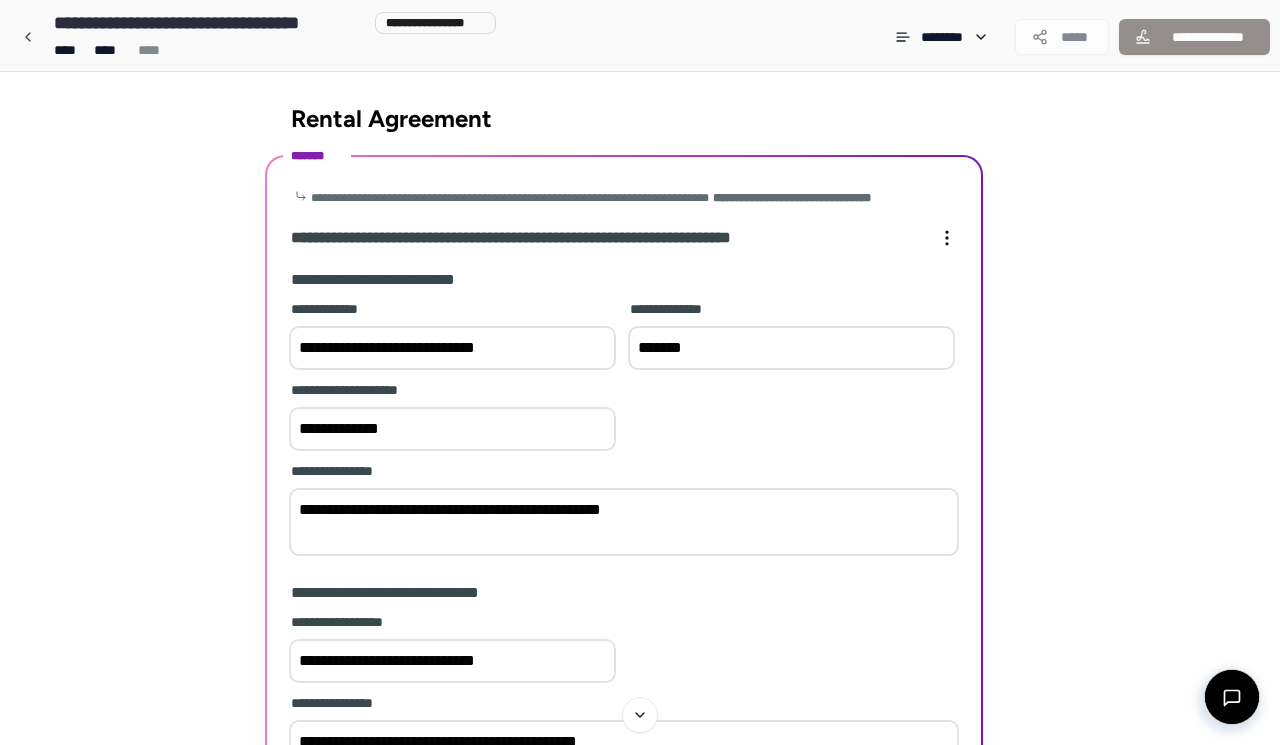 type on "*******" 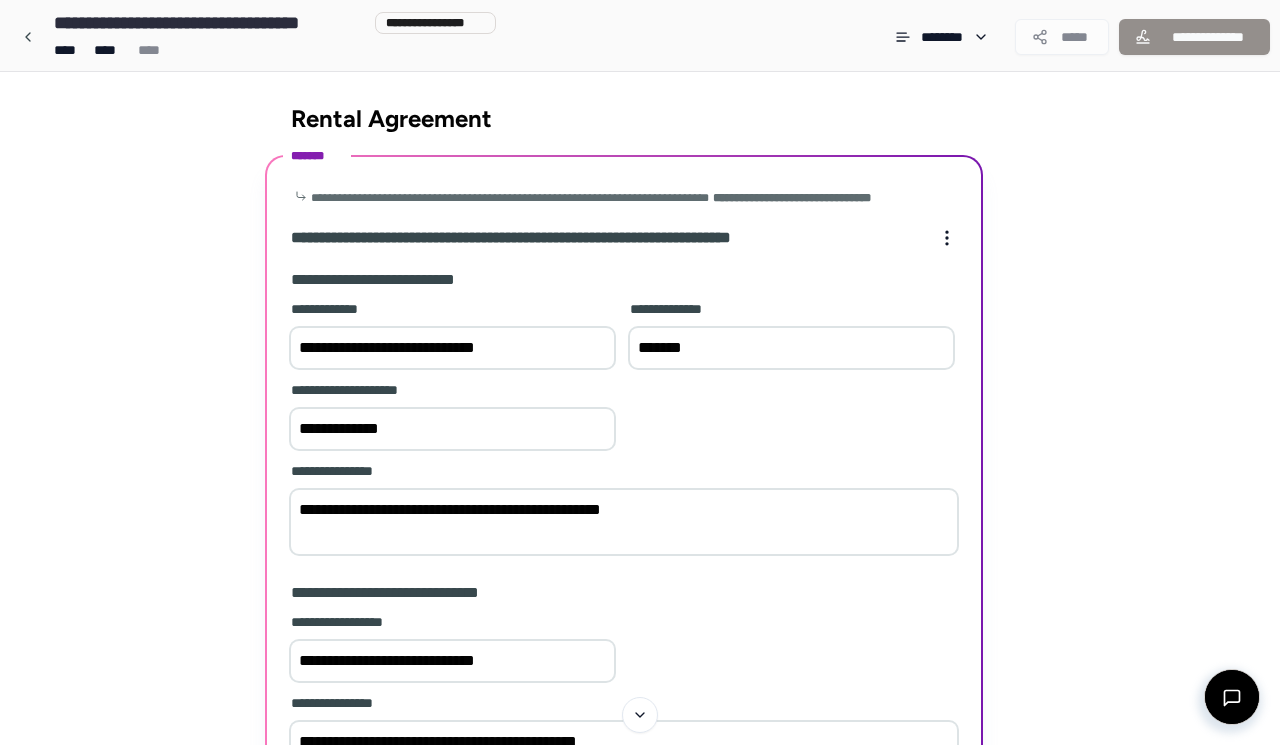 click on "**********" at bounding box center [624, 430] 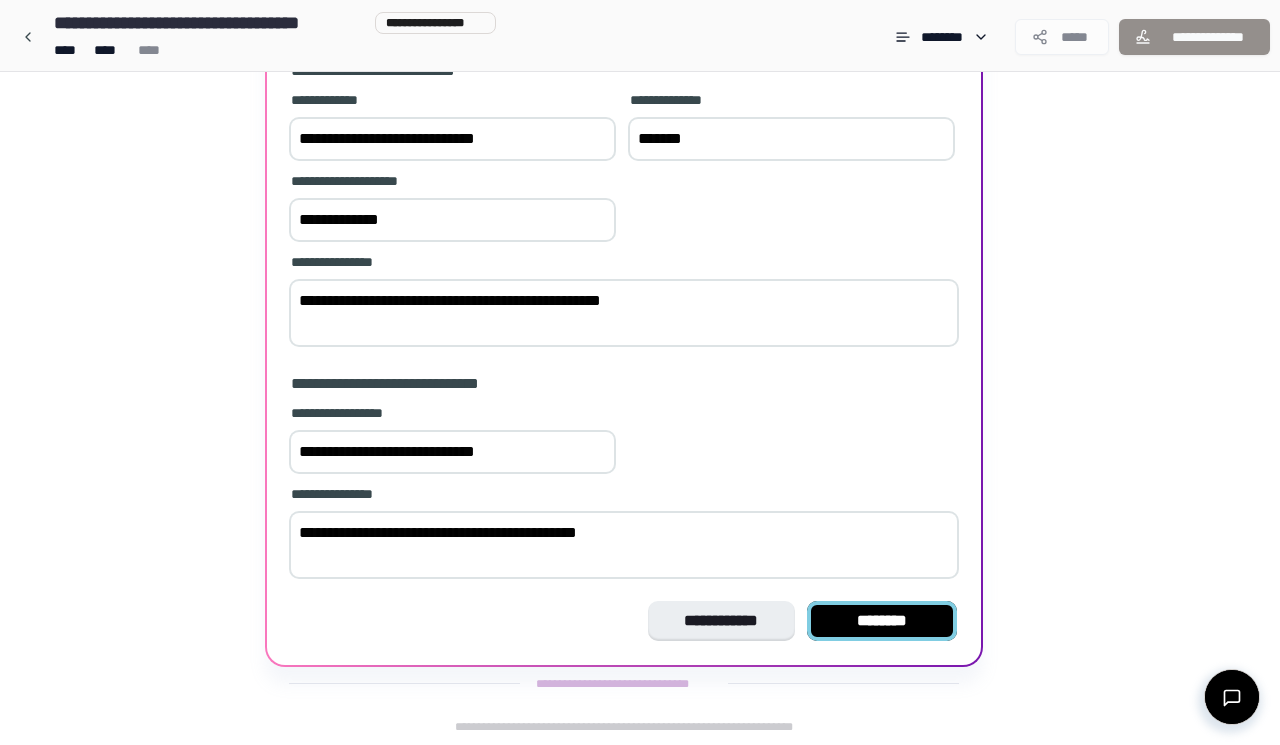 scroll, scrollTop: 209, scrollLeft: 0, axis: vertical 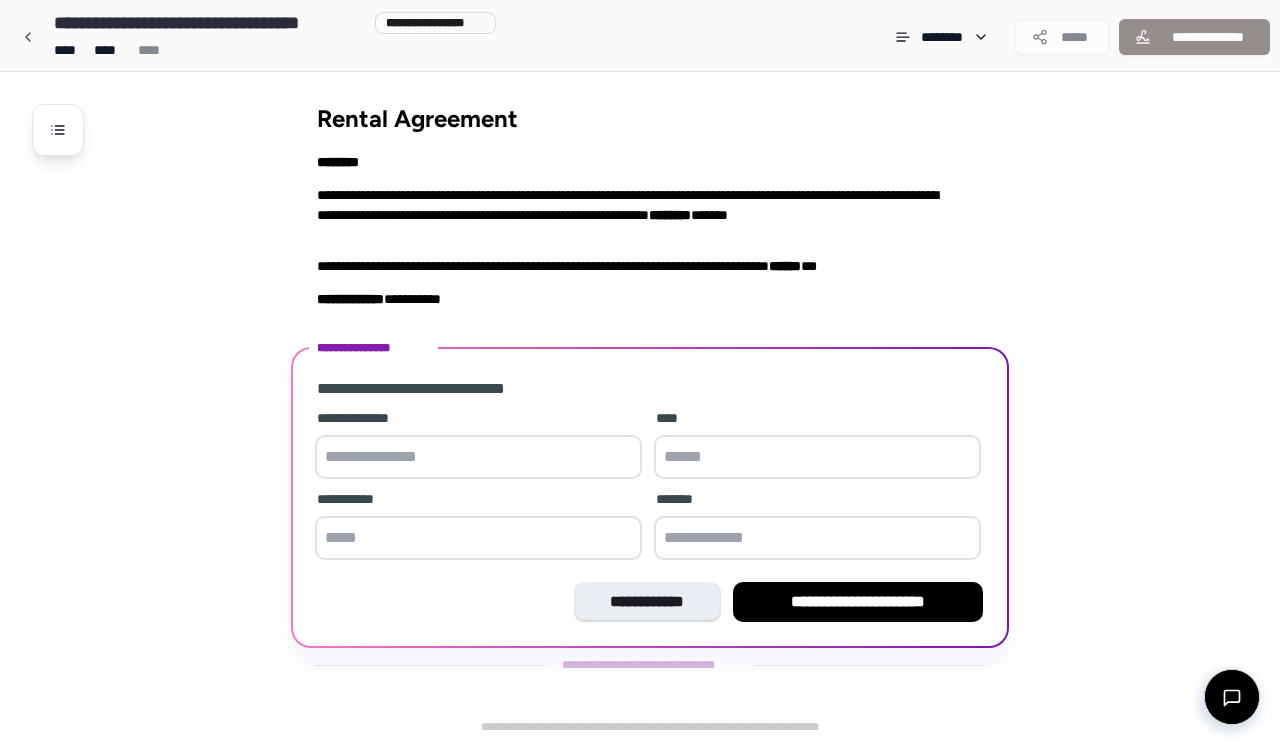 click at bounding box center (478, 457) 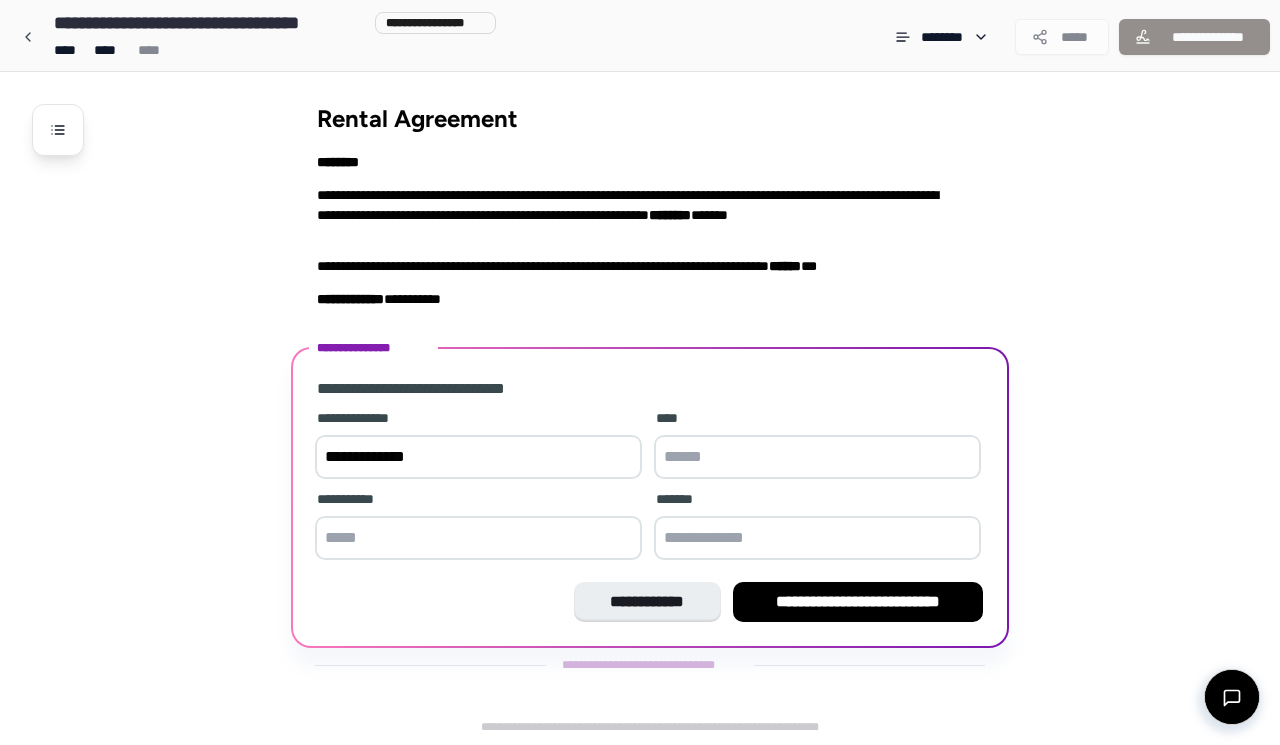 type on "**********" 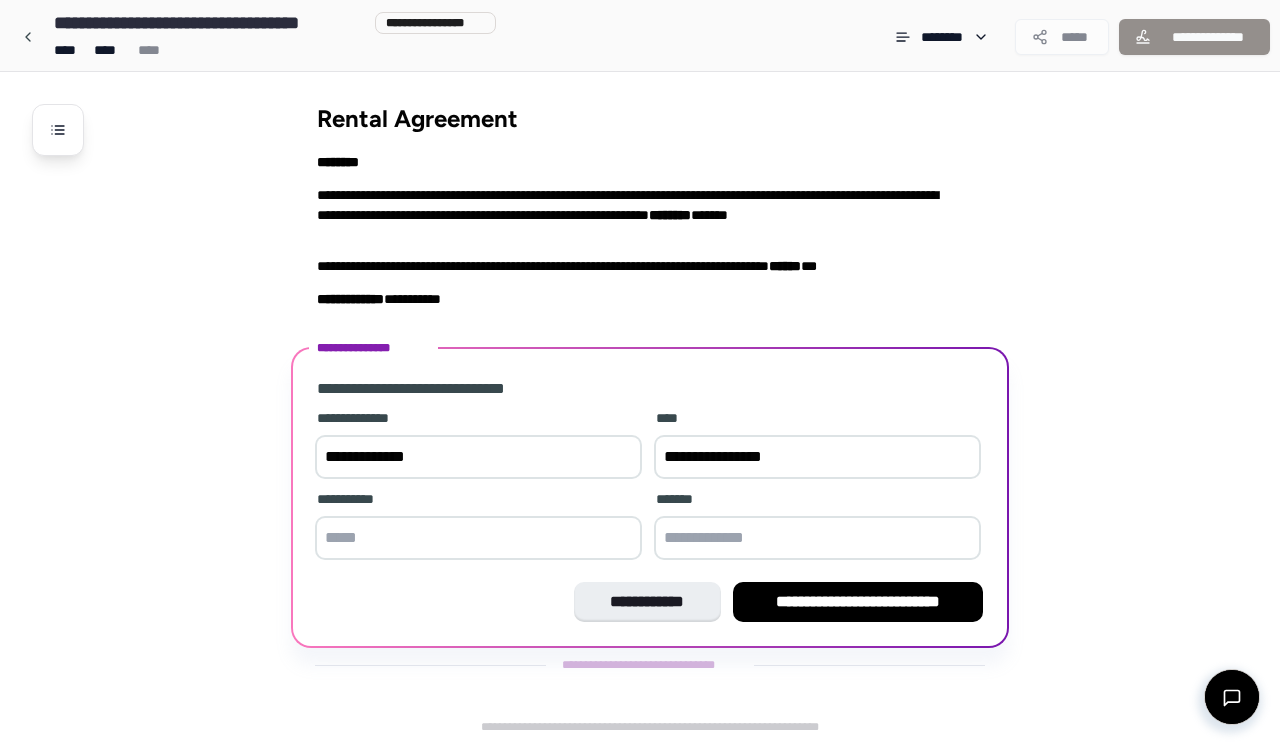 type on "**********" 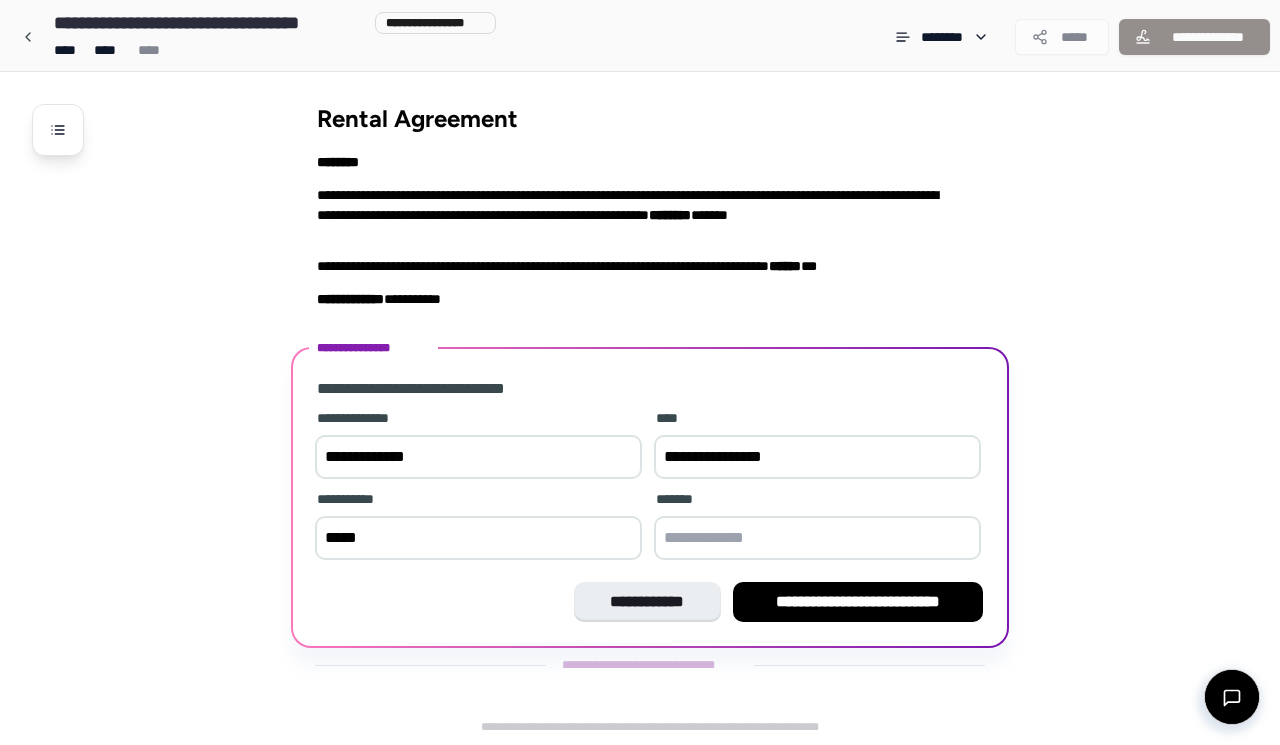 type on "*****" 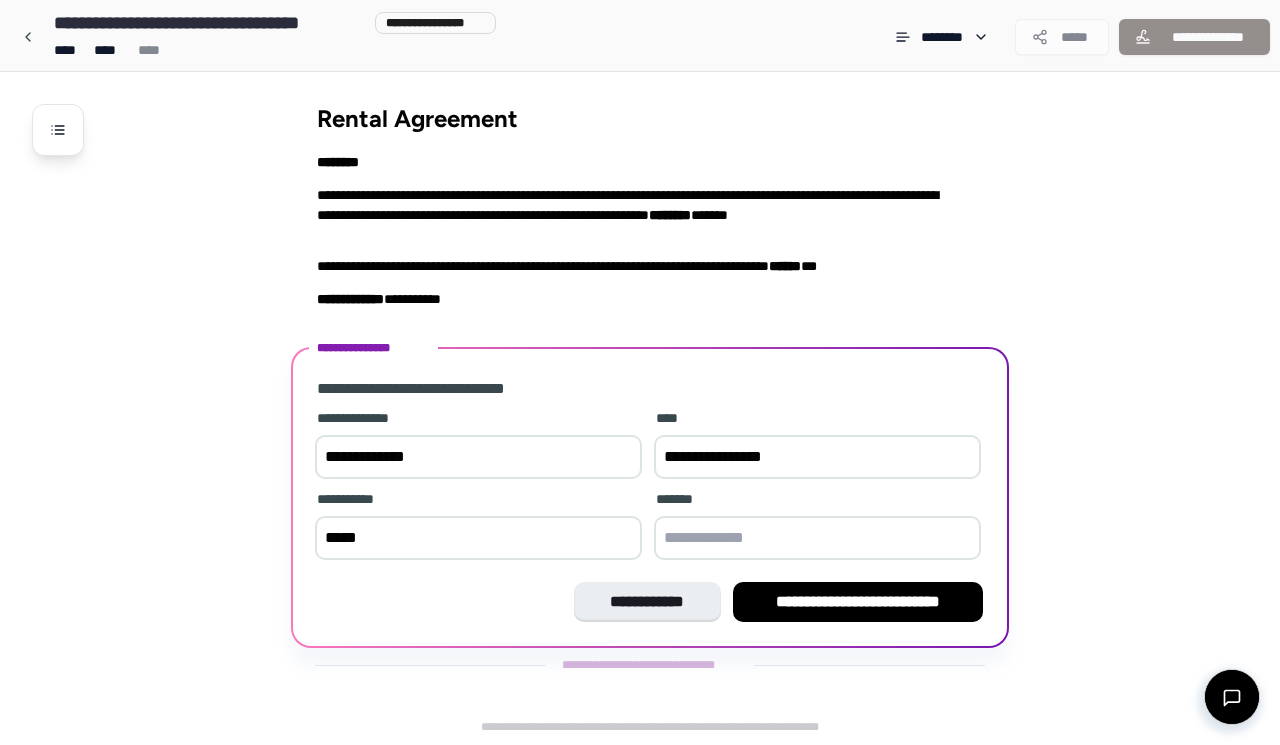 type on "*" 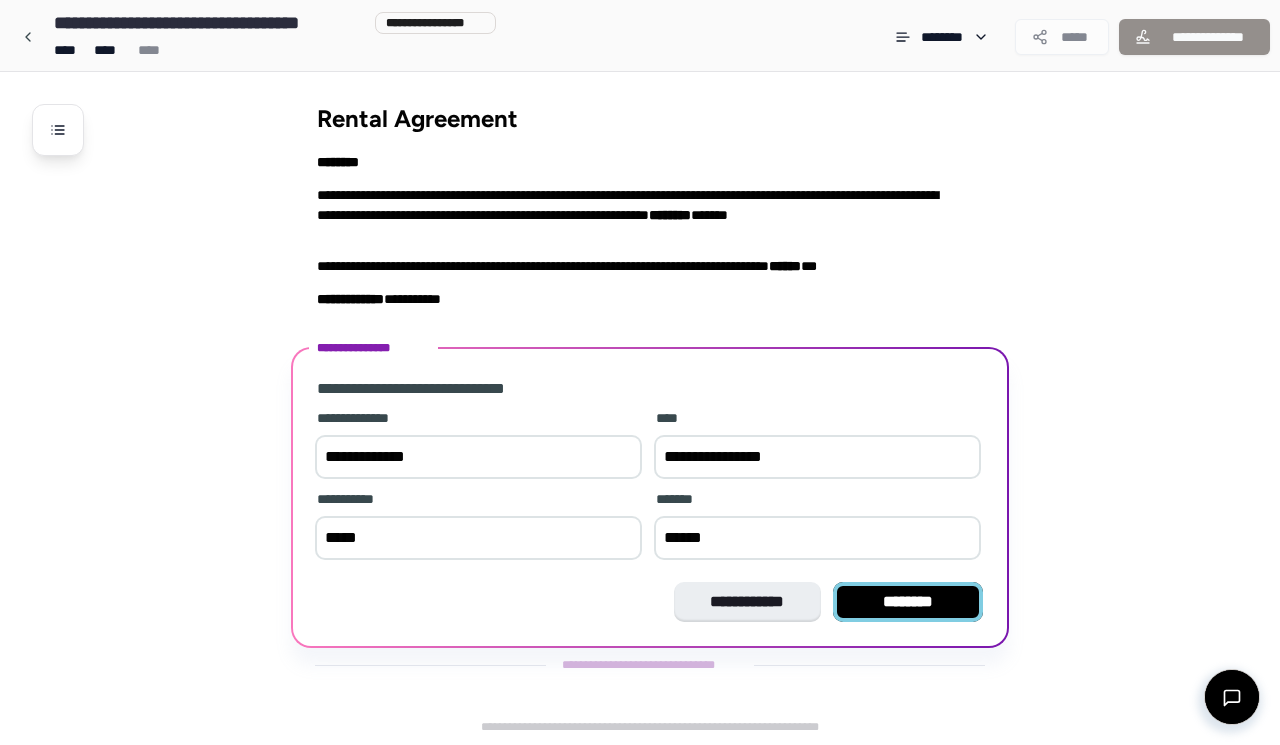 type on "******" 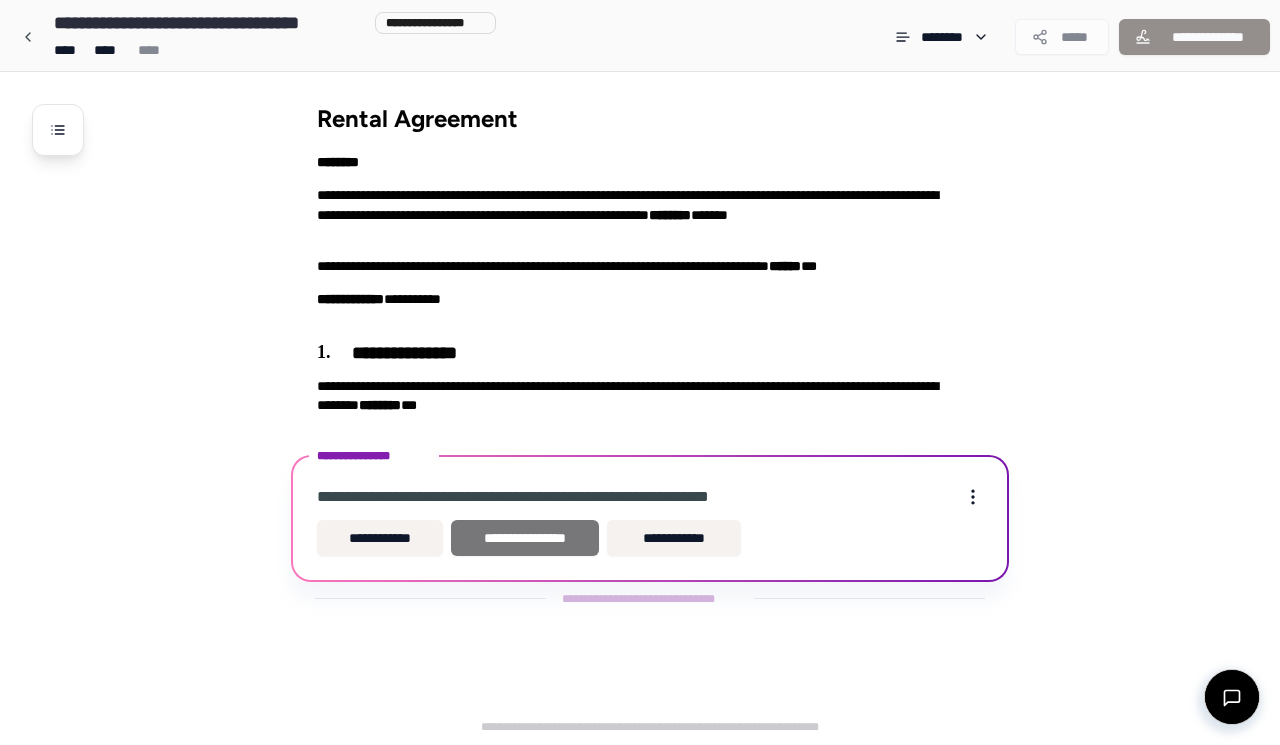 click on "**********" at bounding box center (525, 538) 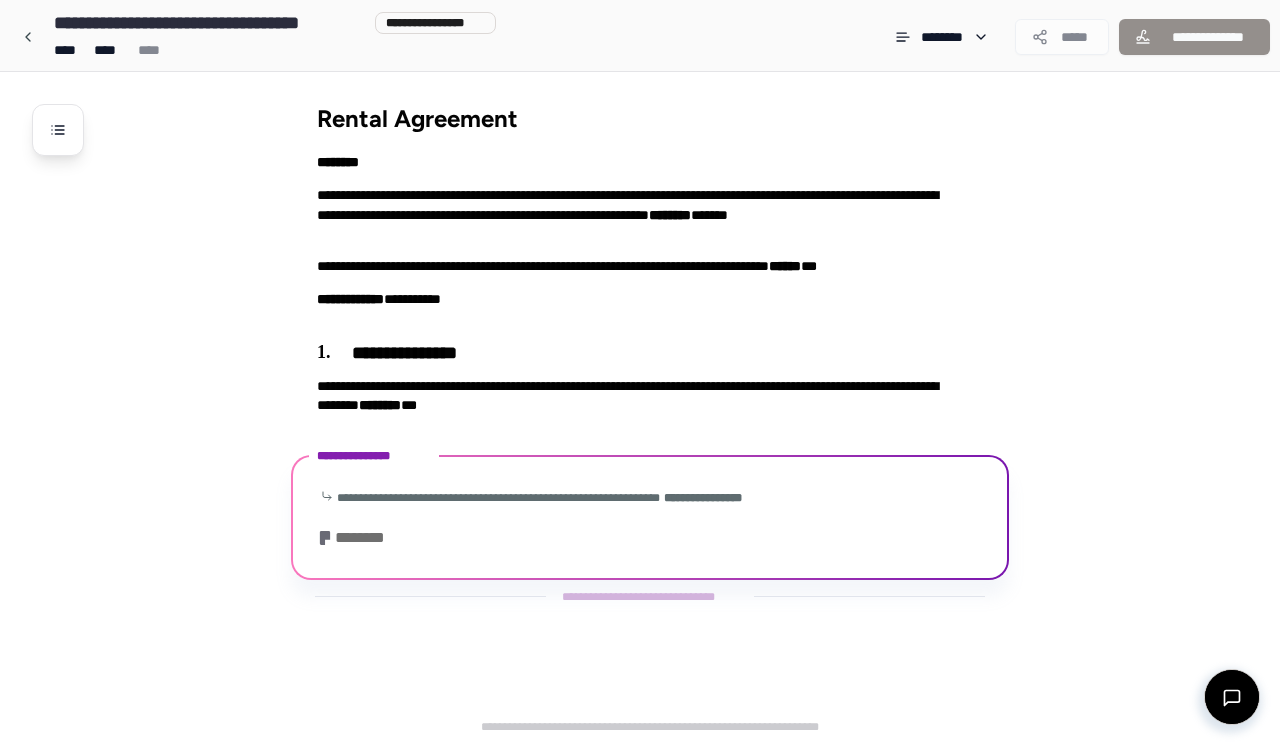 scroll, scrollTop: 24, scrollLeft: 0, axis: vertical 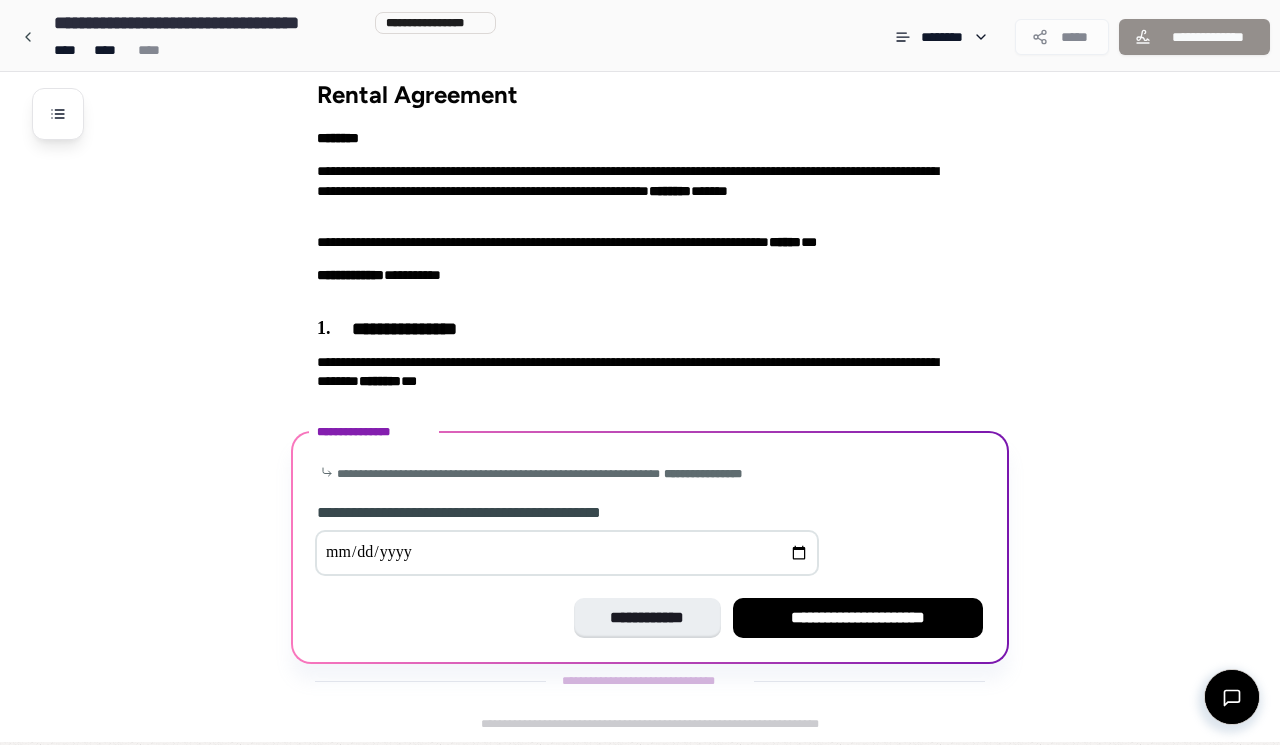 click at bounding box center [567, 553] 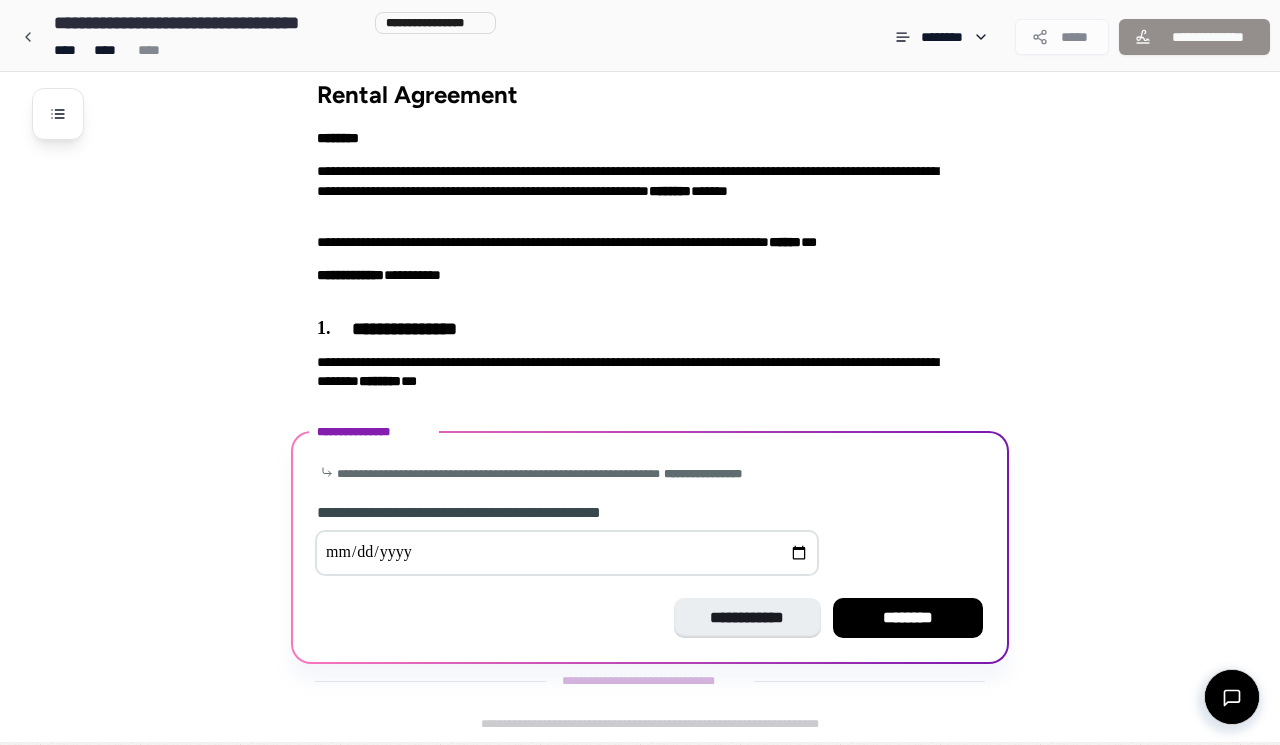 click on "**********" at bounding box center (567, 553) 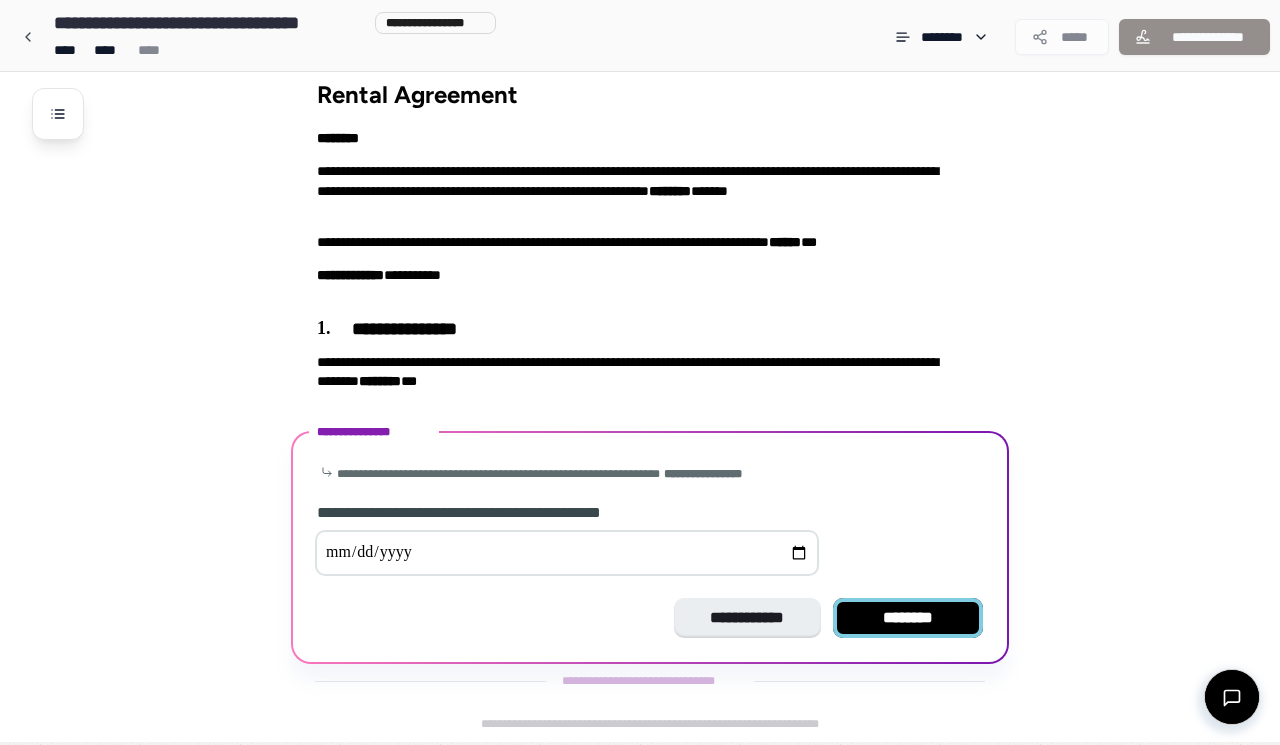 type on "**********" 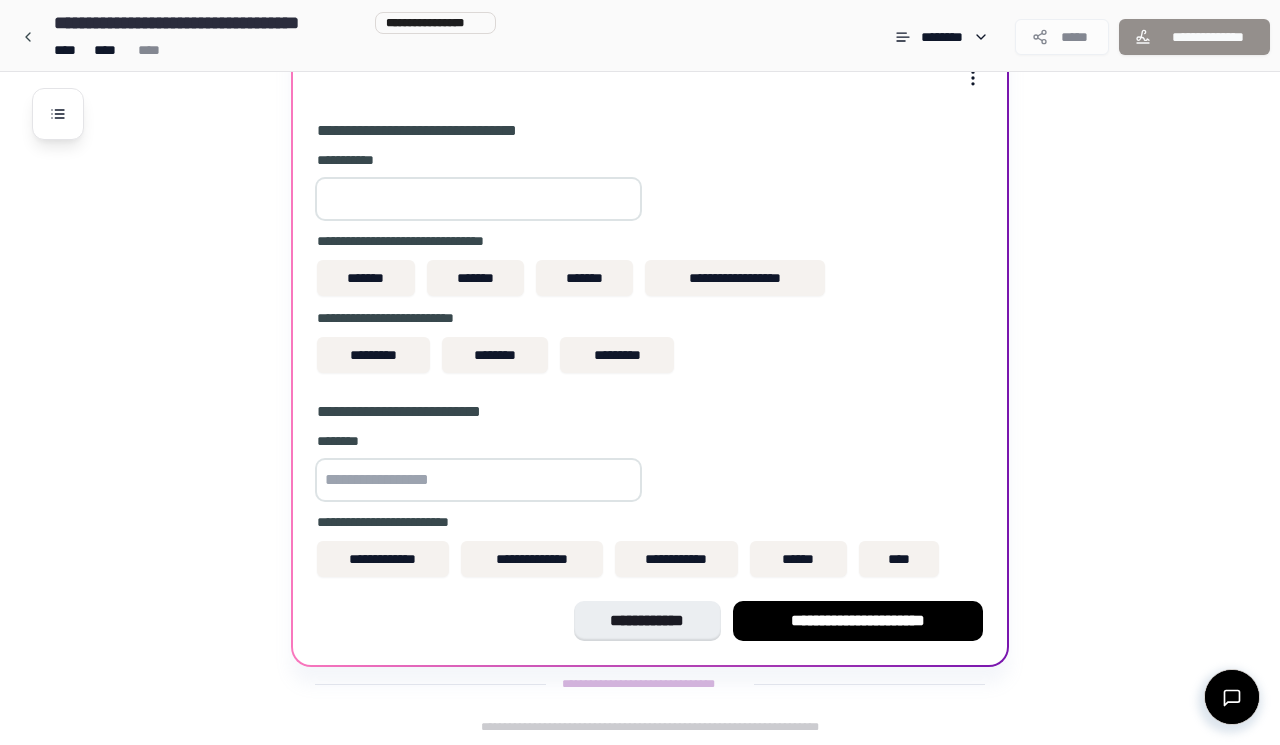 scroll, scrollTop: 370, scrollLeft: 0, axis: vertical 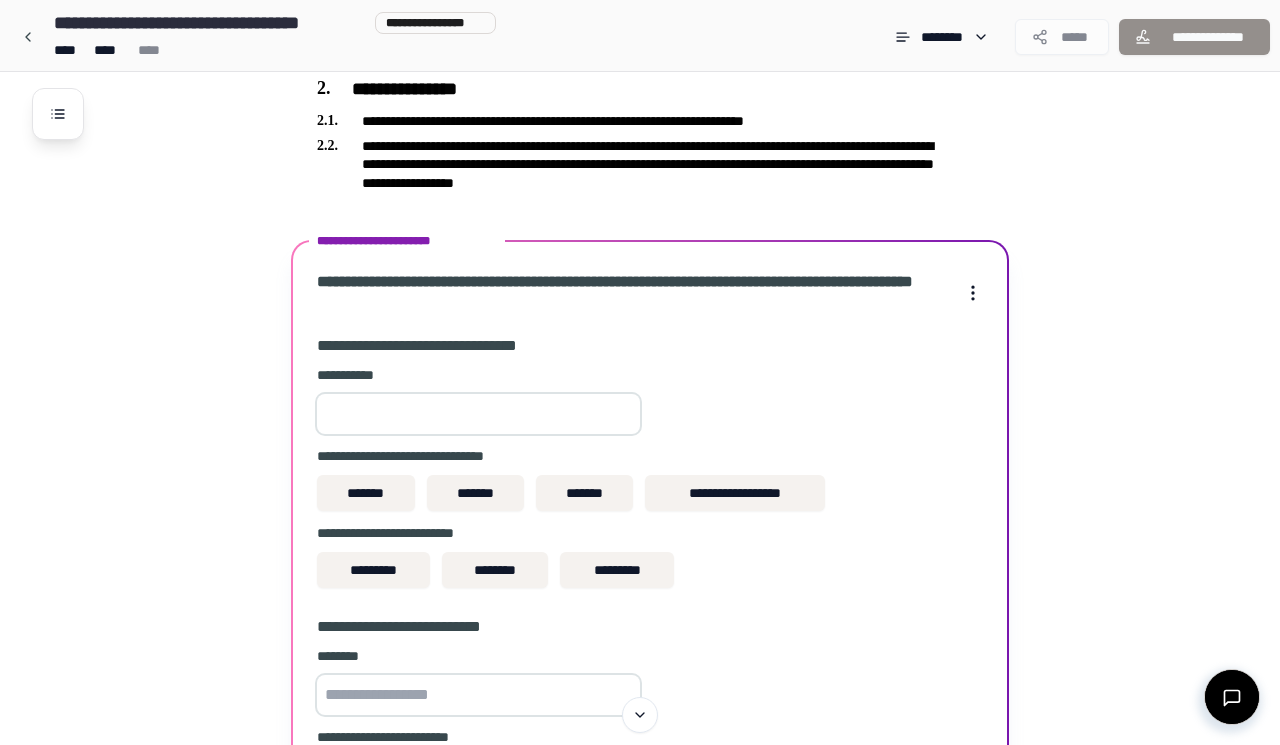 click at bounding box center (478, 414) 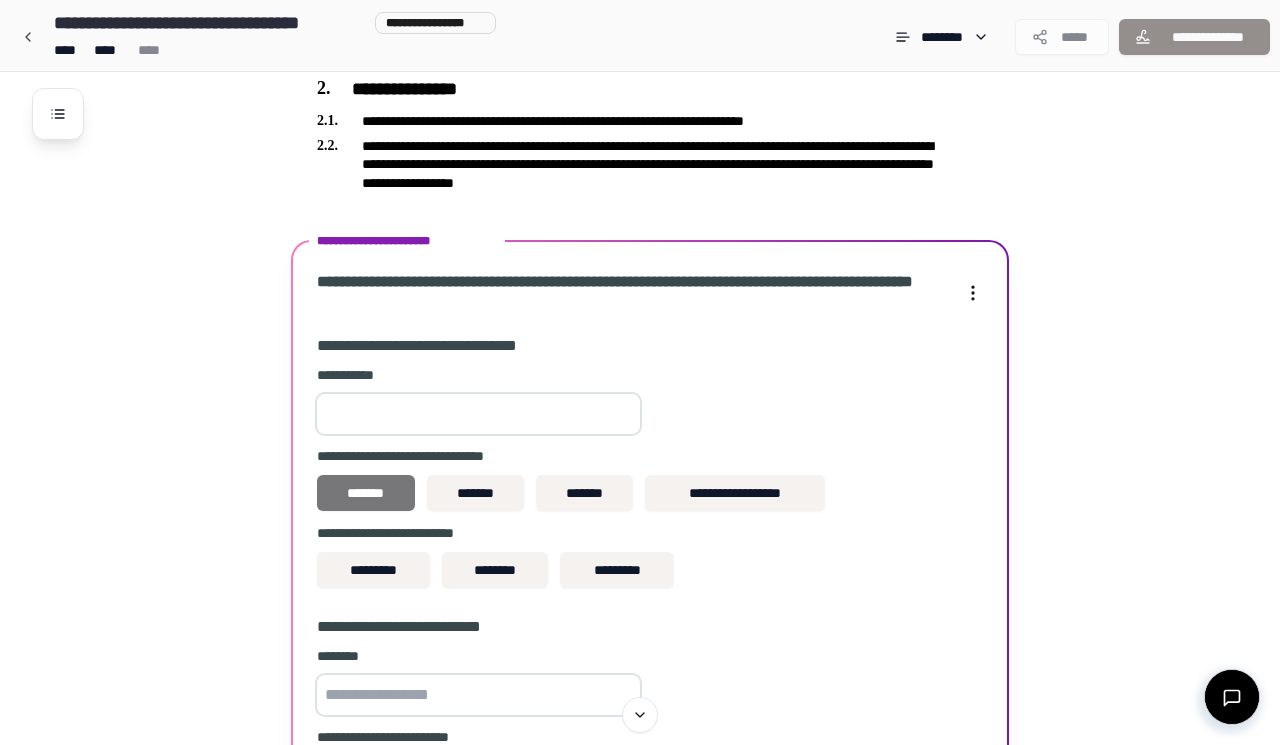 click on "*******" at bounding box center (366, 493) 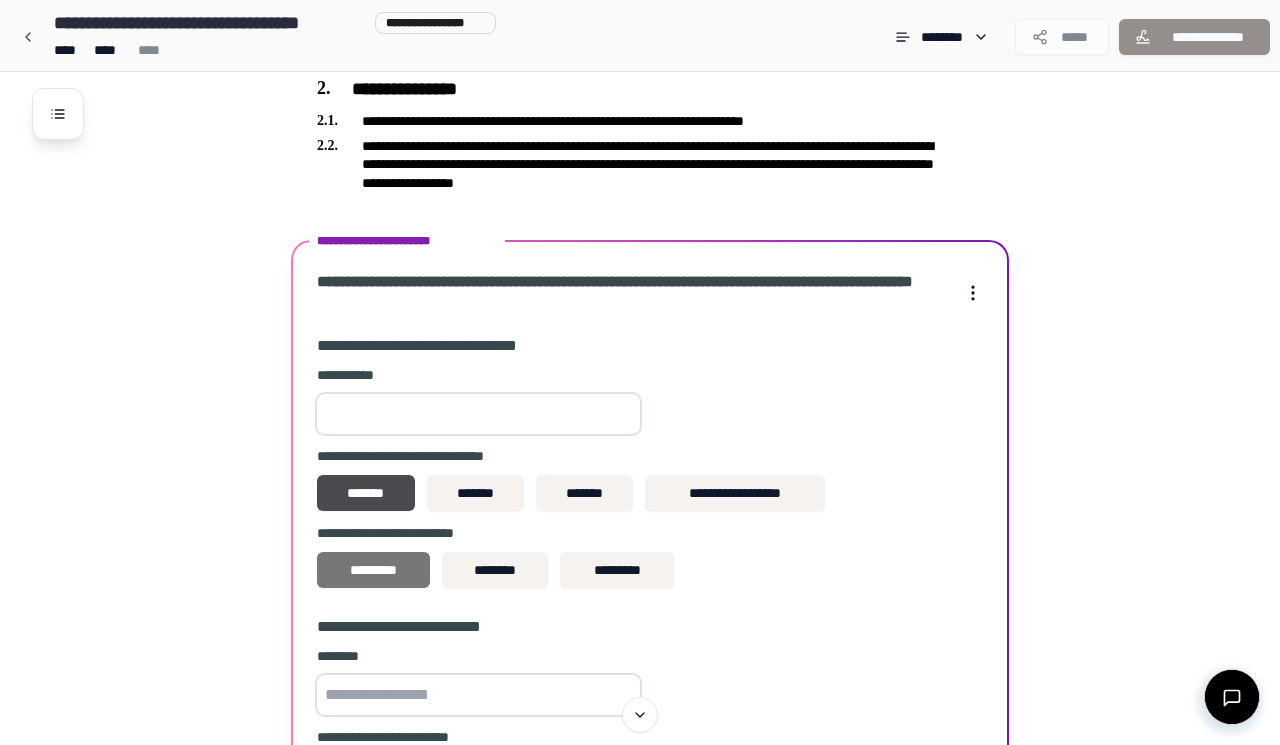 click on "*********" at bounding box center [373, 570] 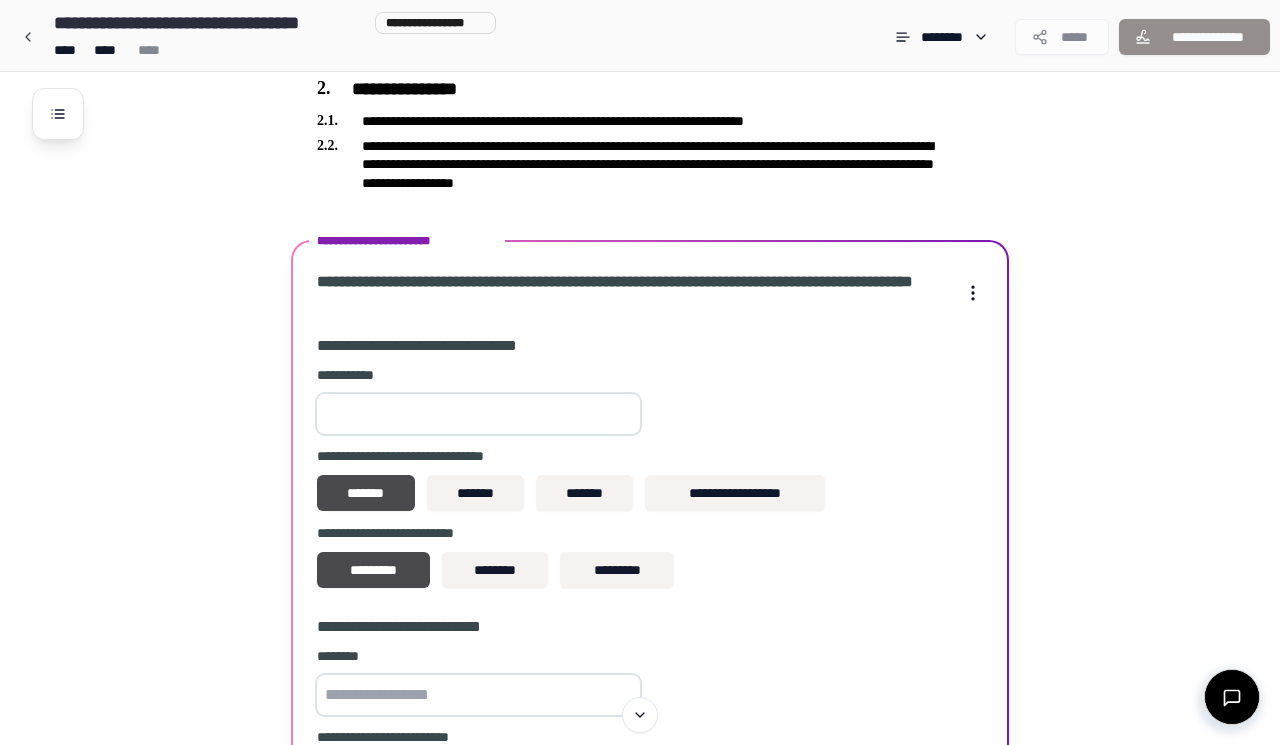 click at bounding box center (478, 414) 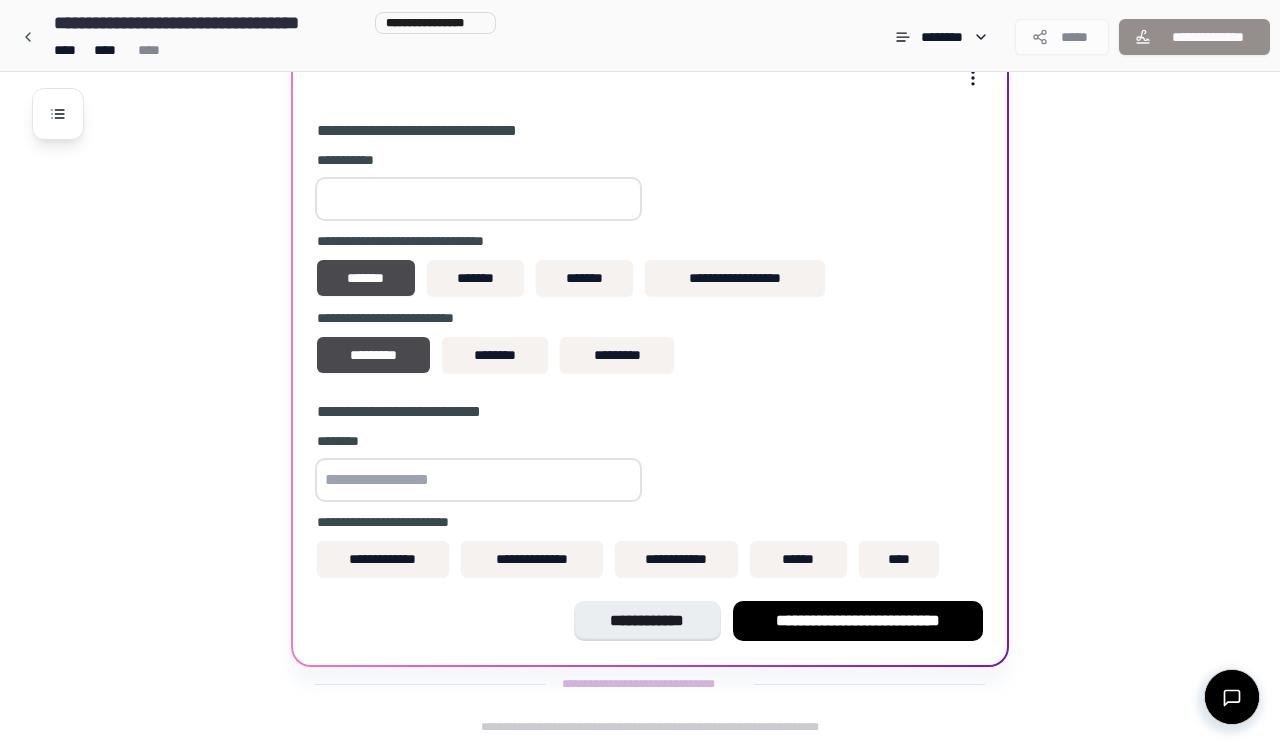 click at bounding box center [478, 480] 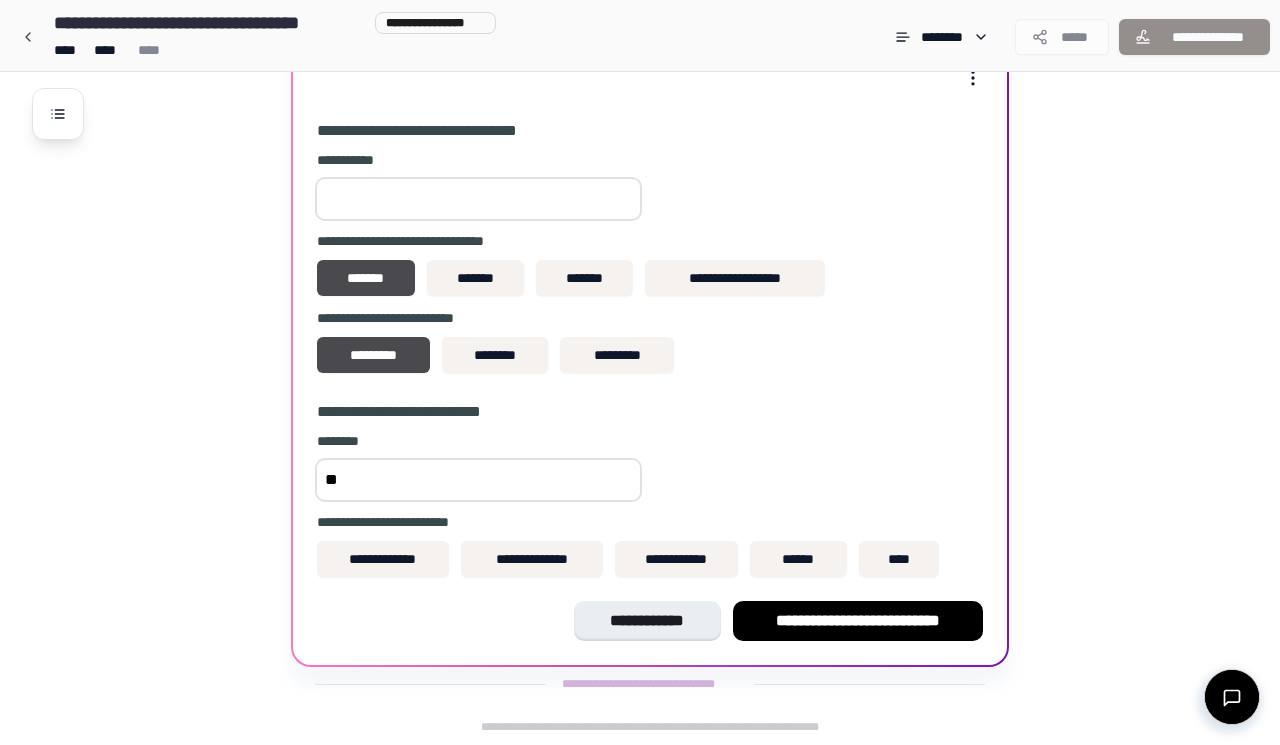 type on "*" 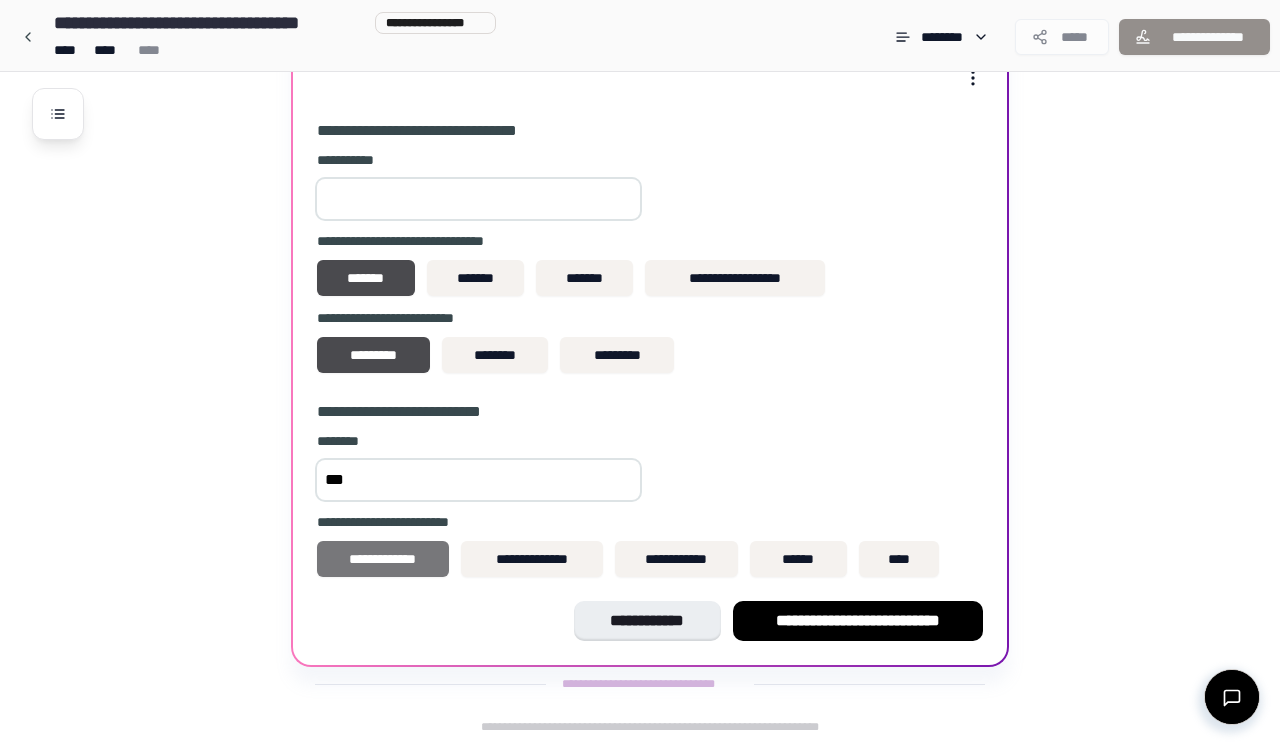 click on "**********" at bounding box center (383, 559) 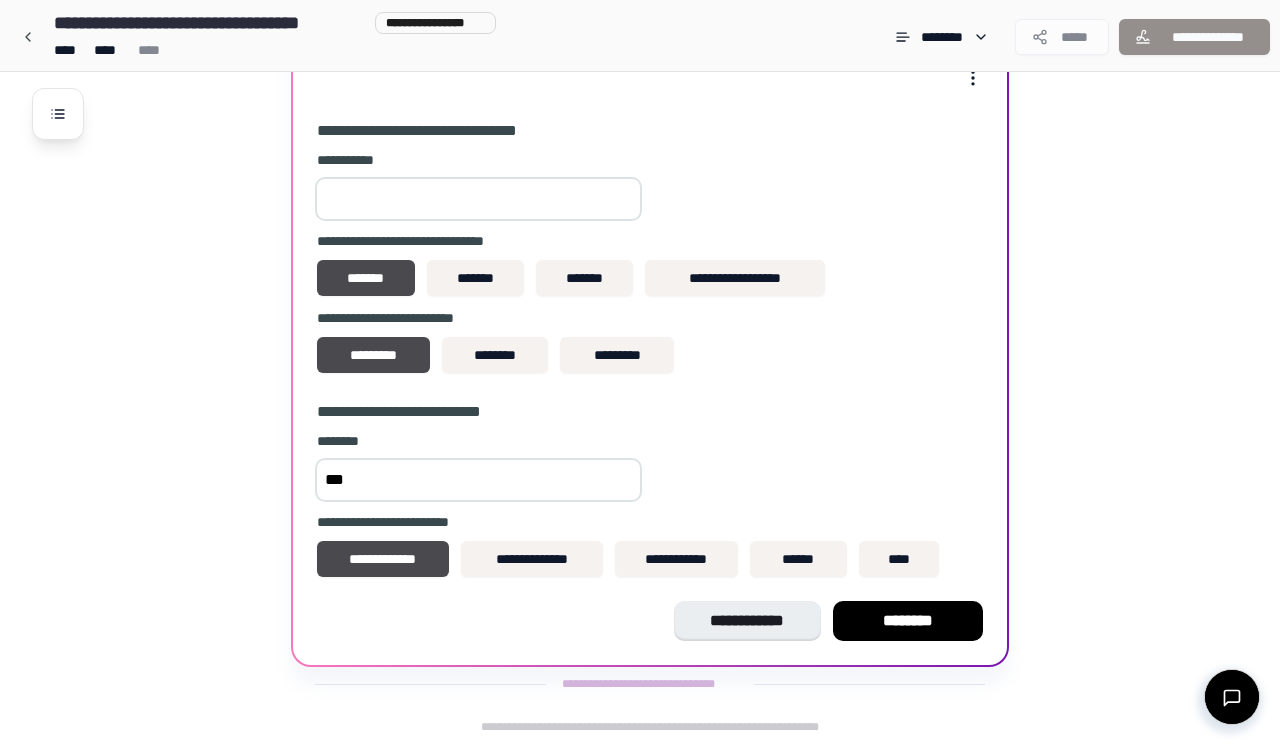 click on "**********" at bounding box center [650, 548] 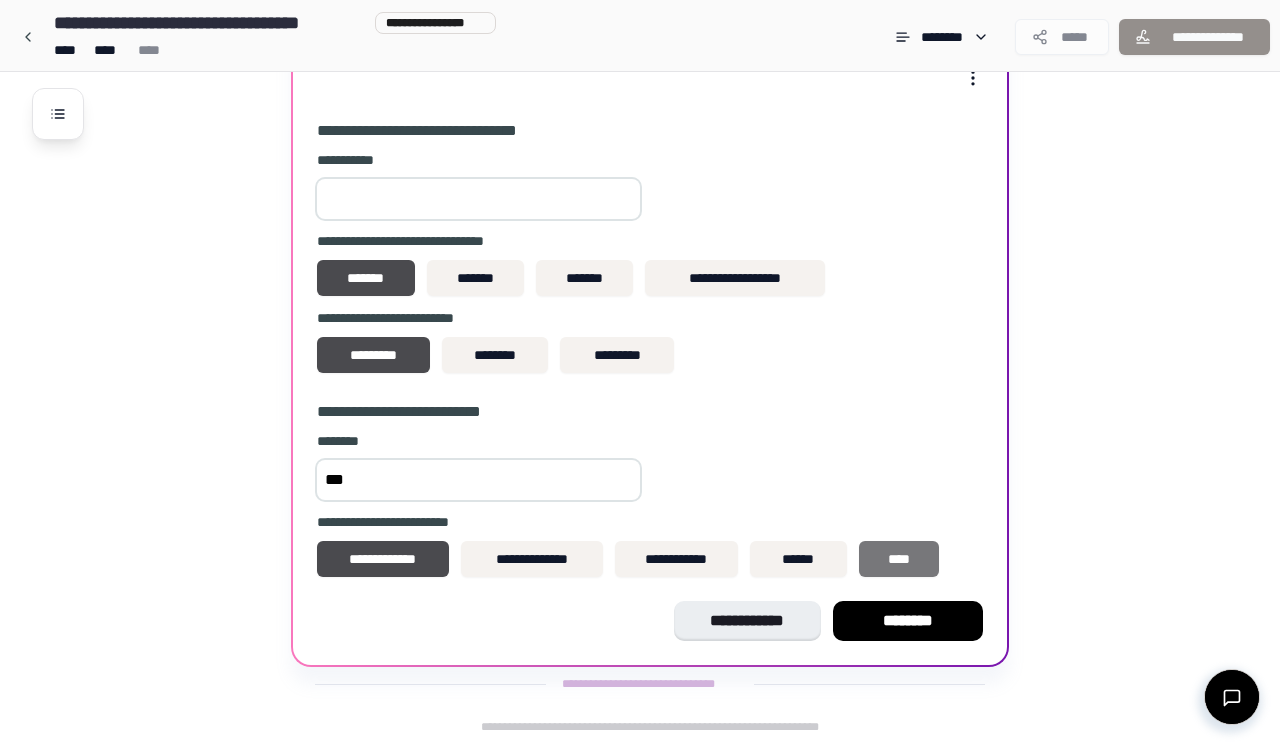 click on "****" at bounding box center [899, 559] 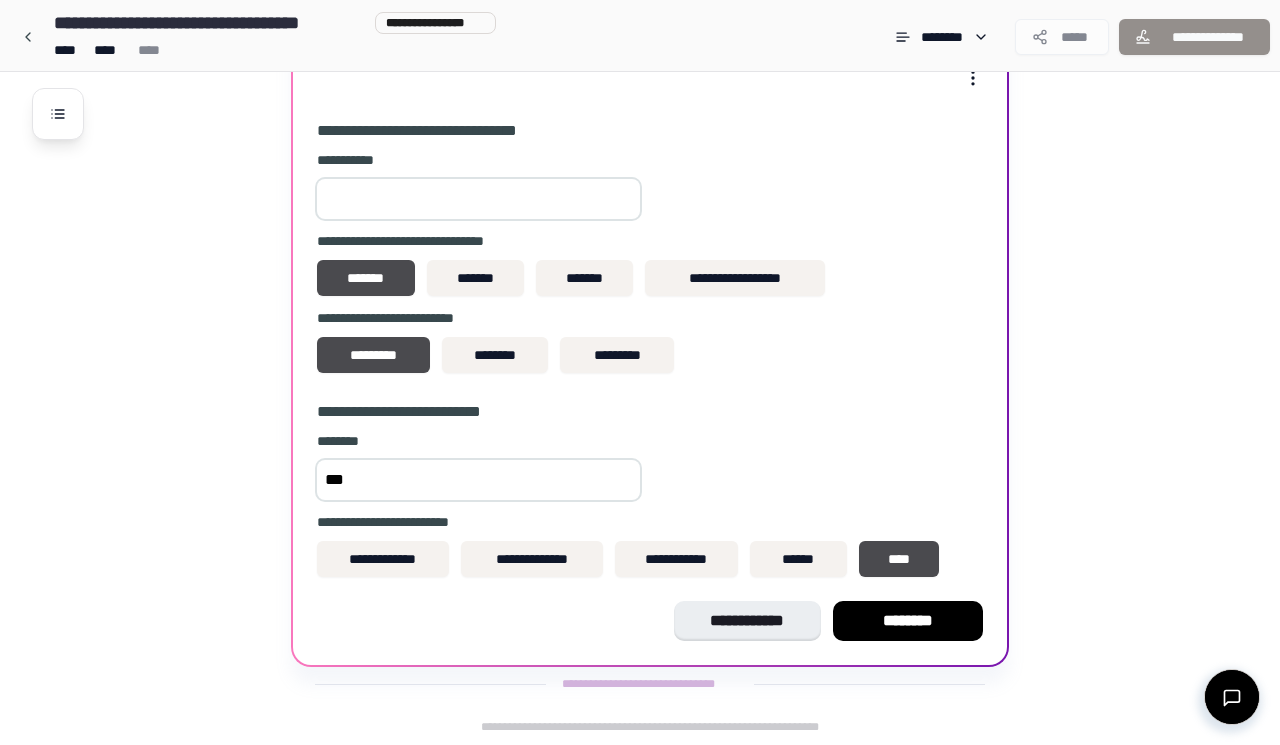 click on "***" at bounding box center [478, 480] 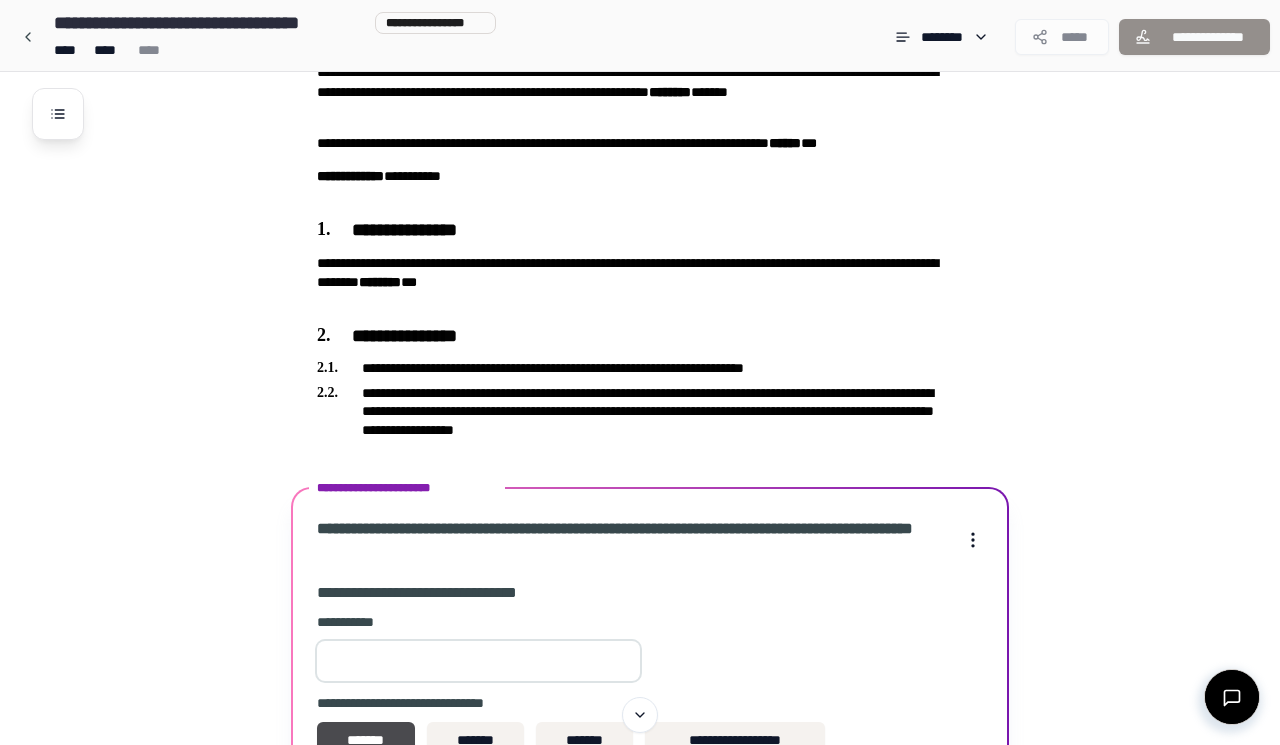 scroll, scrollTop: 82, scrollLeft: 0, axis: vertical 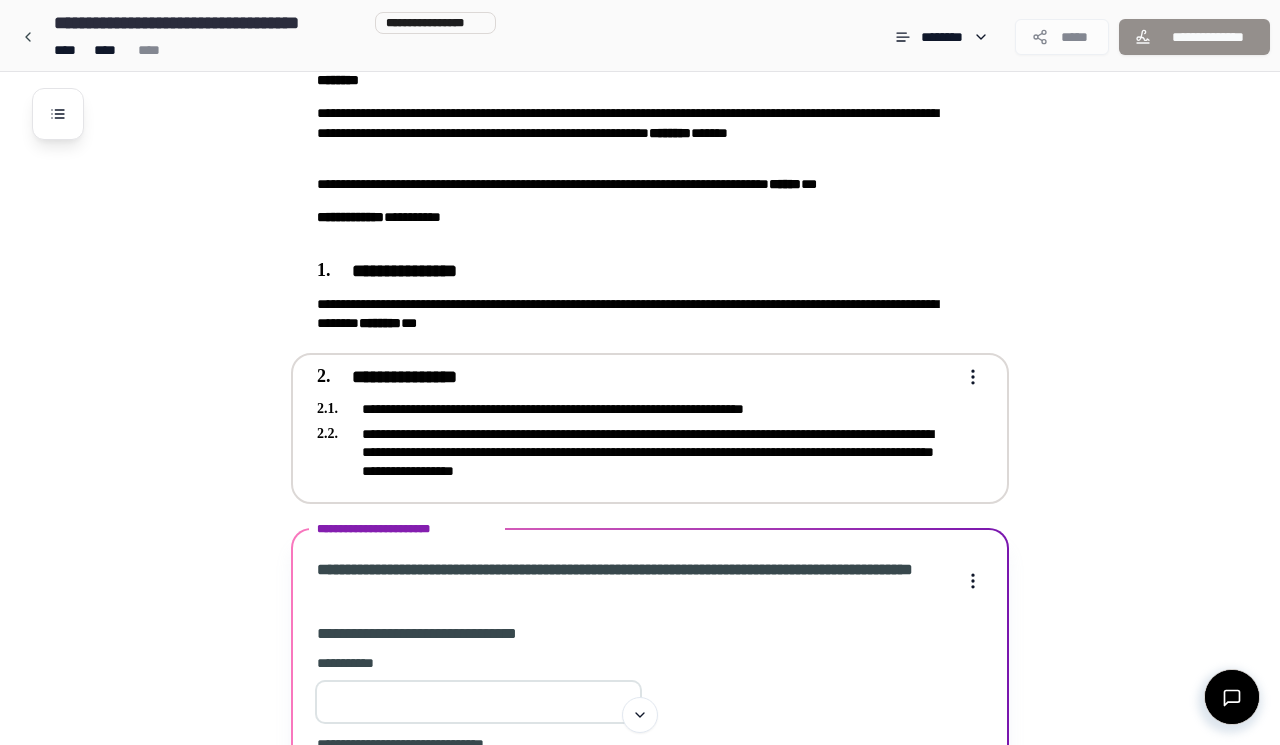 click on "**********" at bounding box center [636, 452] 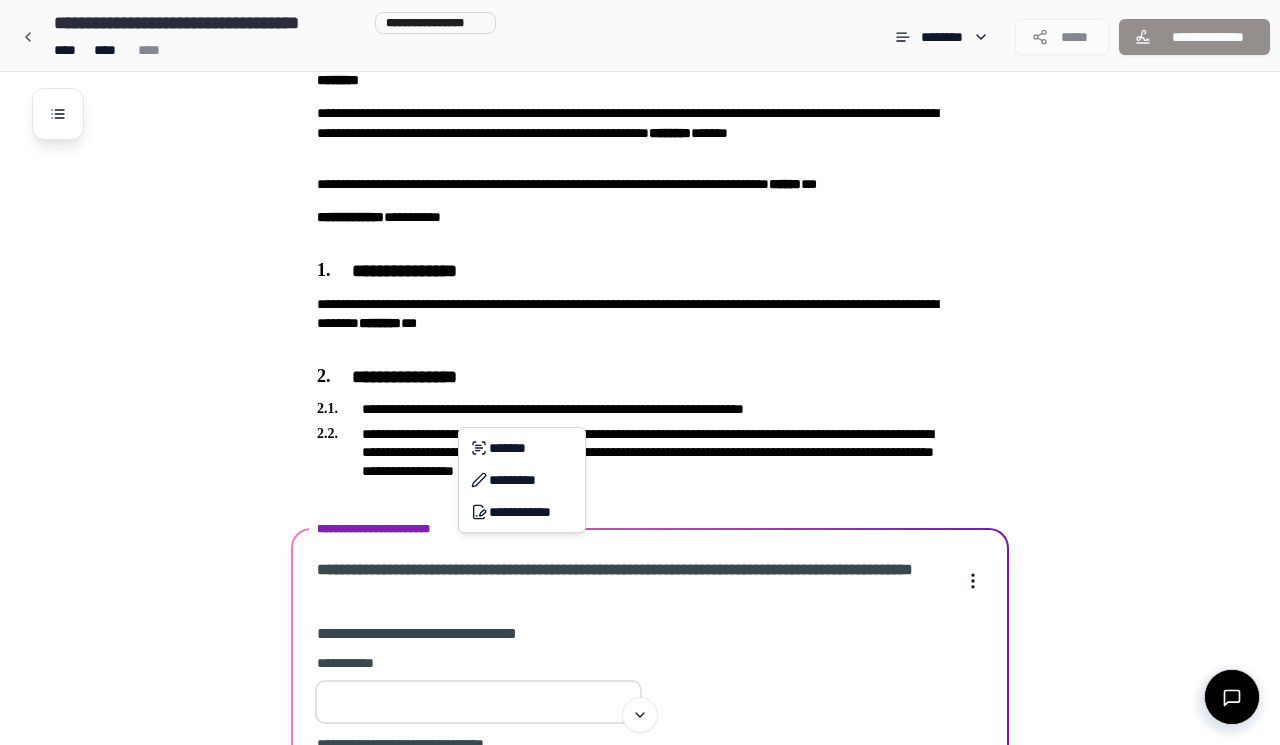 click on "**********" at bounding box center (640, 583) 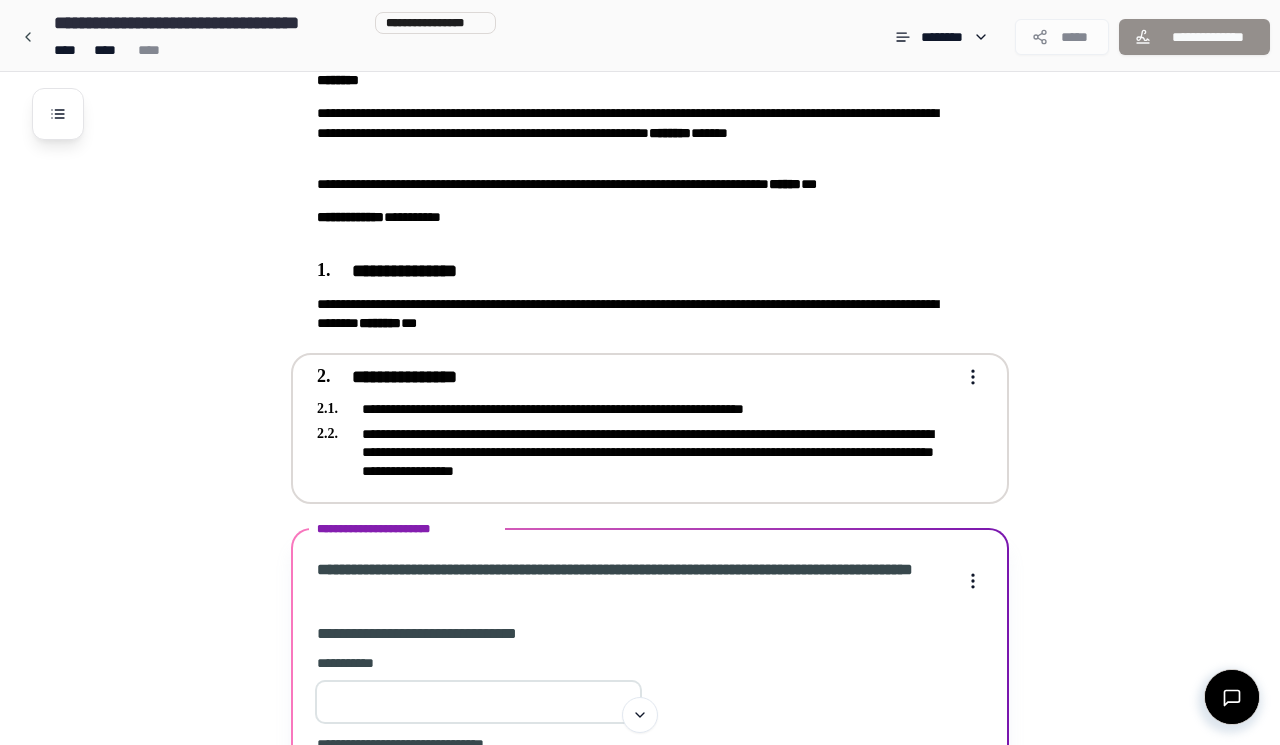 click on "**********" at bounding box center [636, 427] 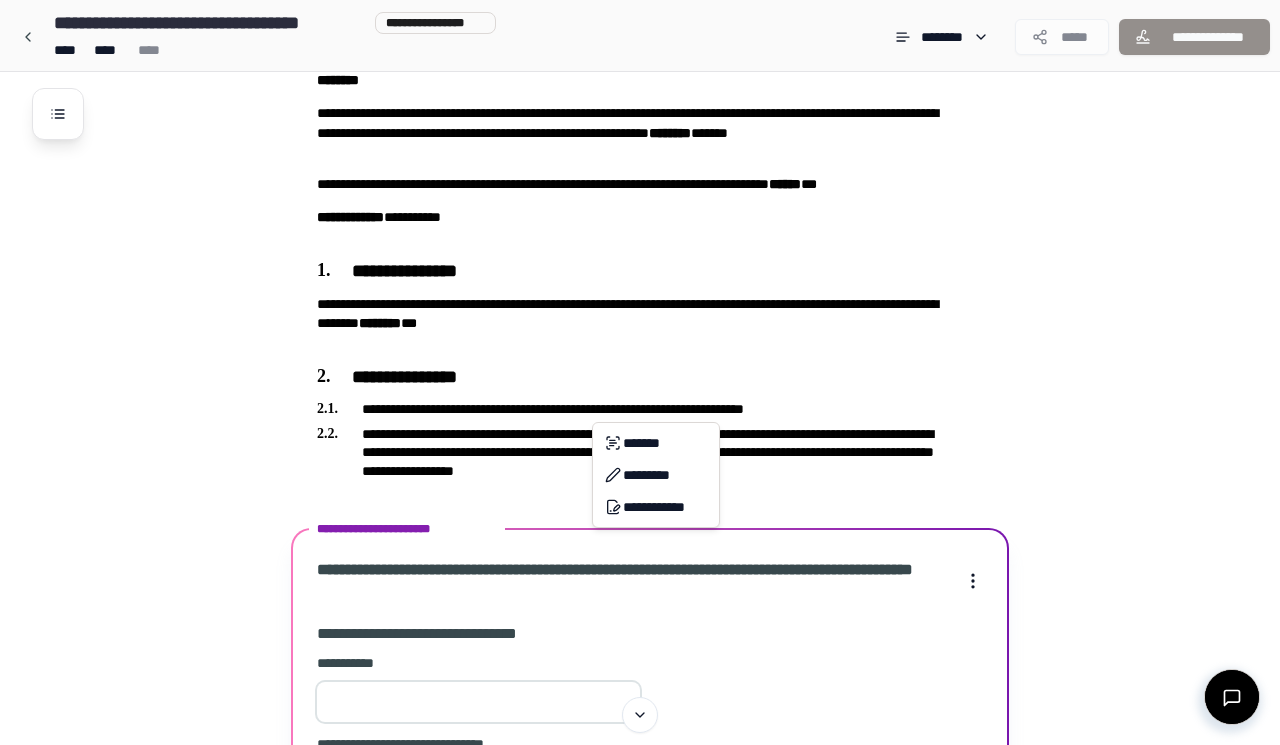 click on "**********" at bounding box center (640, 583) 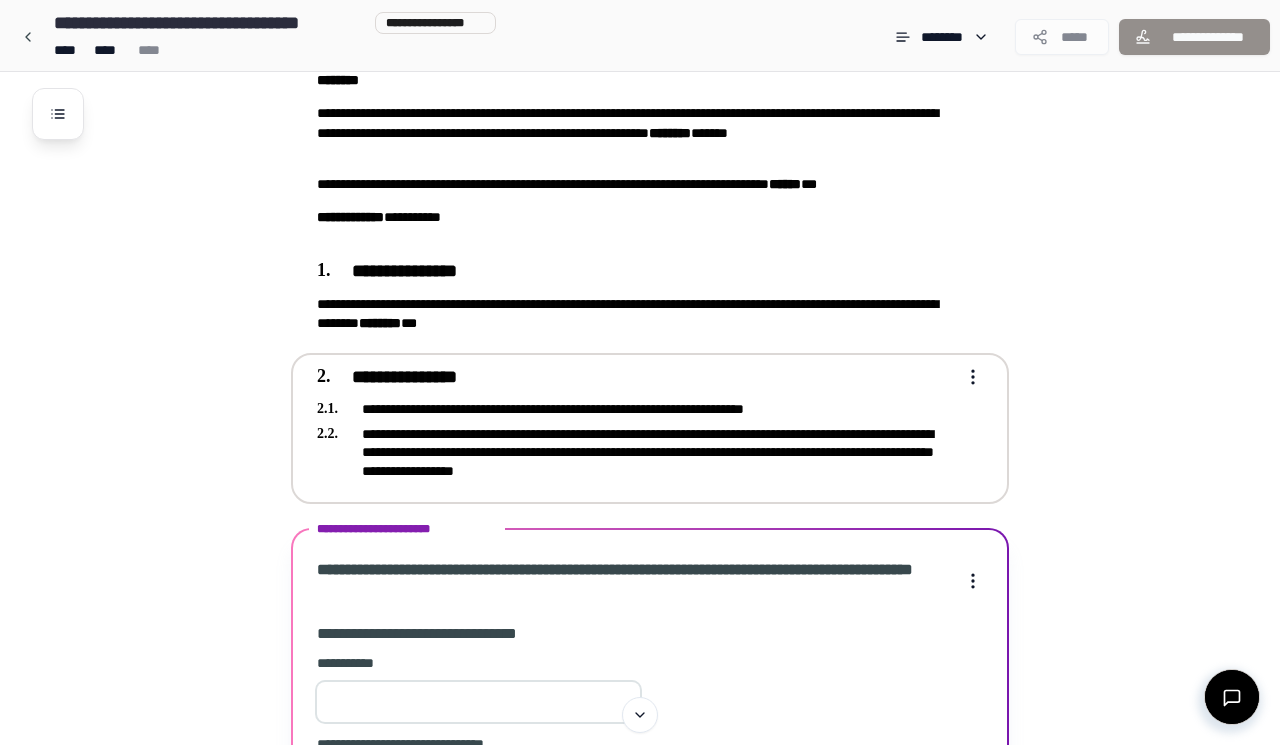 click on "**********" at bounding box center (636, 452) 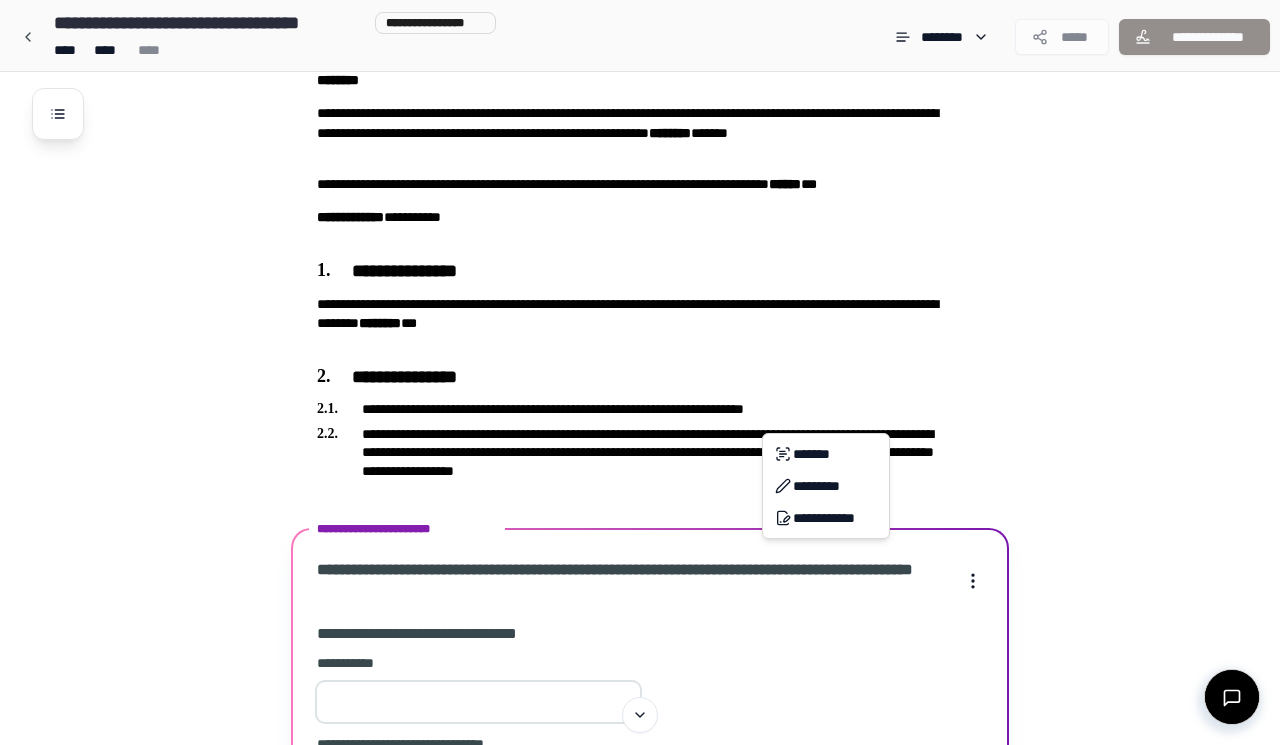 click on "**********" at bounding box center (640, 583) 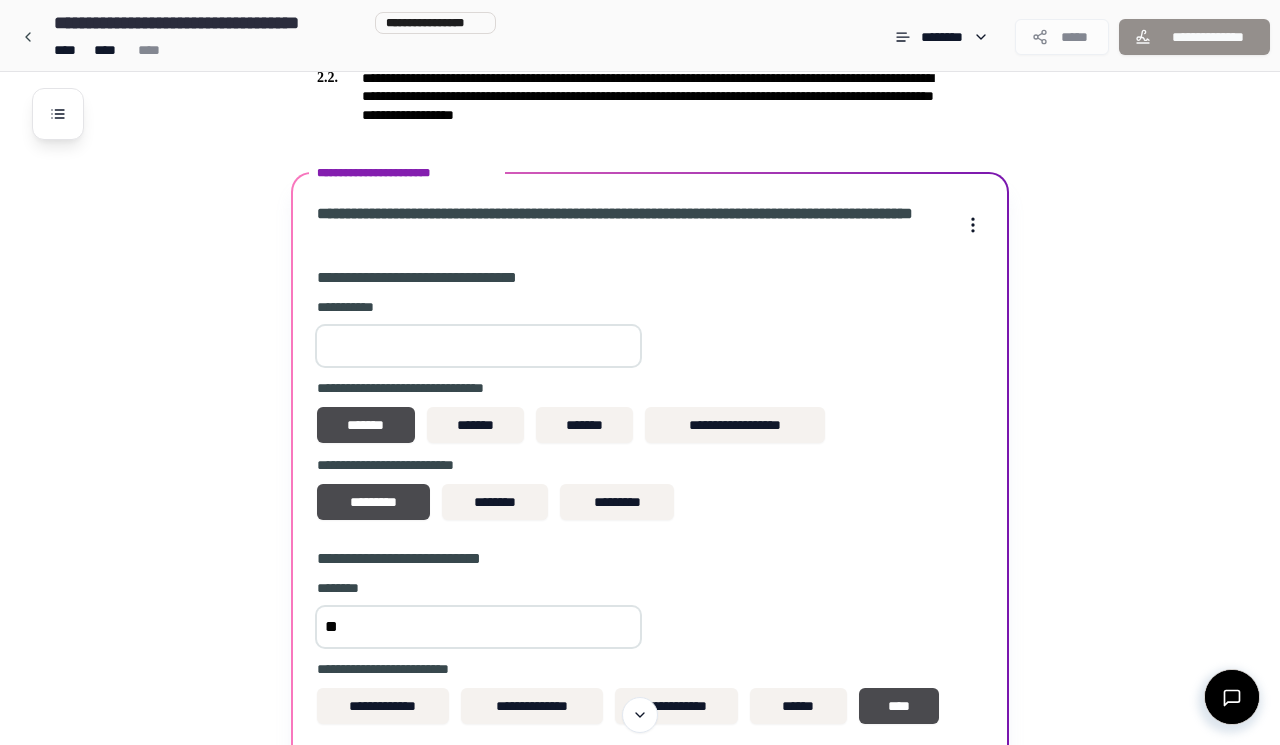 scroll, scrollTop: 585, scrollLeft: 0, axis: vertical 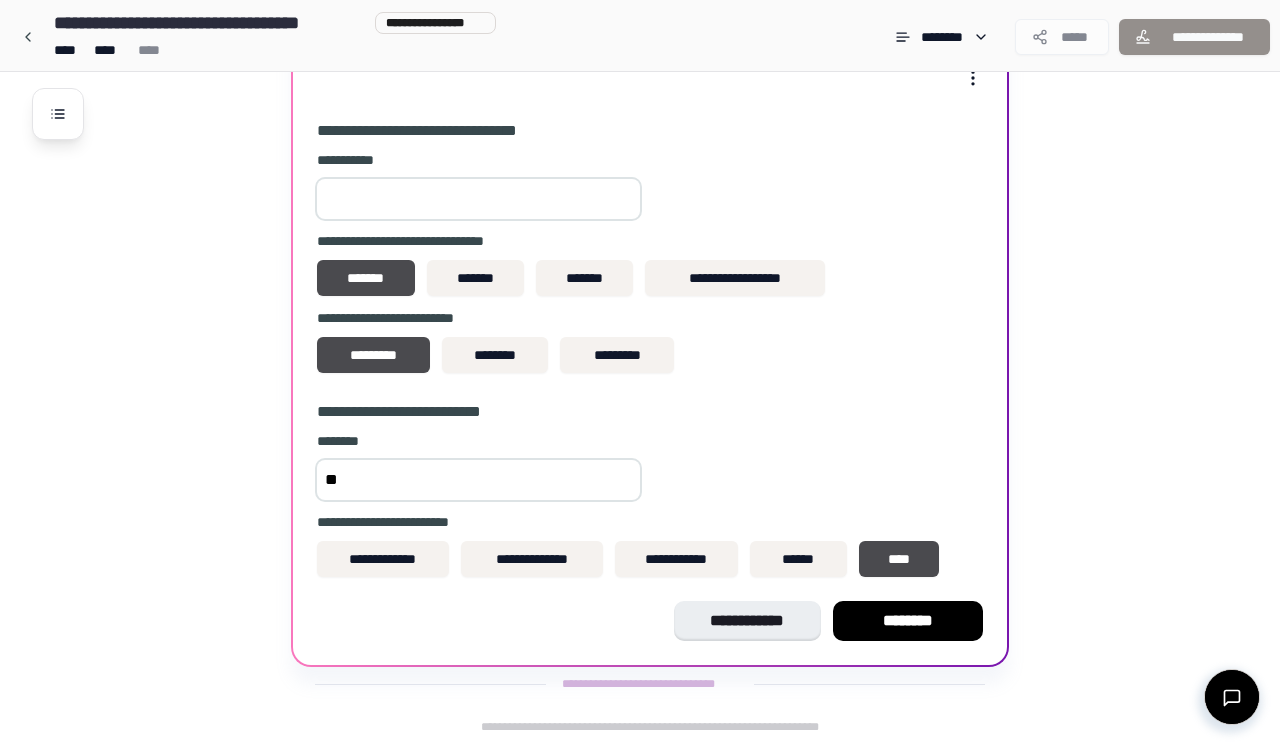 click on "**" at bounding box center (478, 480) 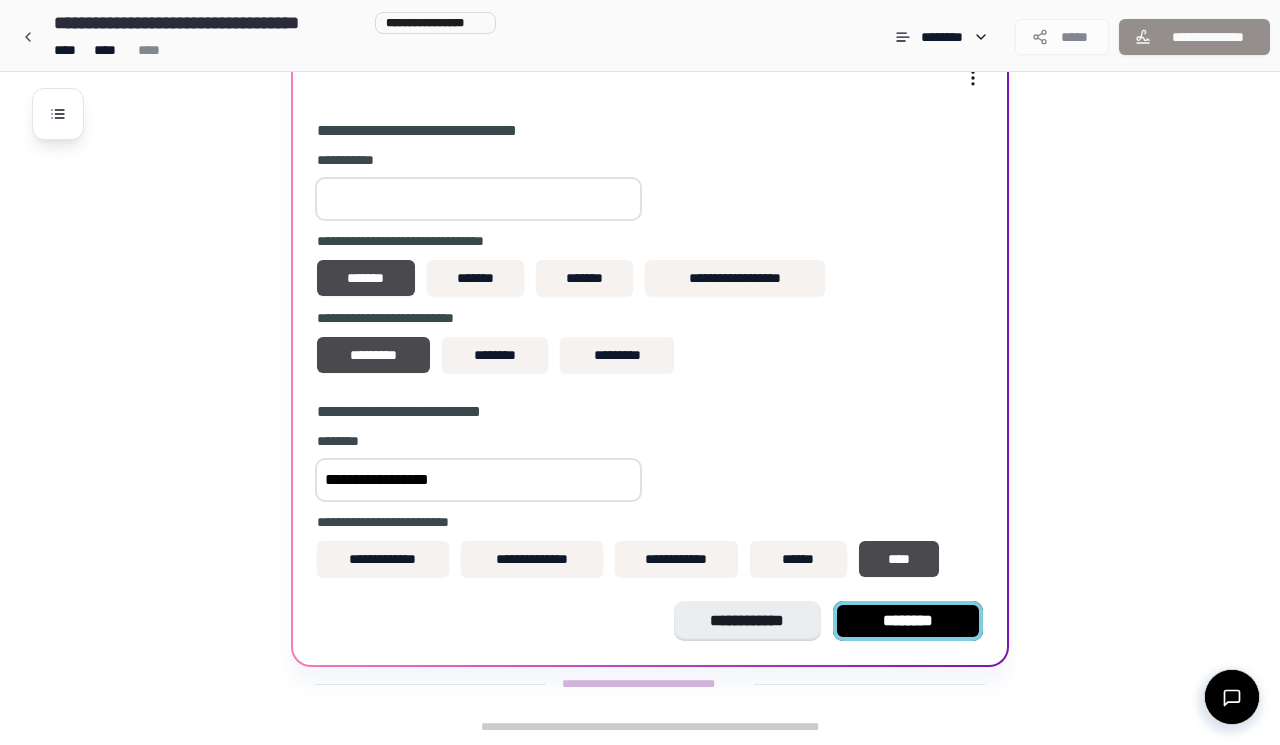 type on "**********" 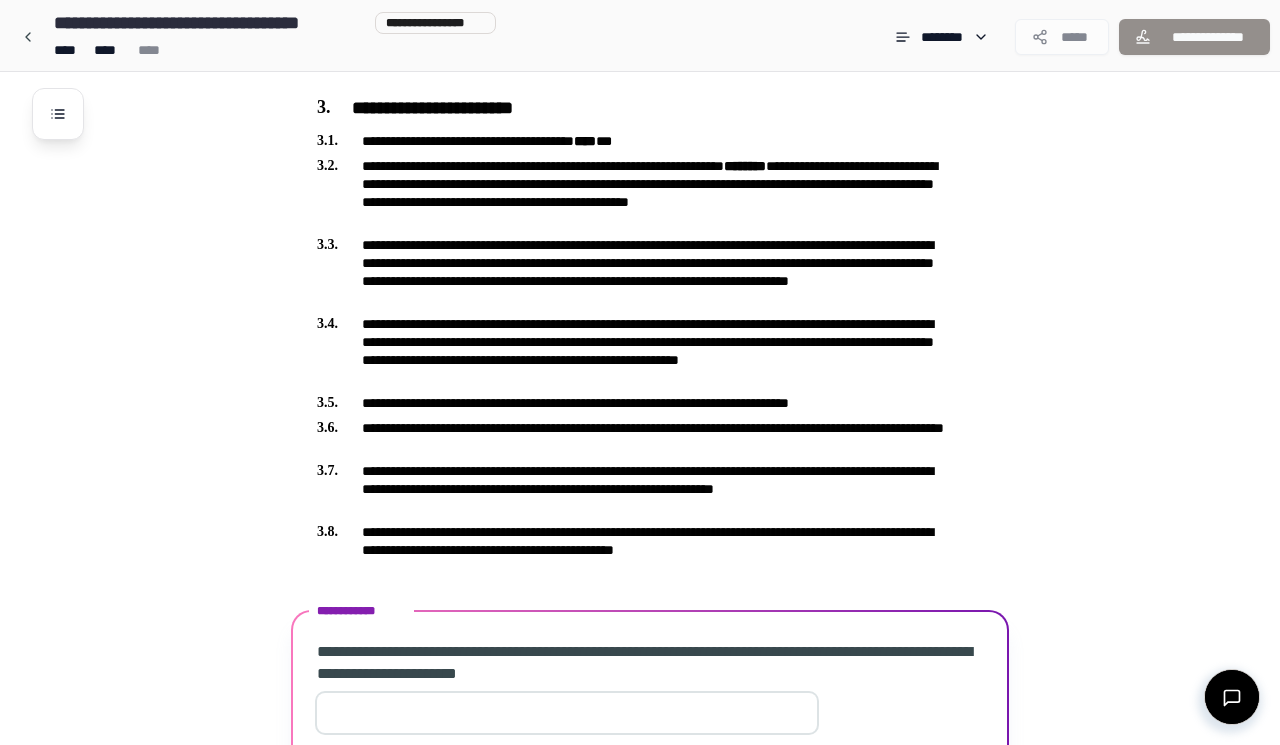 scroll, scrollTop: 660, scrollLeft: 0, axis: vertical 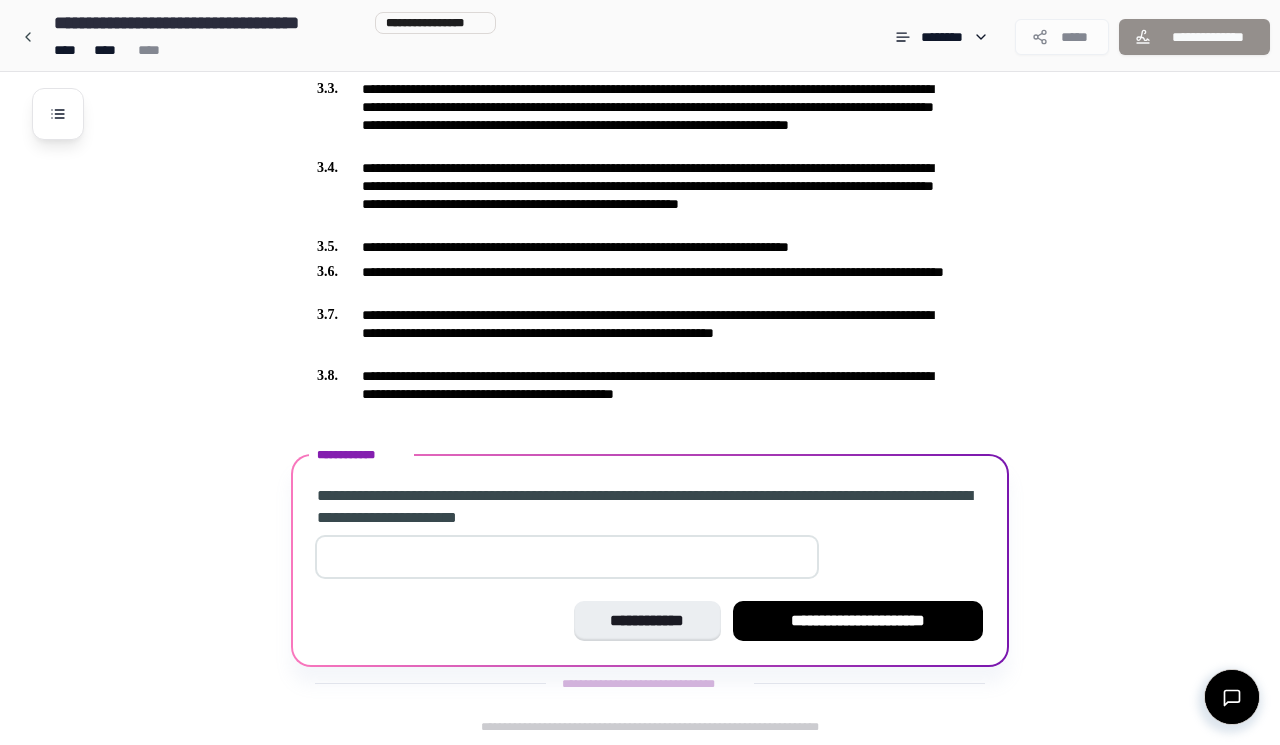 click at bounding box center (567, 557) 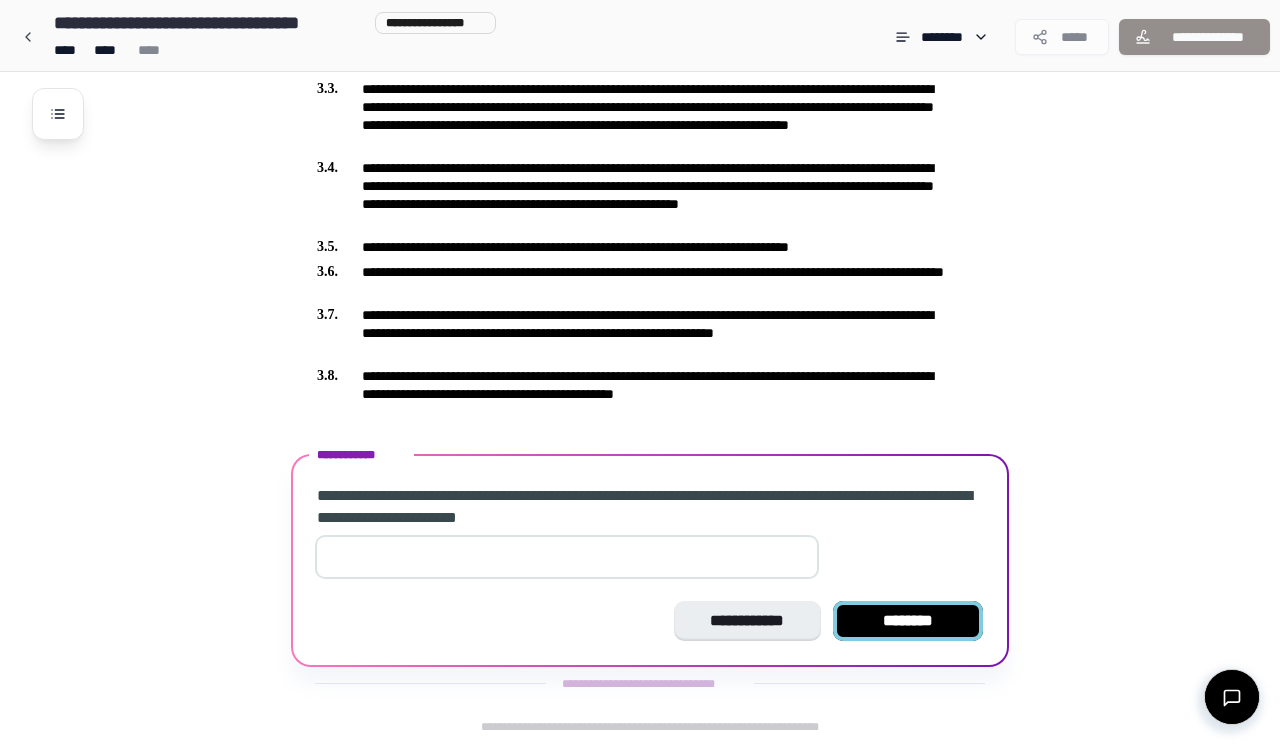 type on "**" 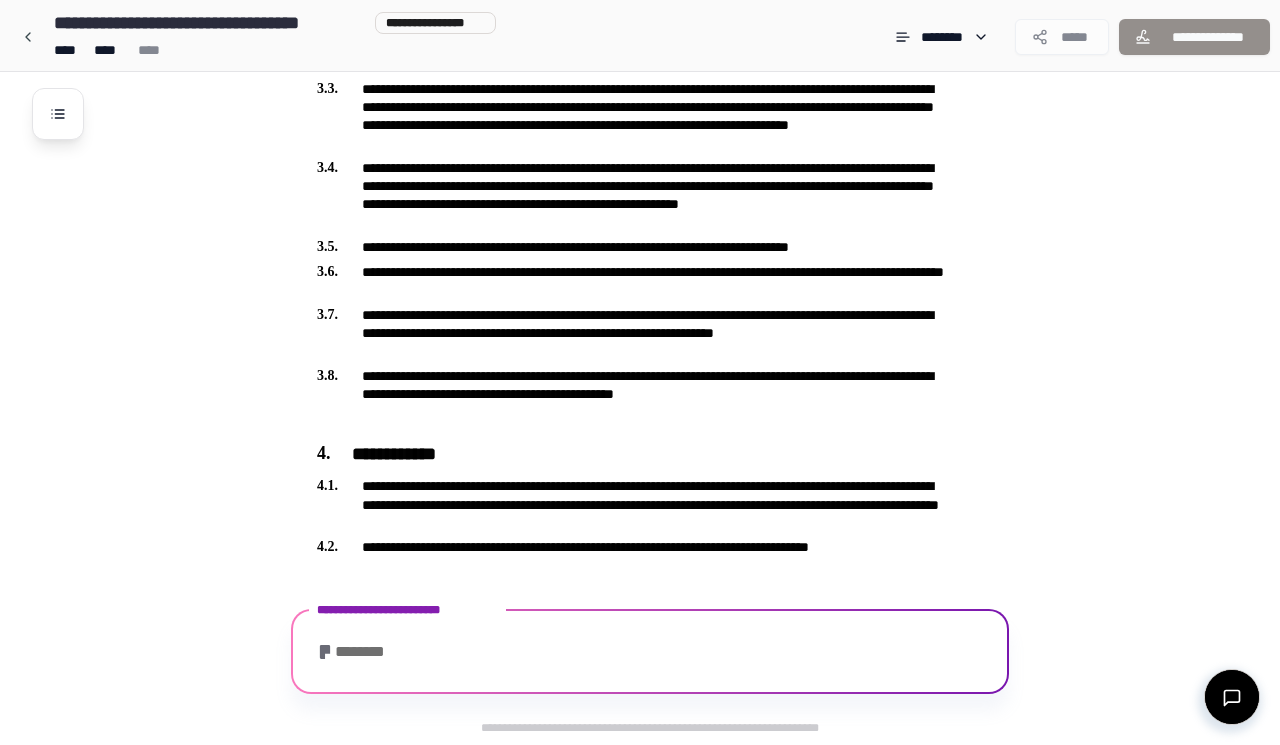 scroll, scrollTop: 751, scrollLeft: 0, axis: vertical 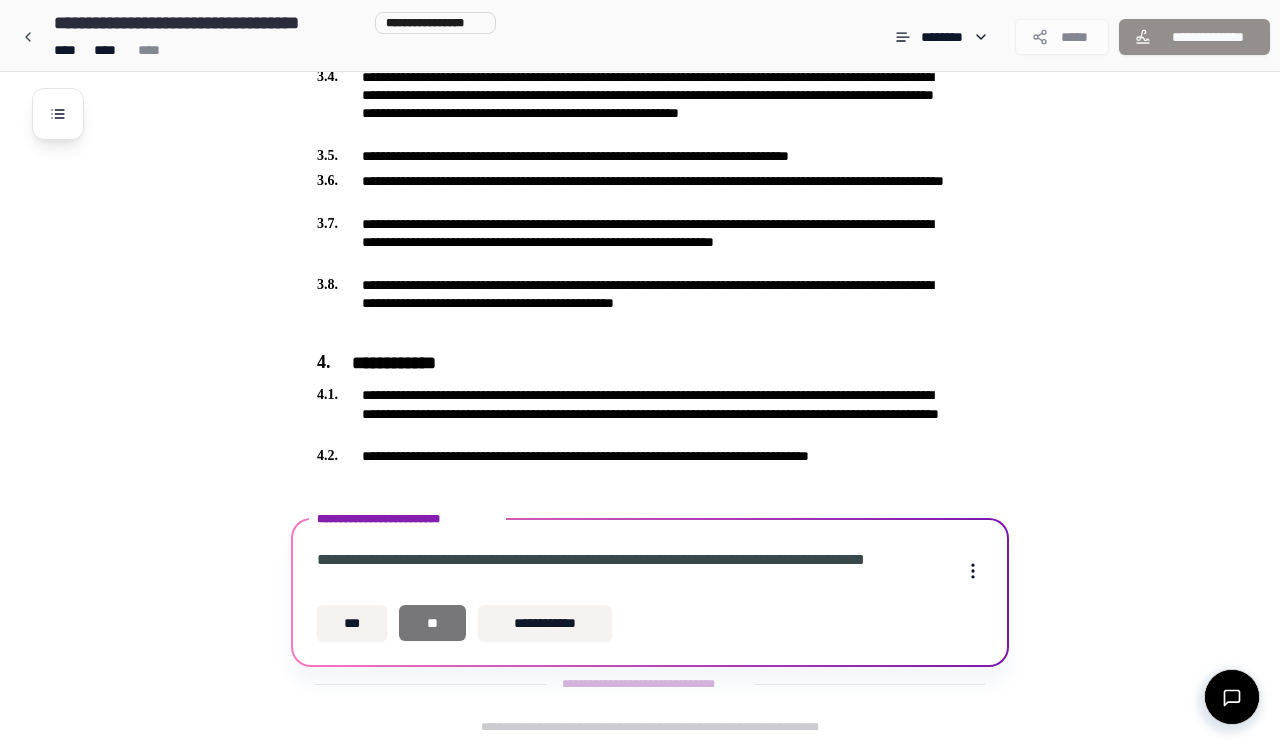 click on "**" at bounding box center (432, 623) 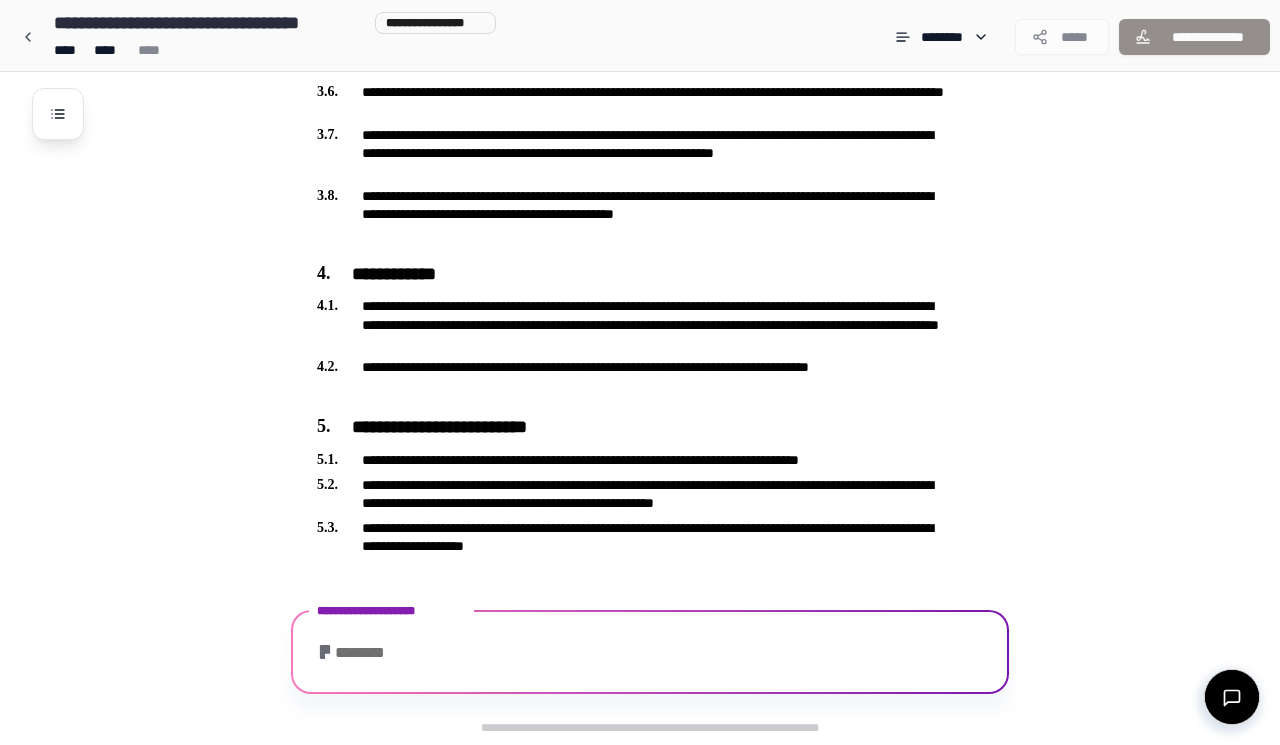 scroll, scrollTop: 910, scrollLeft: 0, axis: vertical 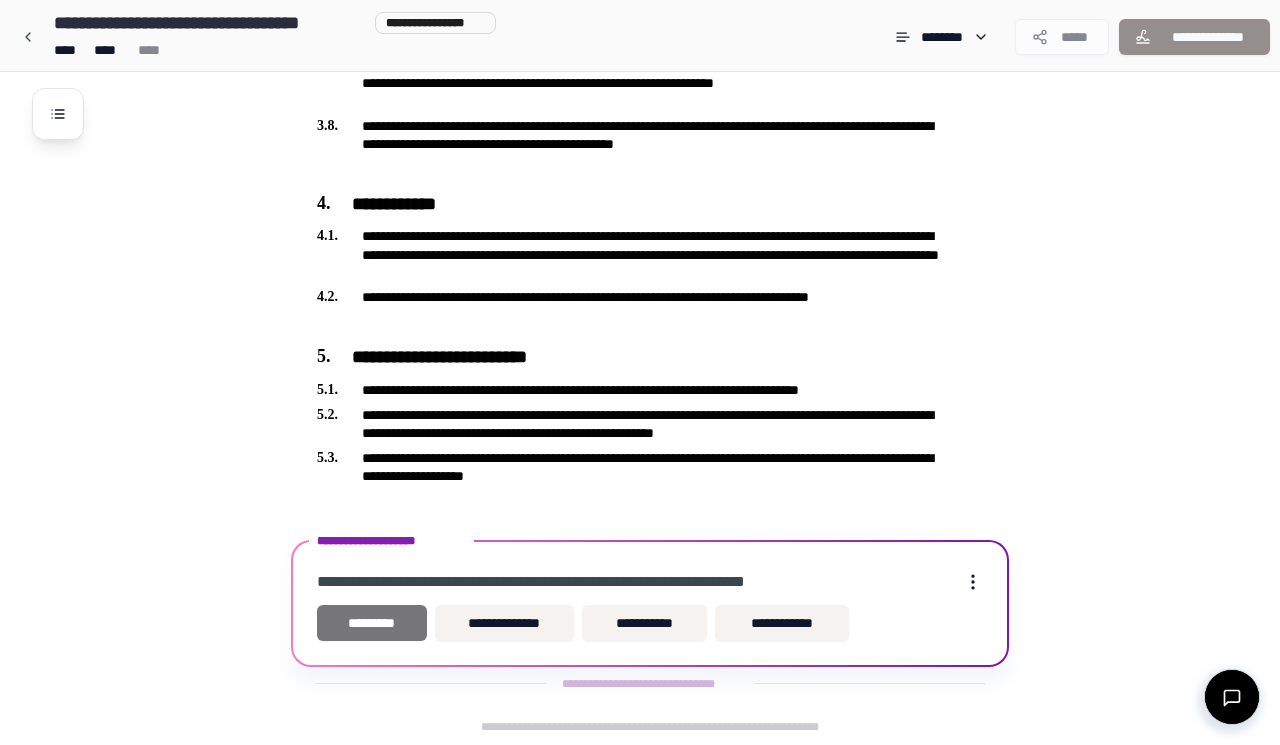 click on "*********" at bounding box center [372, 623] 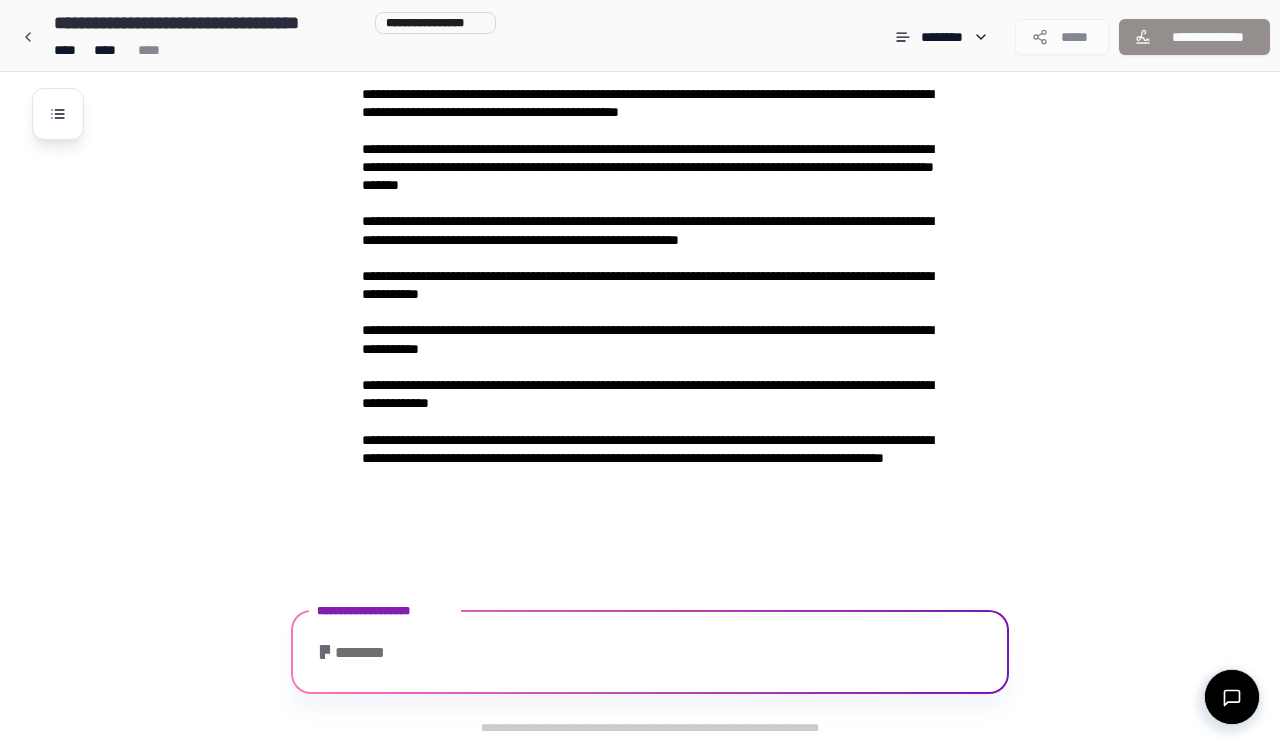 scroll, scrollTop: 2558, scrollLeft: 0, axis: vertical 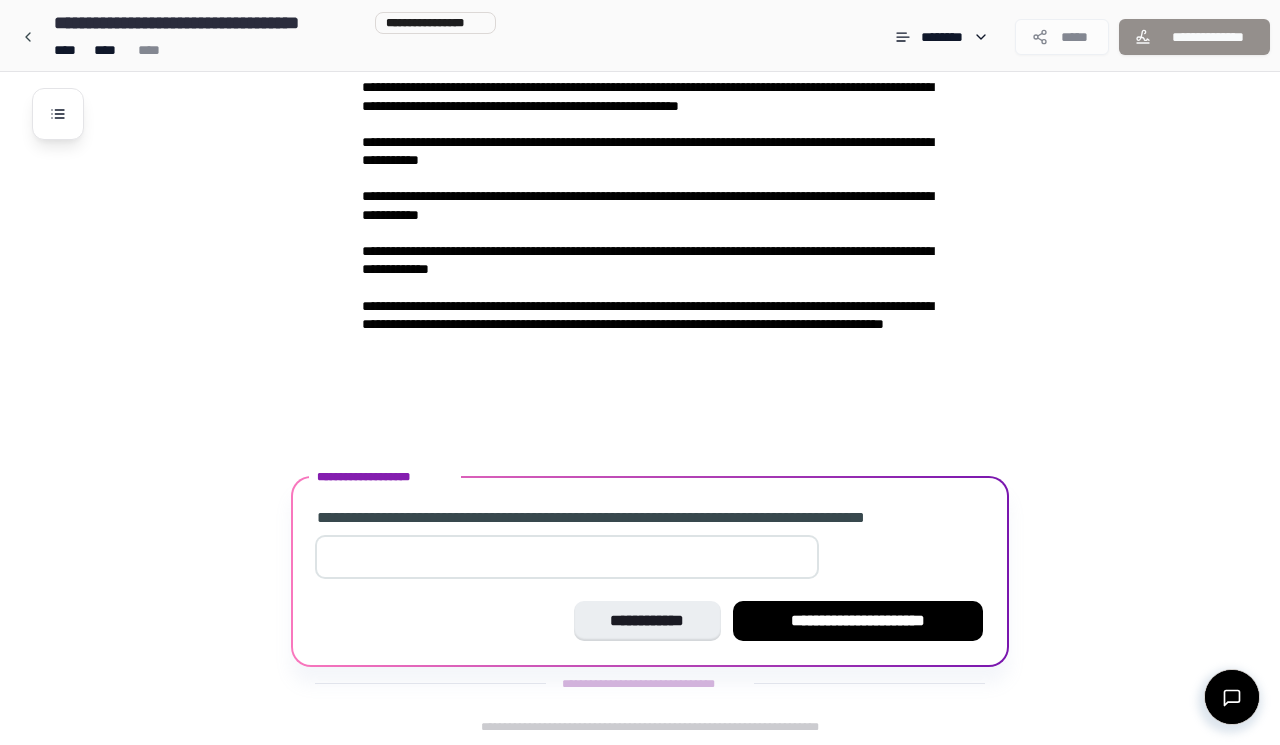 click at bounding box center (567, 557) 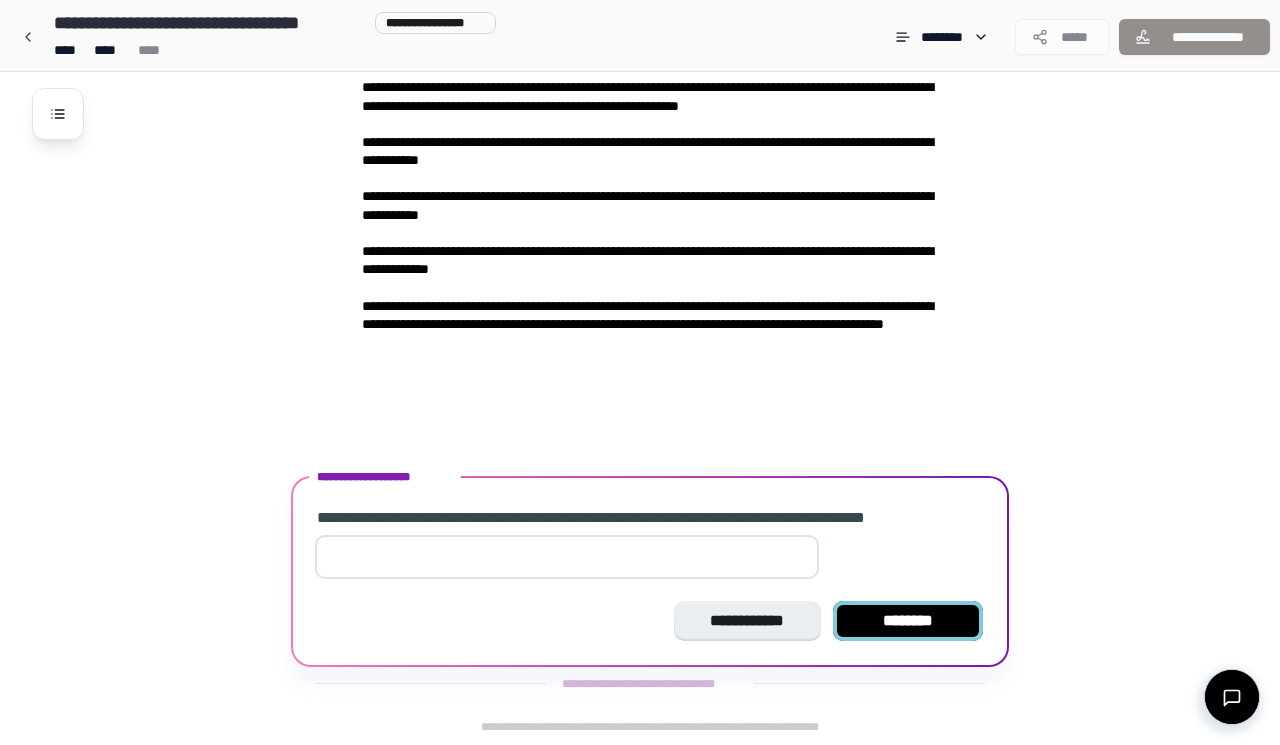 type on "*" 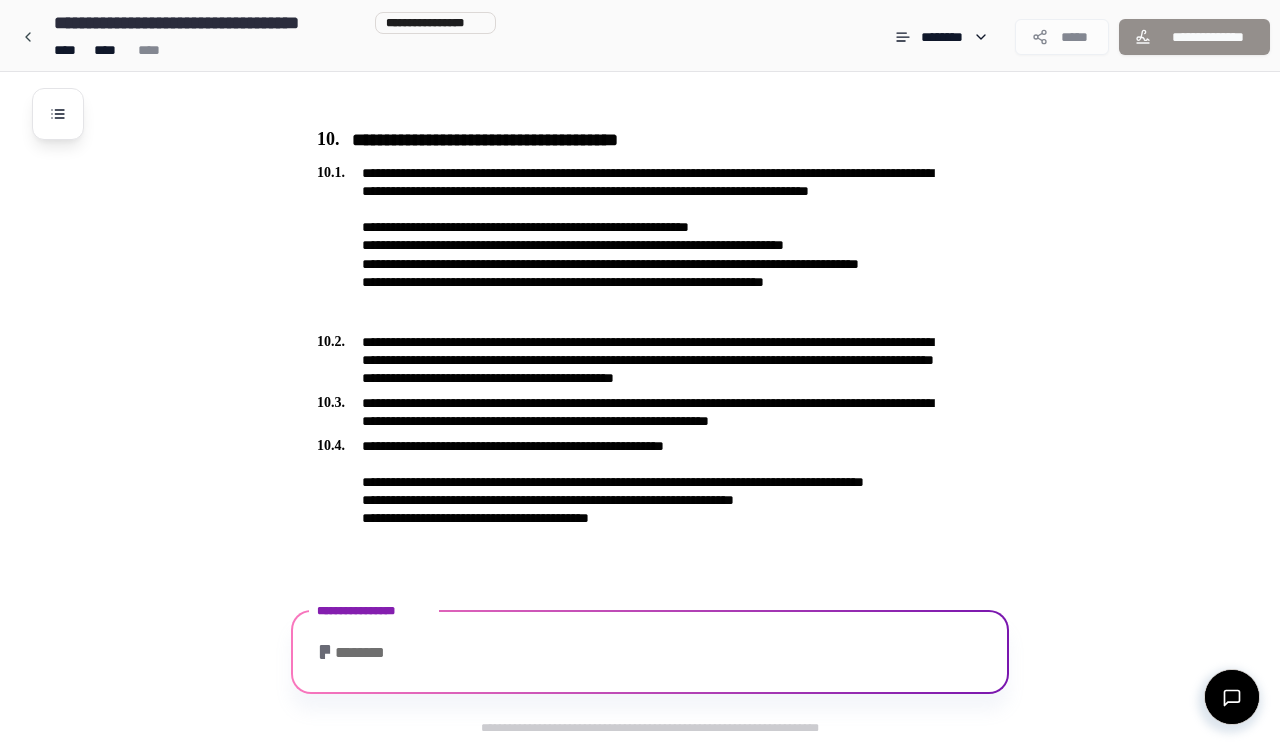 scroll, scrollTop: 3155, scrollLeft: 0, axis: vertical 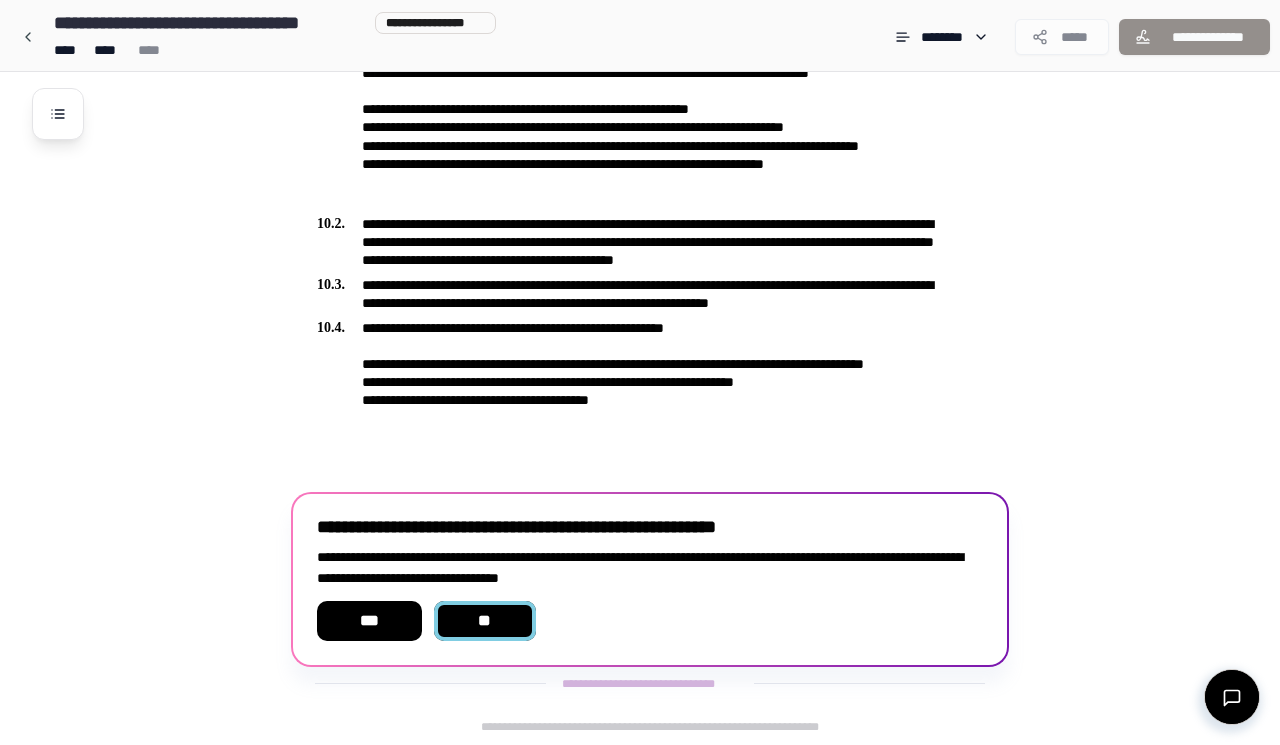 click on "**" at bounding box center (485, 621) 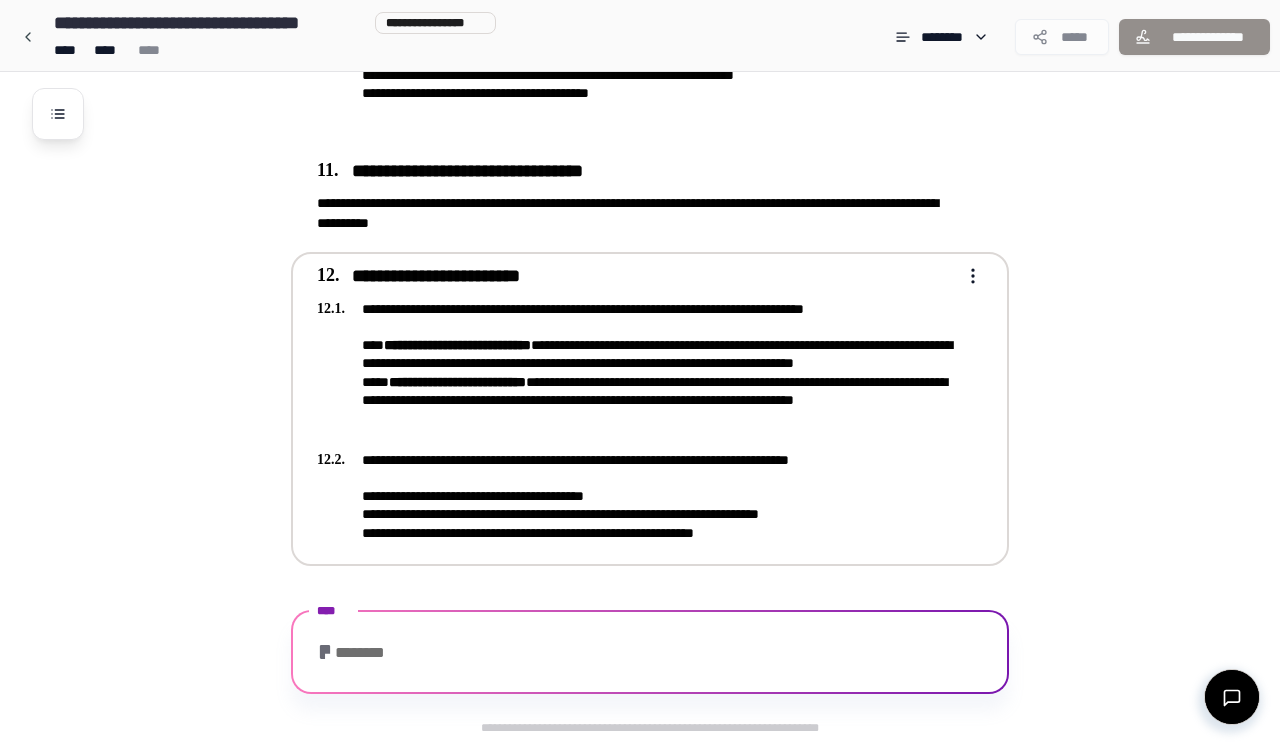 scroll, scrollTop: 3559, scrollLeft: 0, axis: vertical 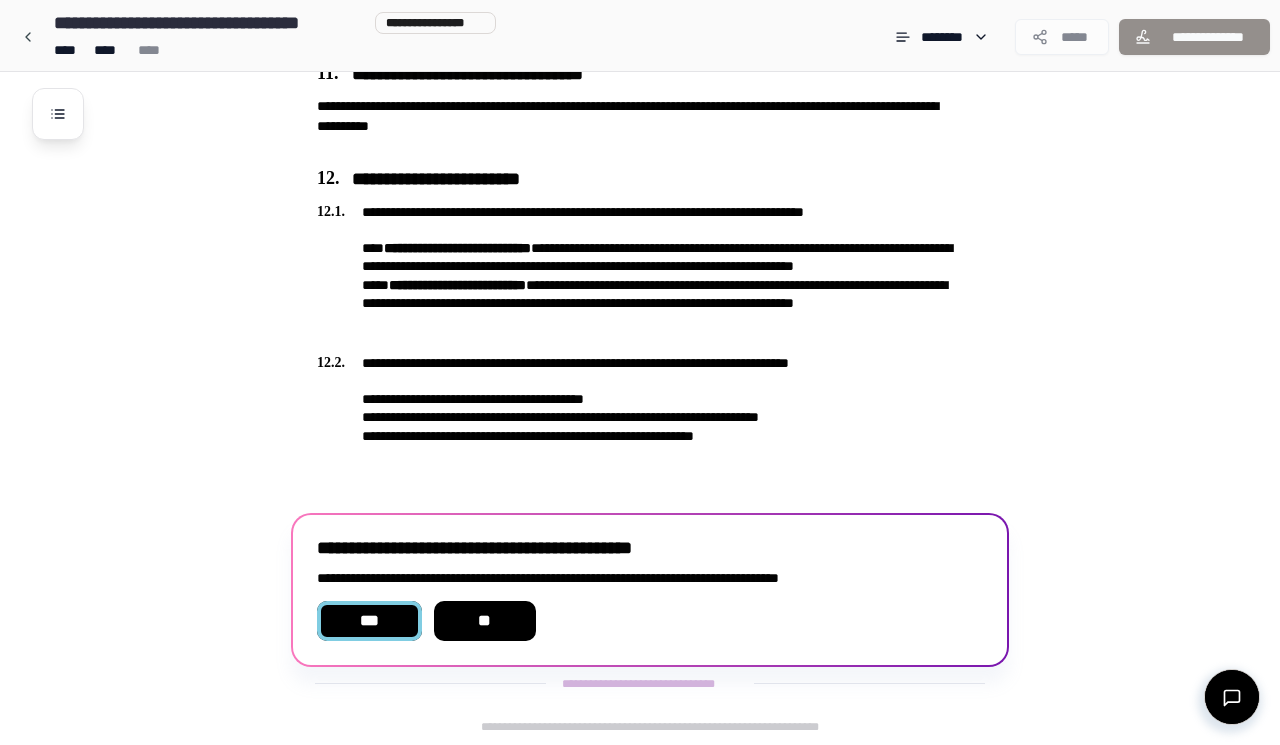 click on "***" at bounding box center (369, 621) 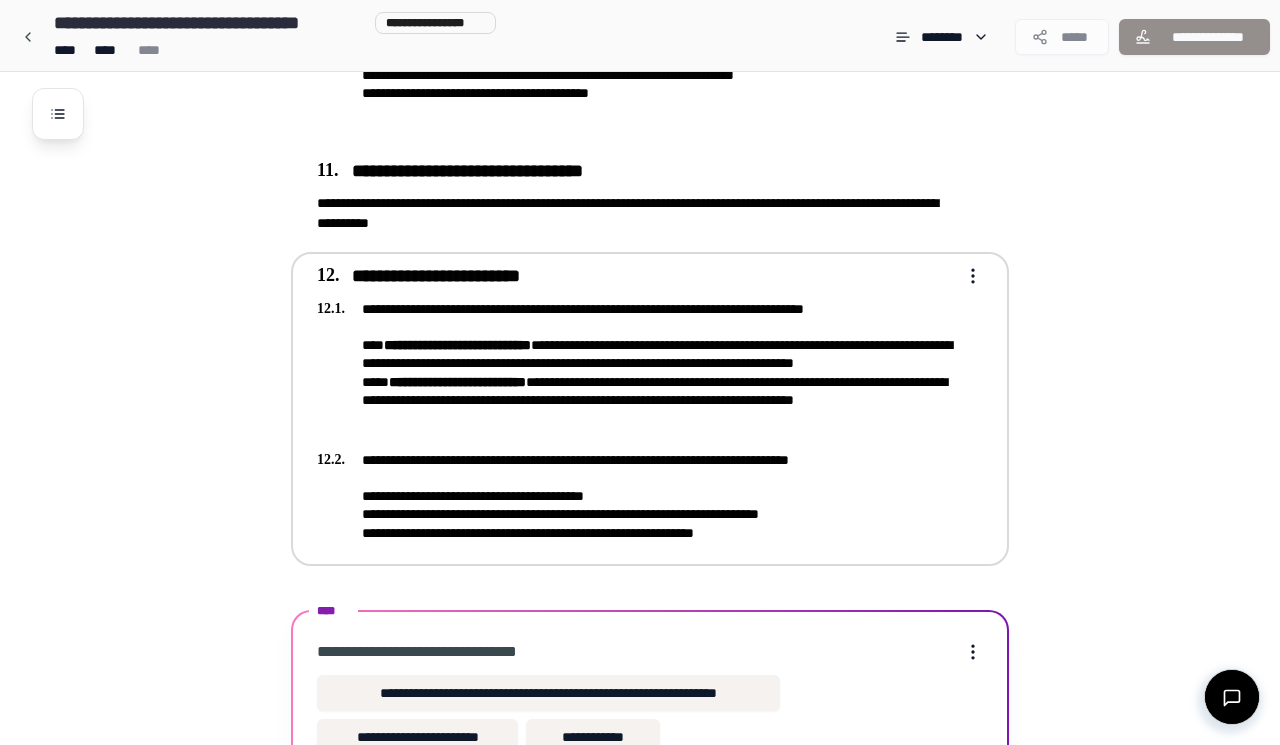 scroll, scrollTop: 3576, scrollLeft: 0, axis: vertical 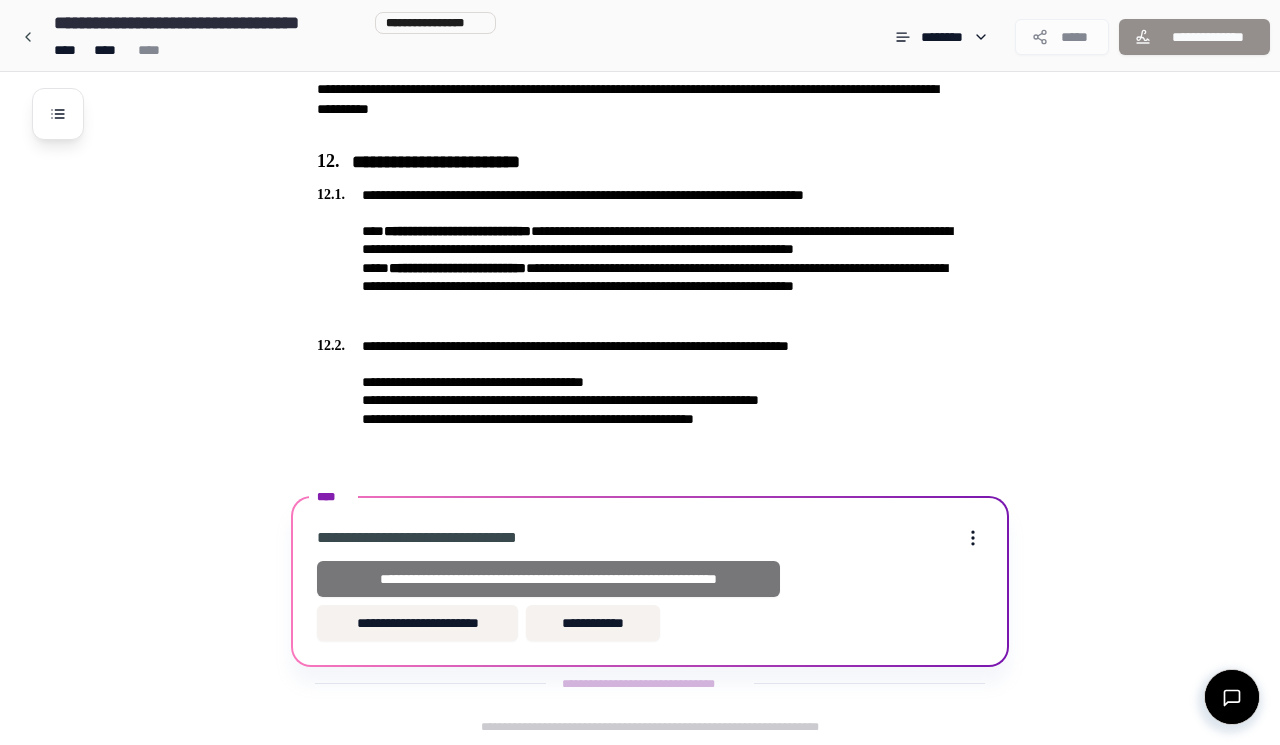 click on "**********" at bounding box center (548, 579) 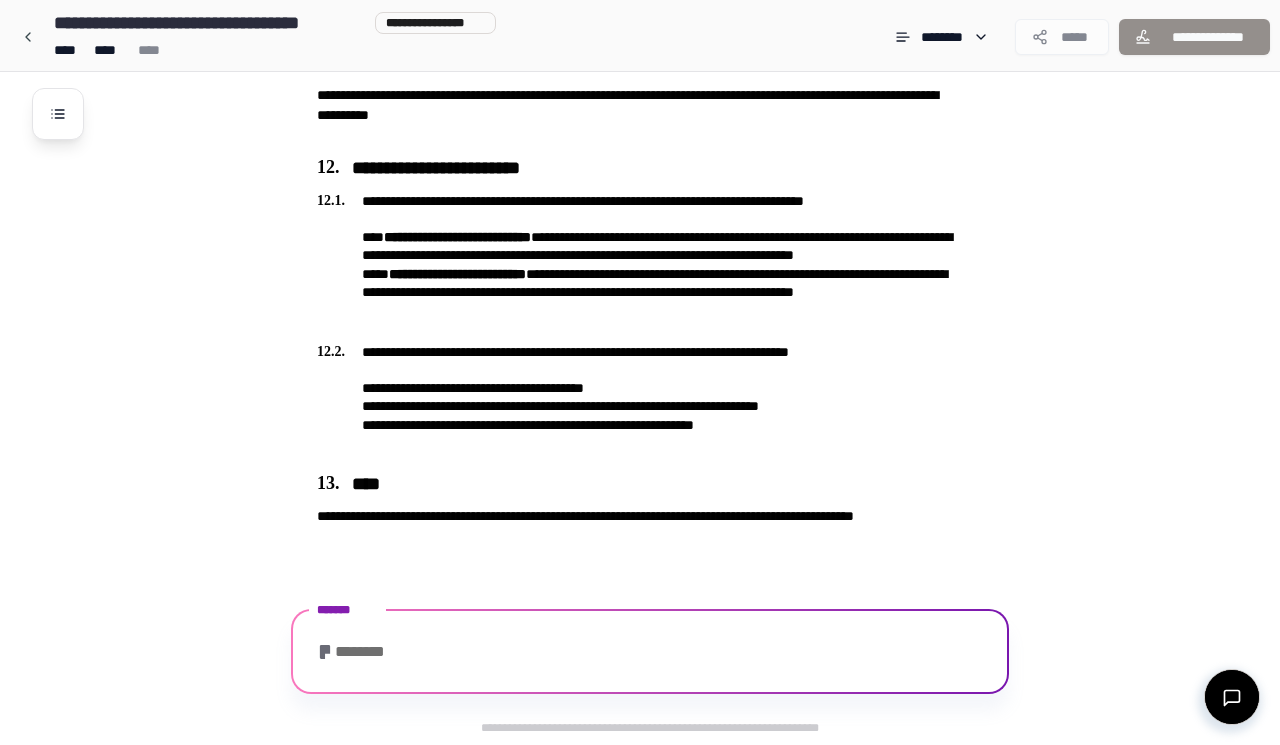 scroll, scrollTop: 3666, scrollLeft: 0, axis: vertical 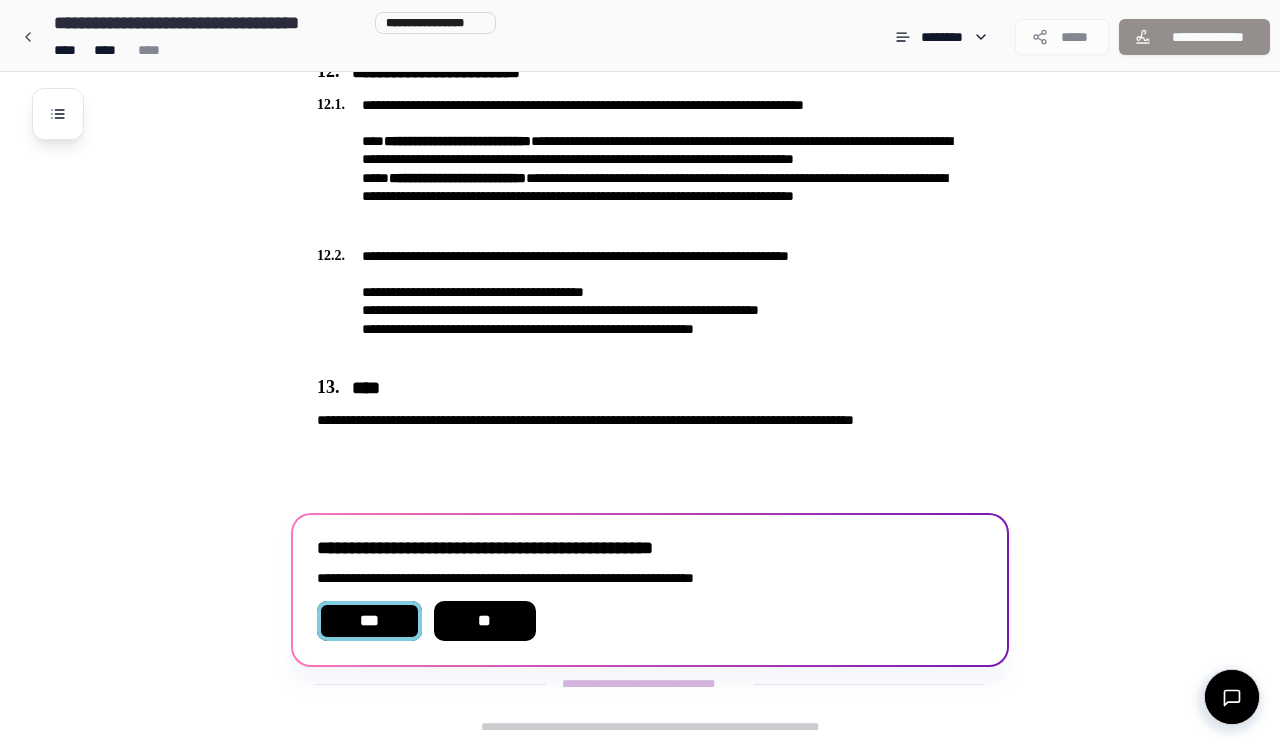click on "***" at bounding box center [369, 621] 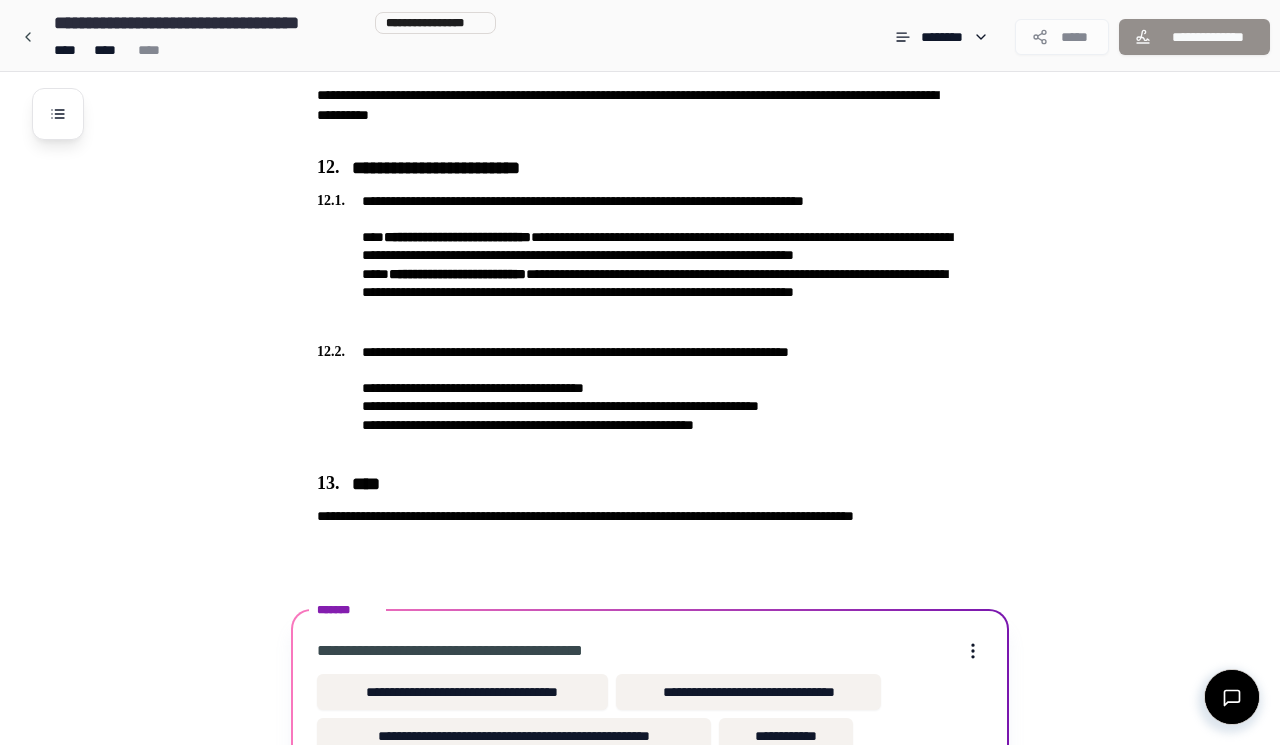 scroll, scrollTop: 3683, scrollLeft: 0, axis: vertical 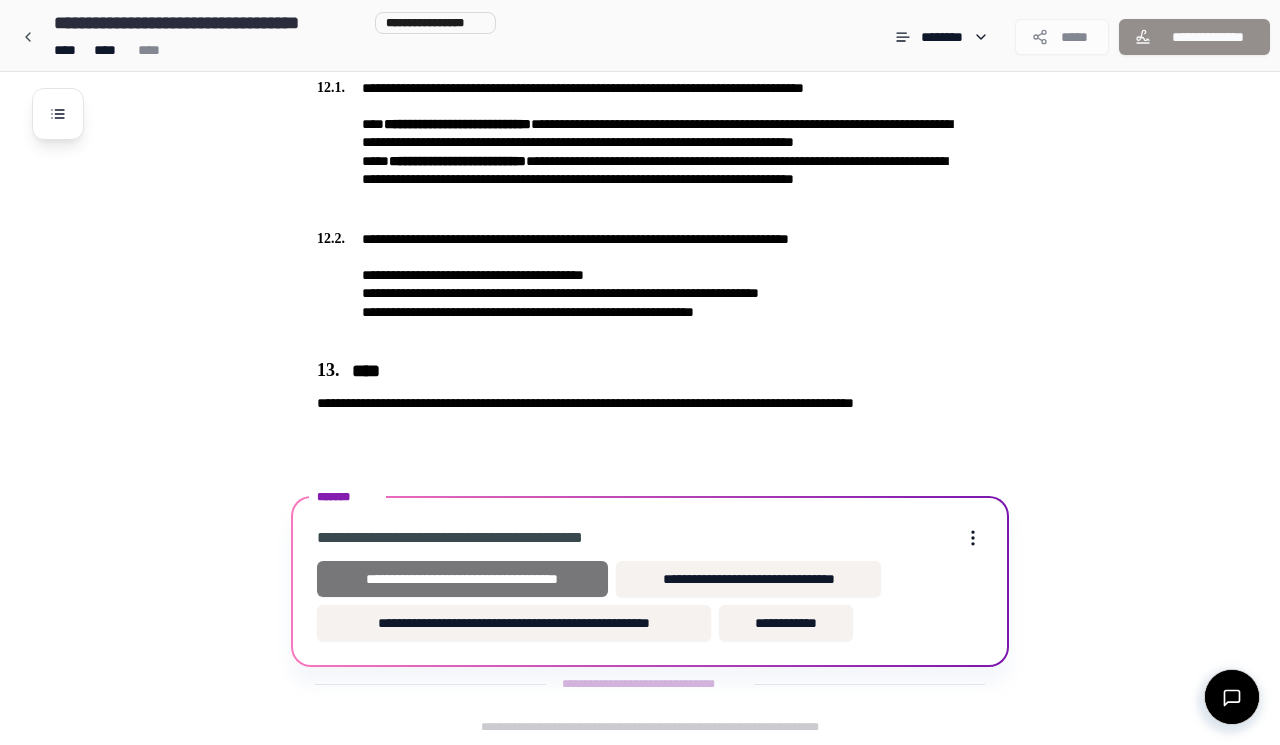 click on "**********" at bounding box center (462, 579) 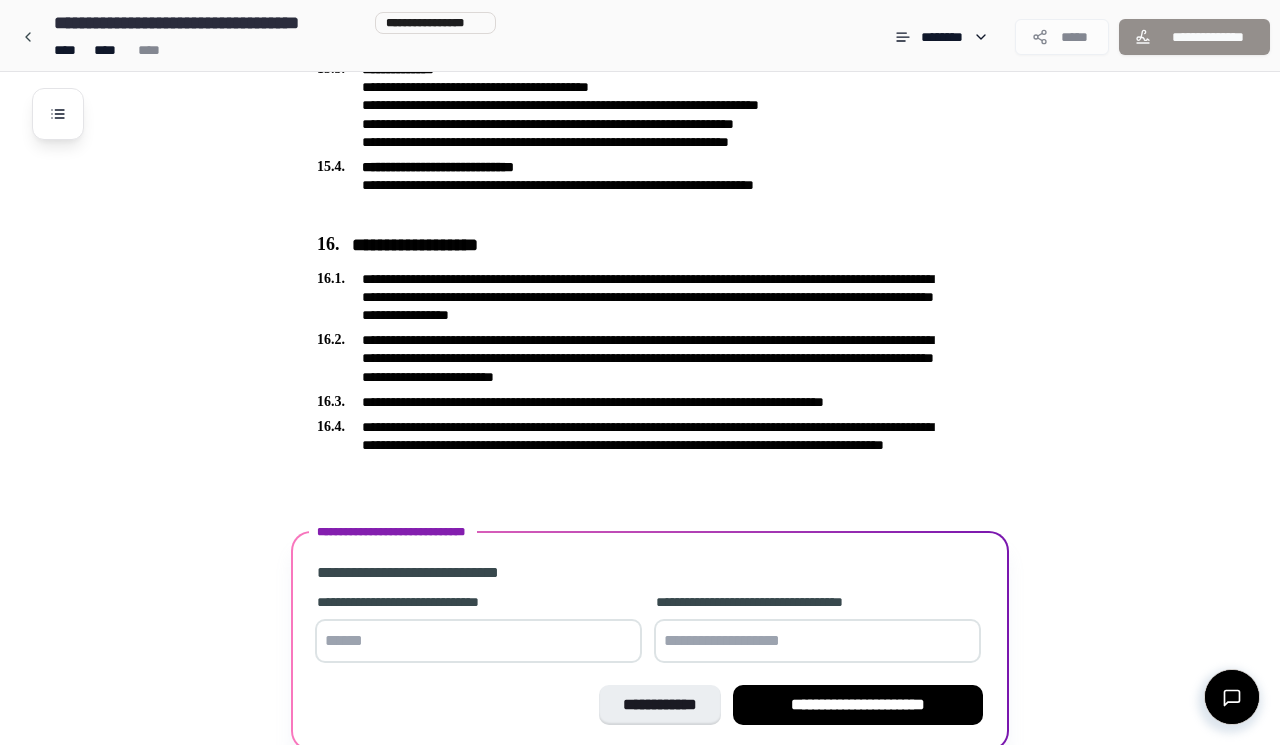 scroll, scrollTop: 4592, scrollLeft: 0, axis: vertical 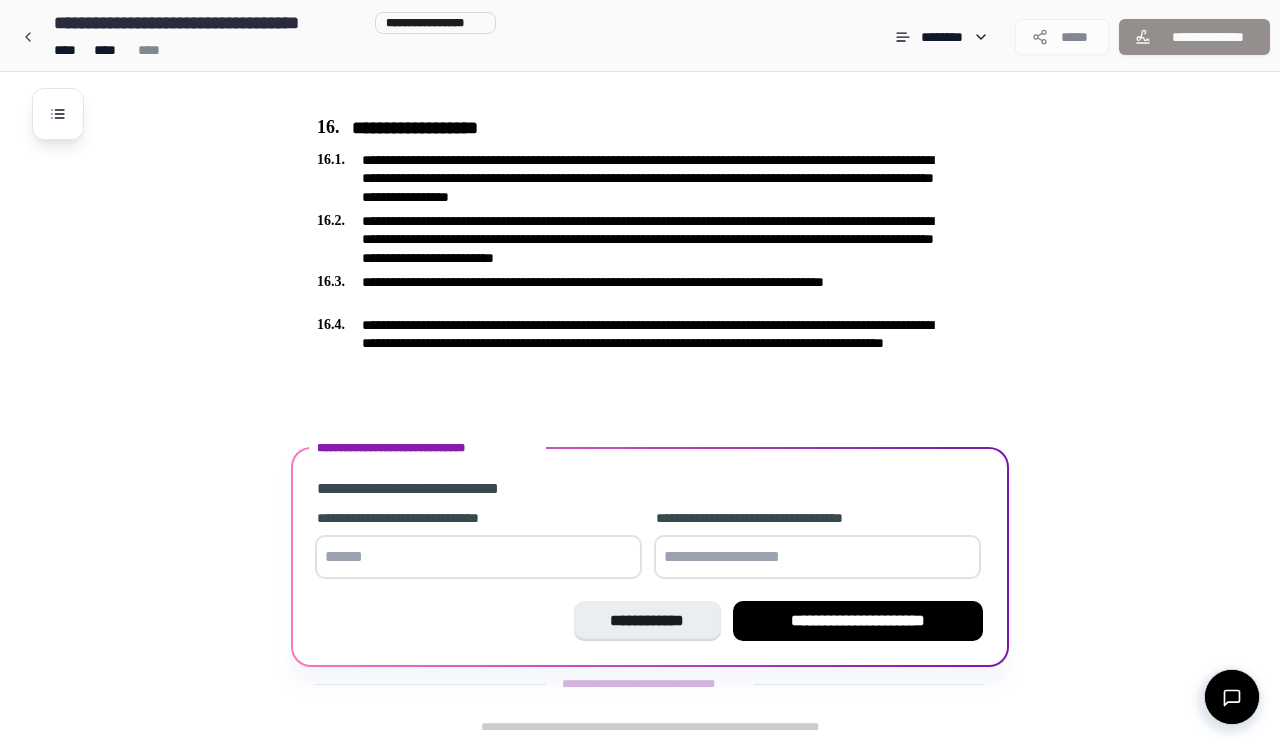 click at bounding box center (478, 557) 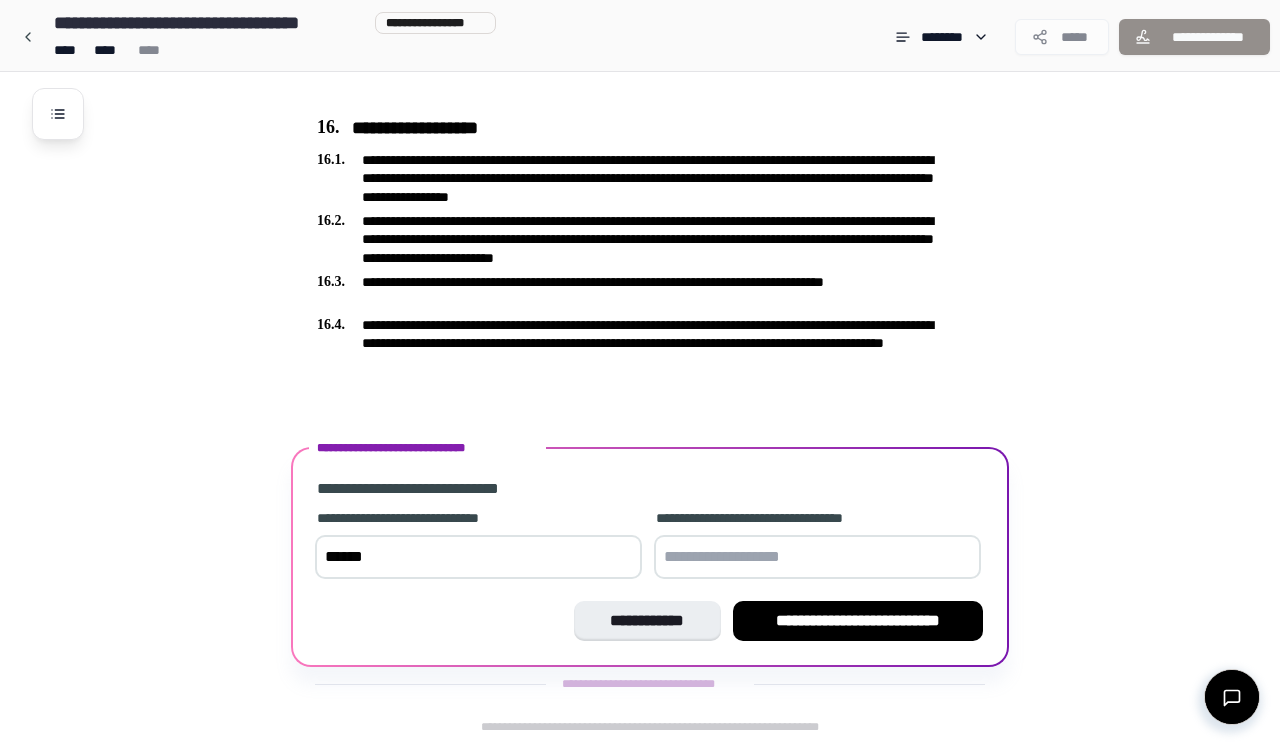 type on "******" 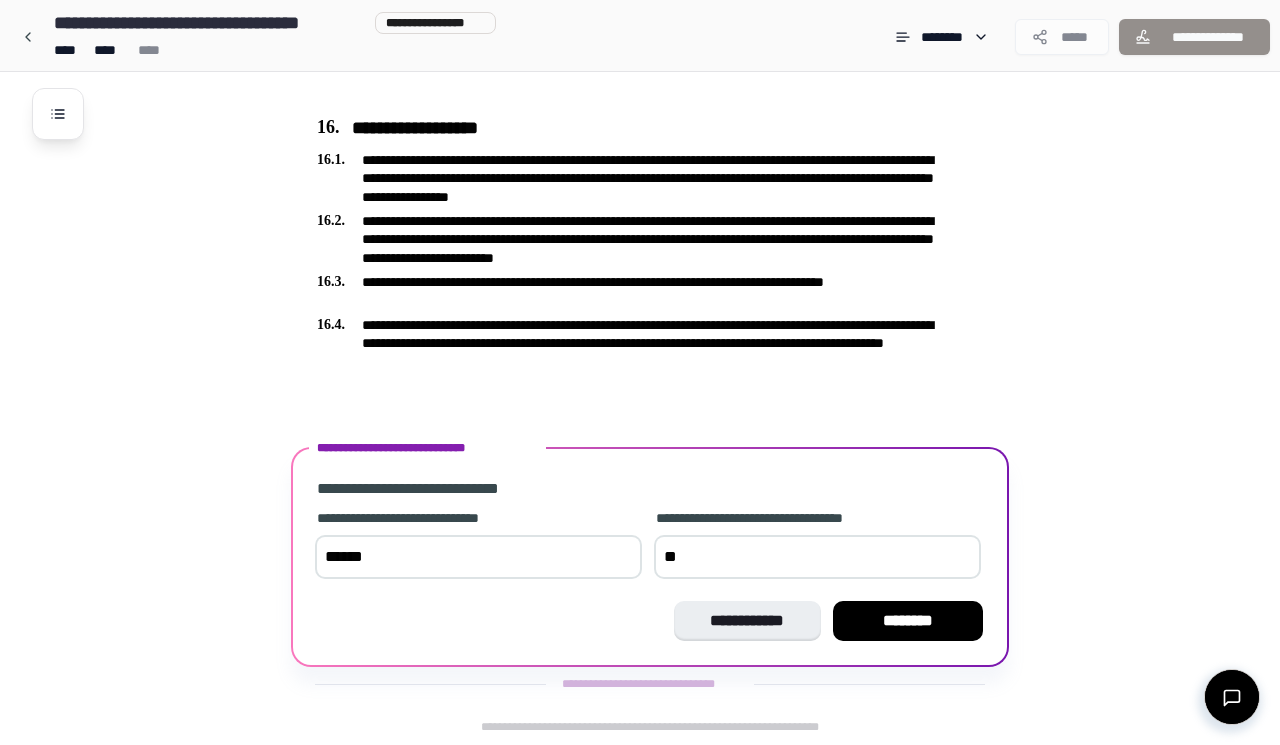 type on "*" 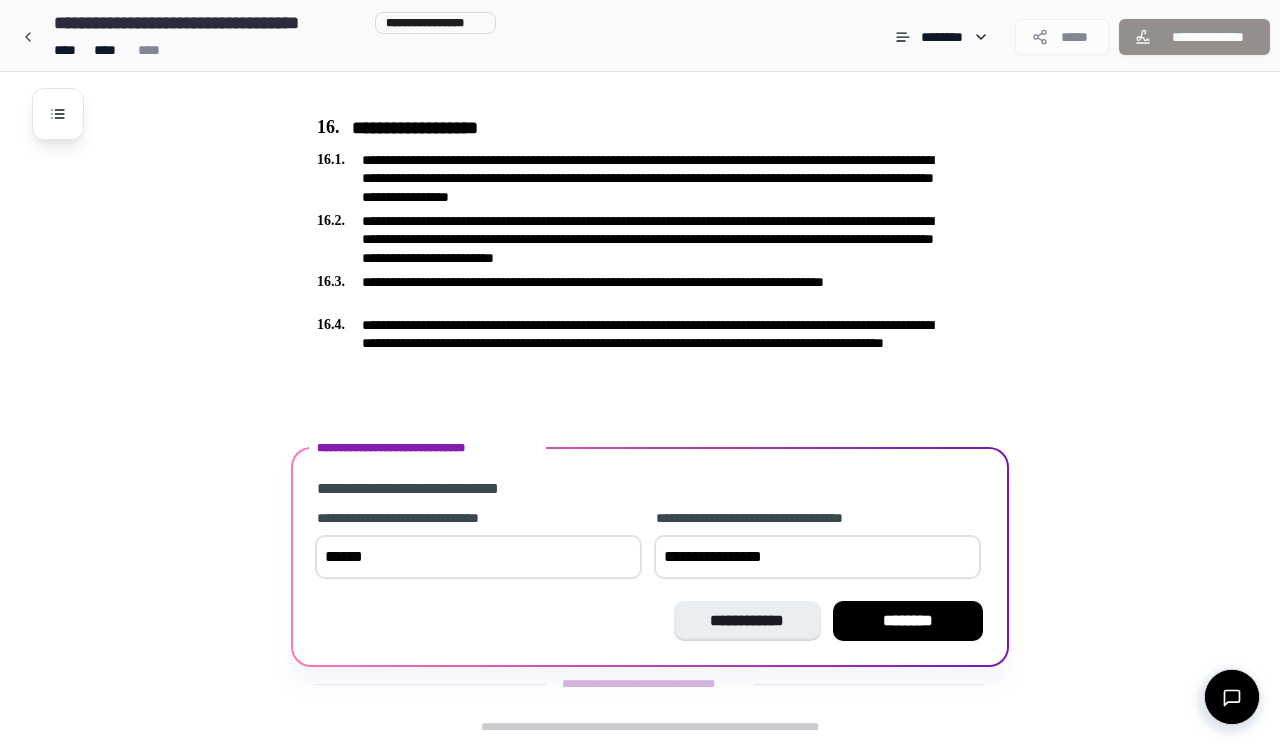 drag, startPoint x: 811, startPoint y: 583, endPoint x: 860, endPoint y: 559, distance: 54.56189 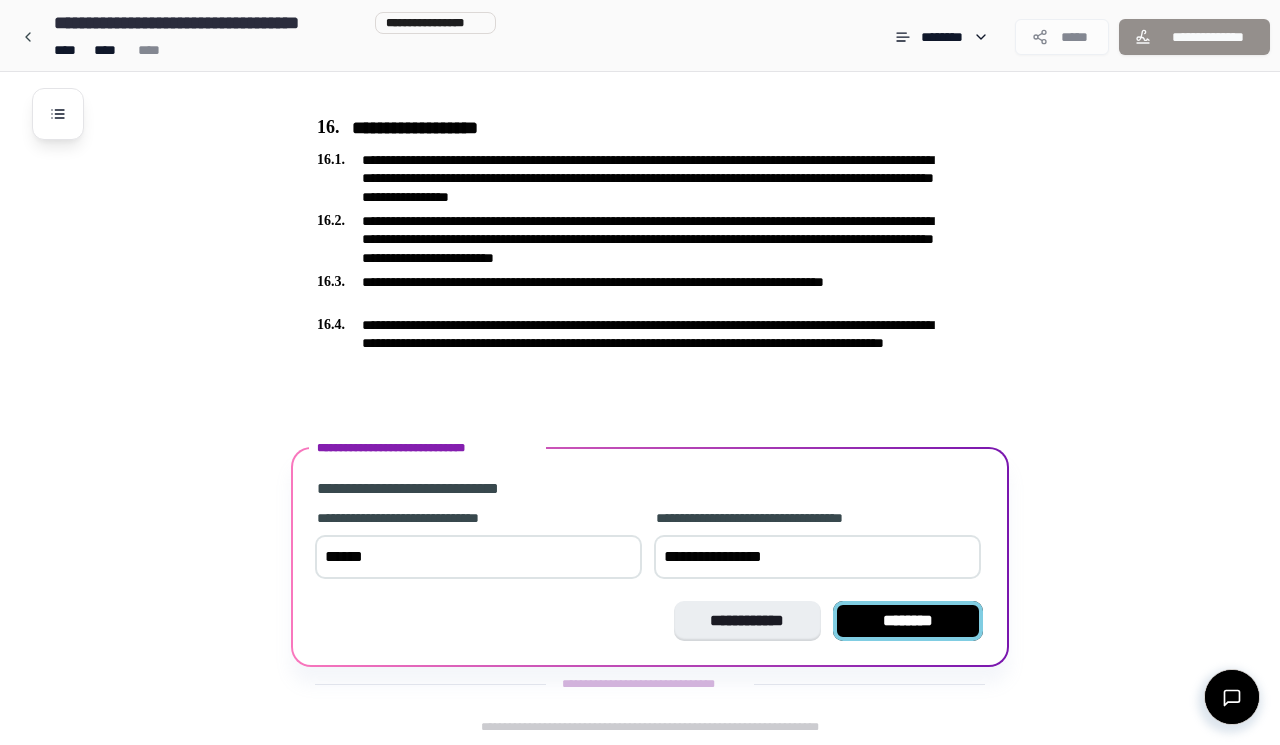 type on "**********" 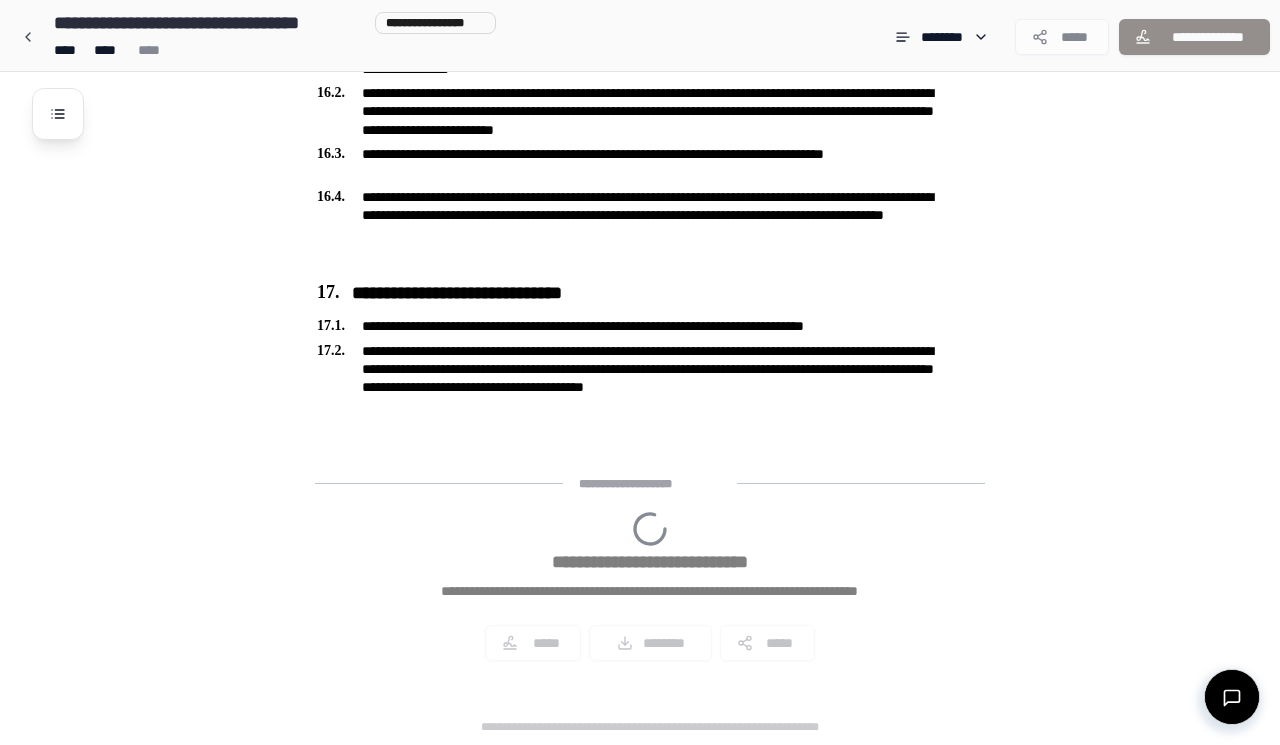 scroll, scrollTop: 4854, scrollLeft: 0, axis: vertical 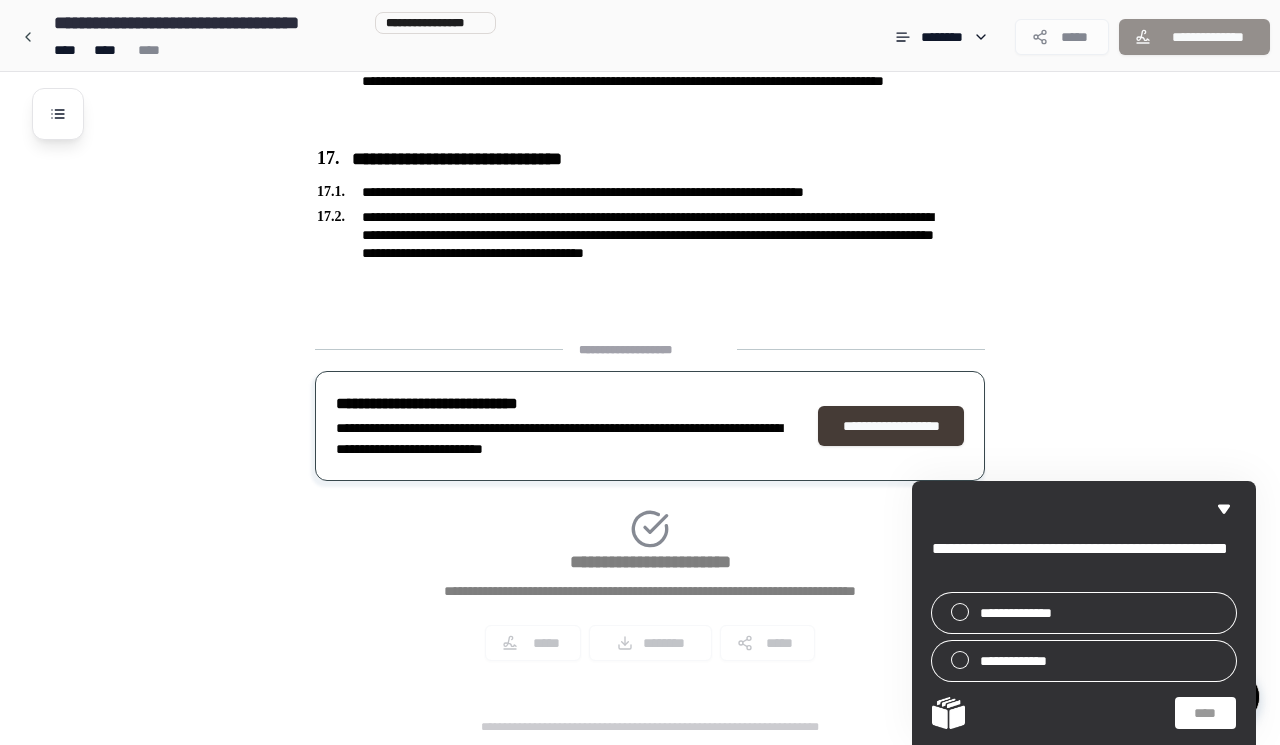 click on "**********" at bounding box center (891, 426) 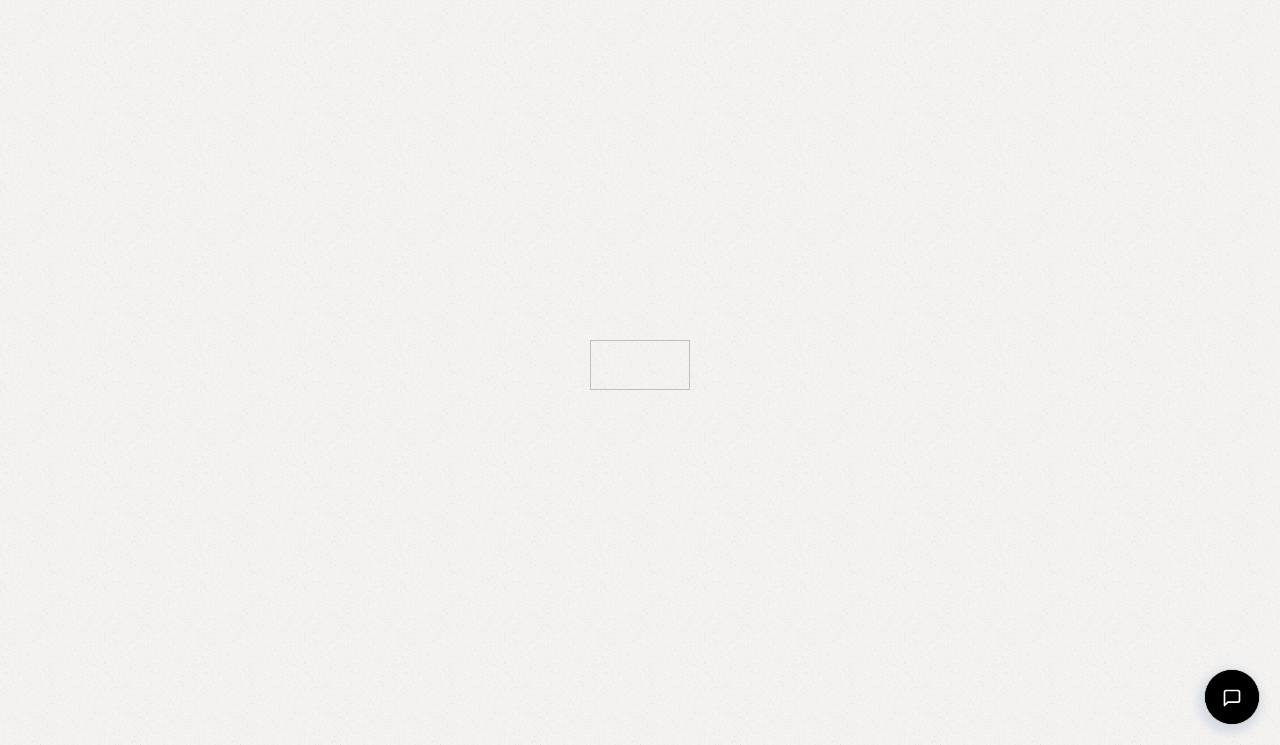 scroll, scrollTop: 0, scrollLeft: 0, axis: both 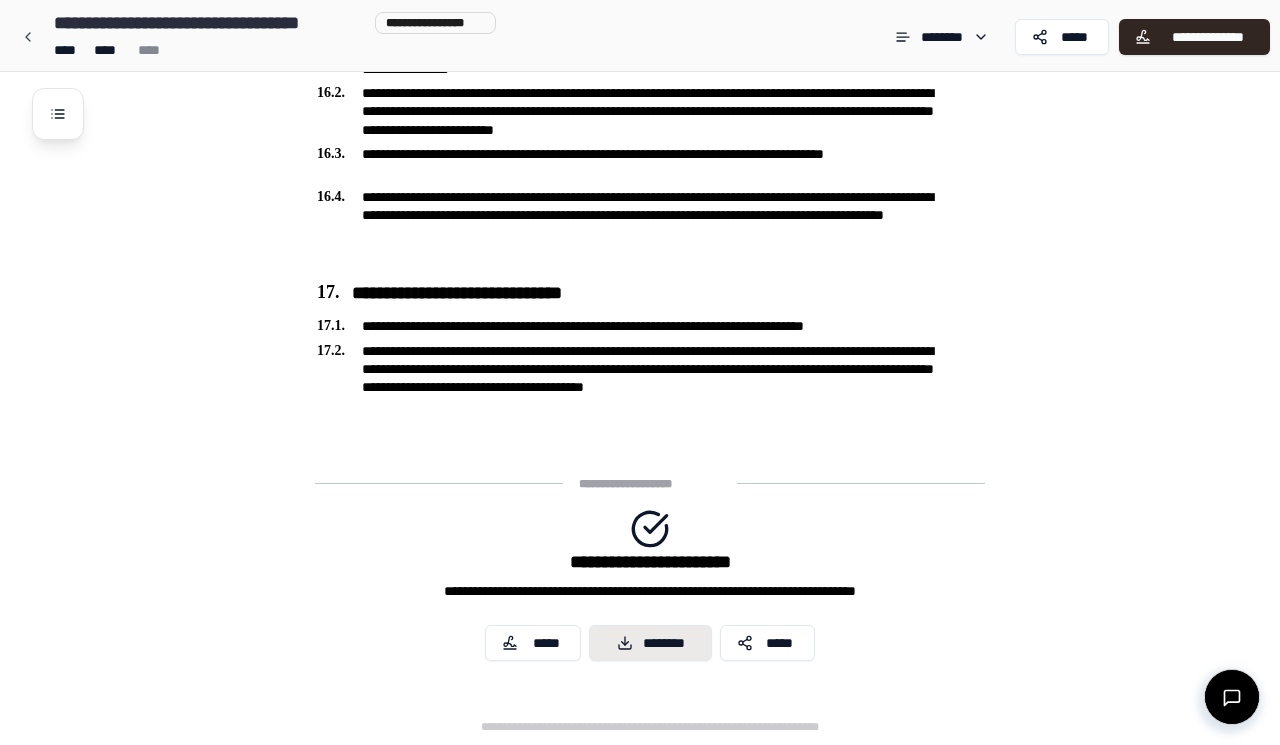 click on "********" at bounding box center (650, 643) 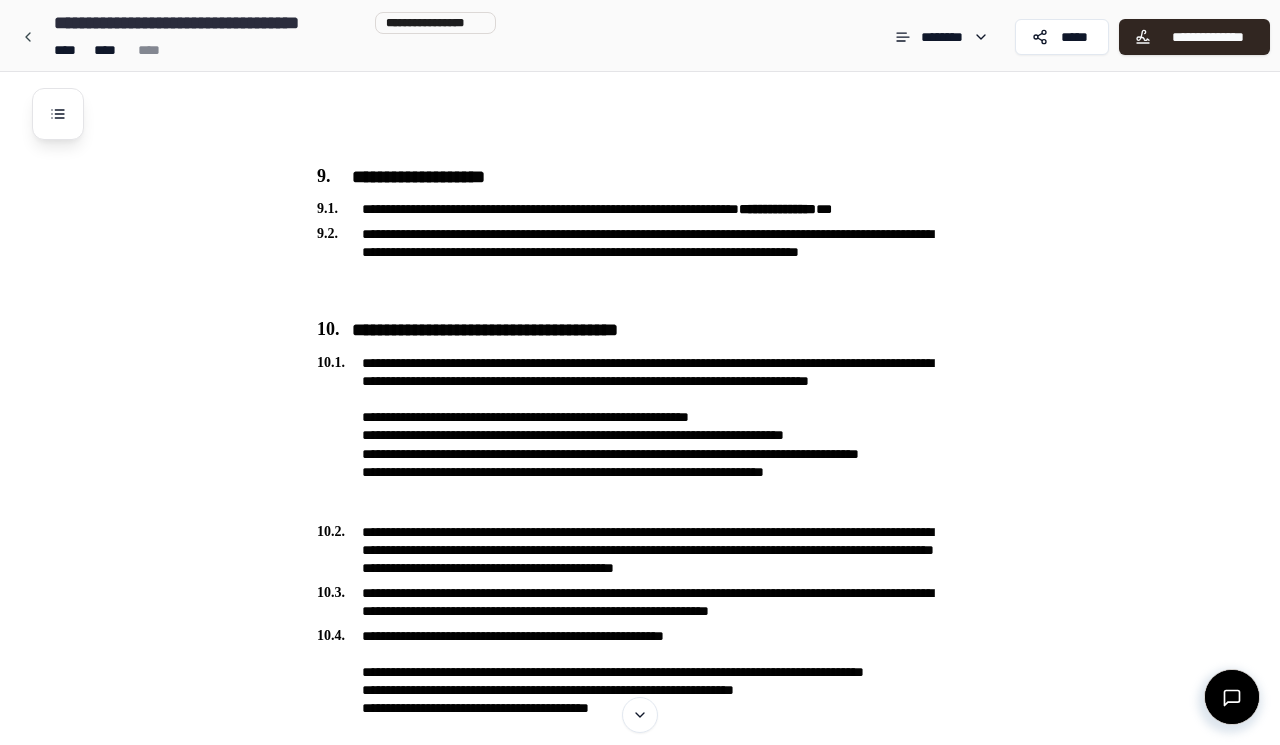 scroll, scrollTop: 2869, scrollLeft: 0, axis: vertical 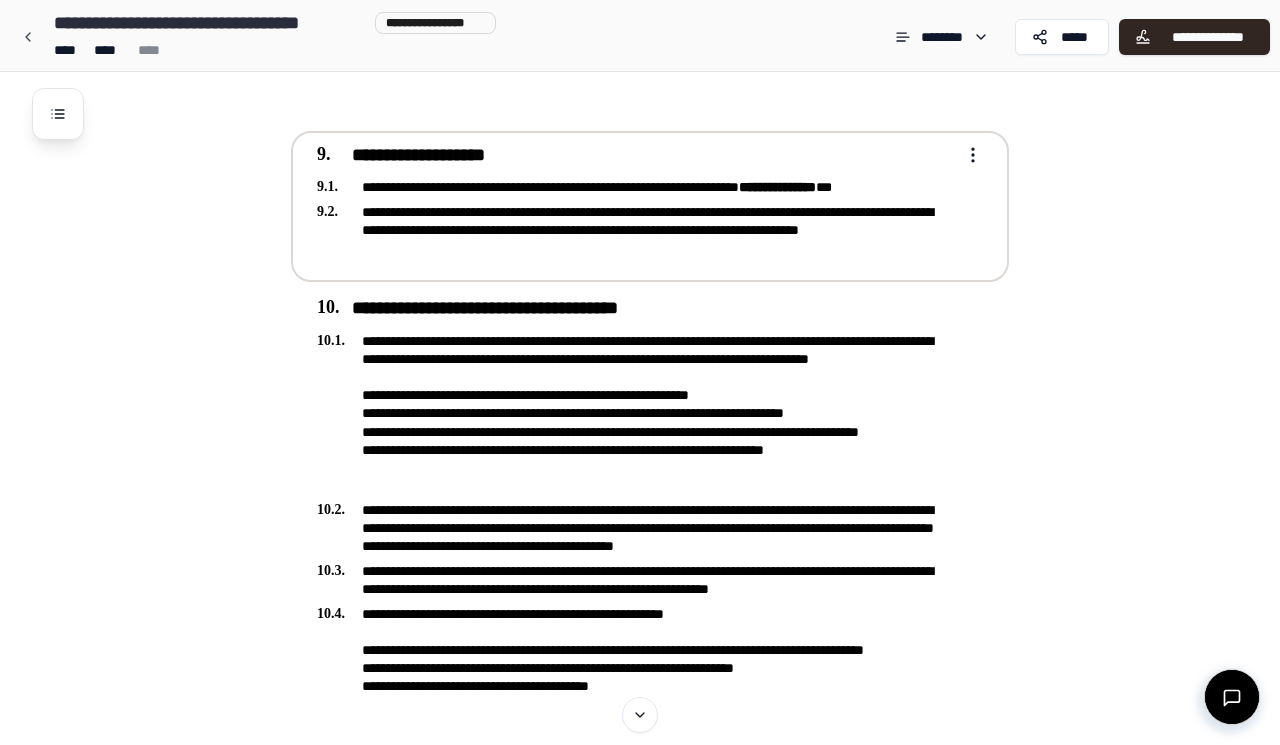 drag, startPoint x: 516, startPoint y: 256, endPoint x: 518, endPoint y: 272, distance: 16.124516 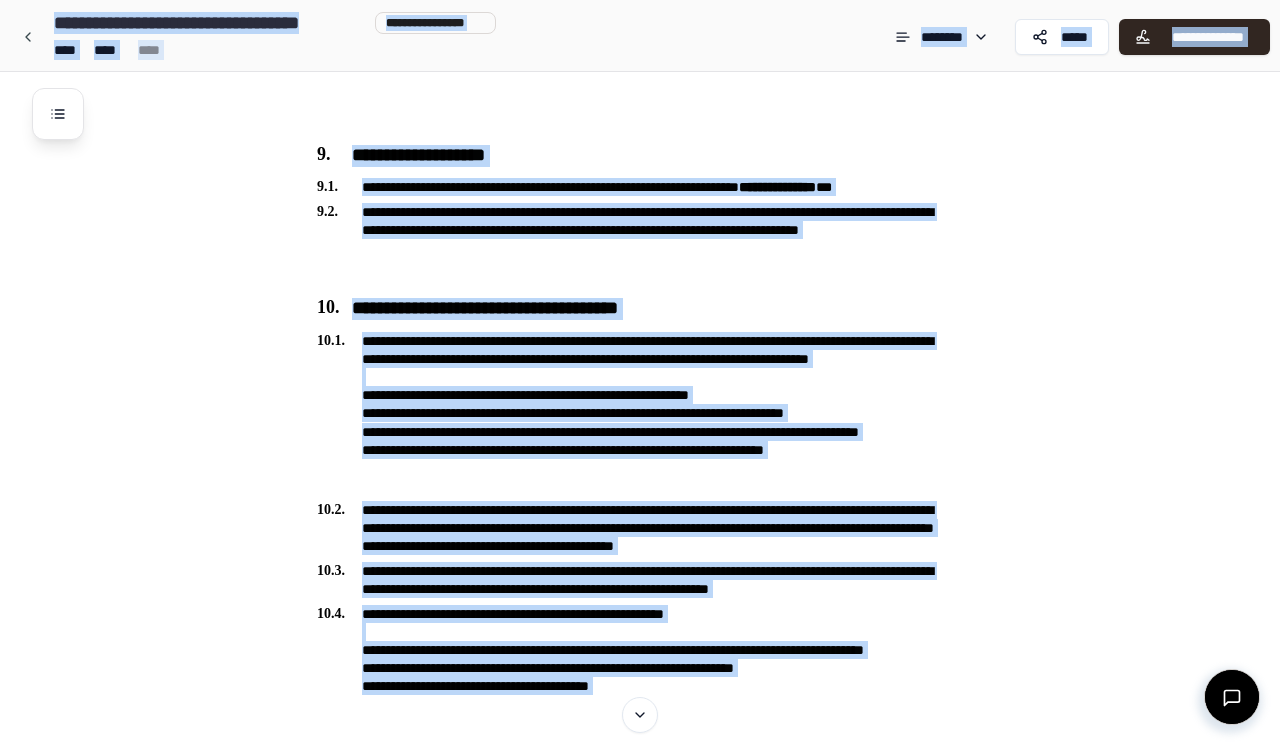 copy on "**********" 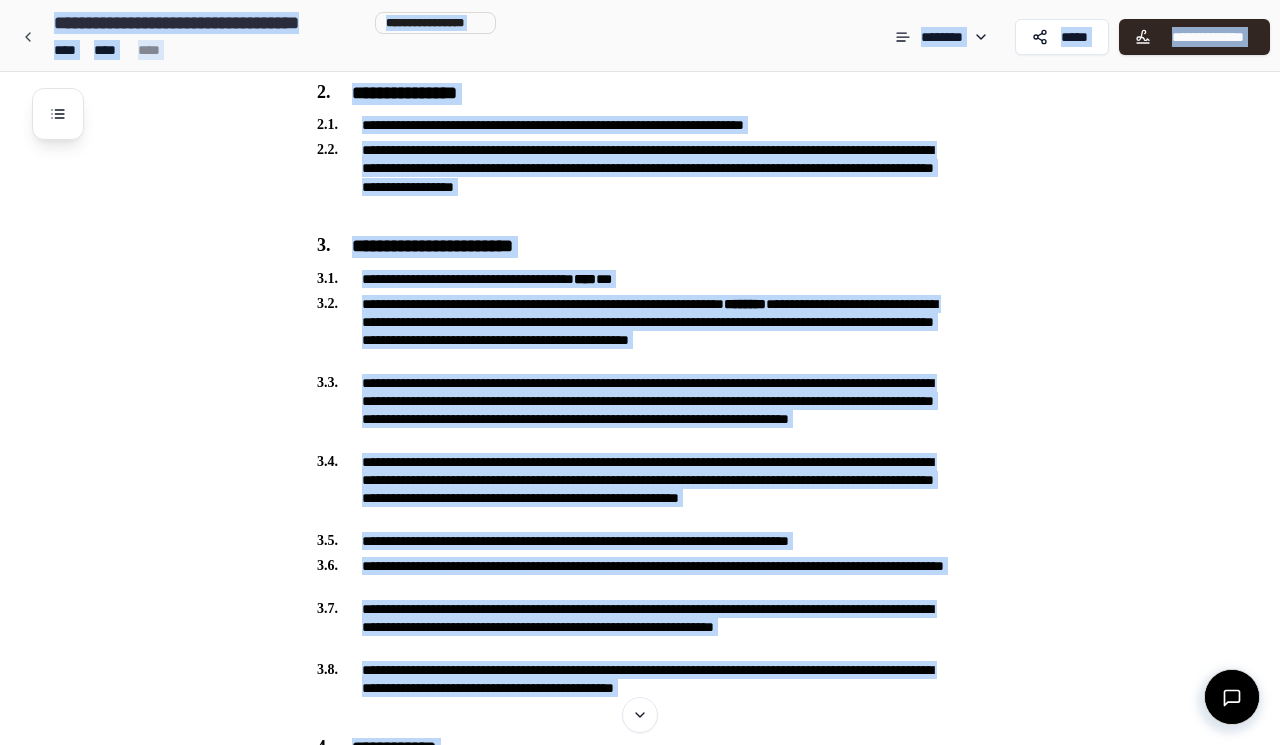 scroll, scrollTop: 357, scrollLeft: 0, axis: vertical 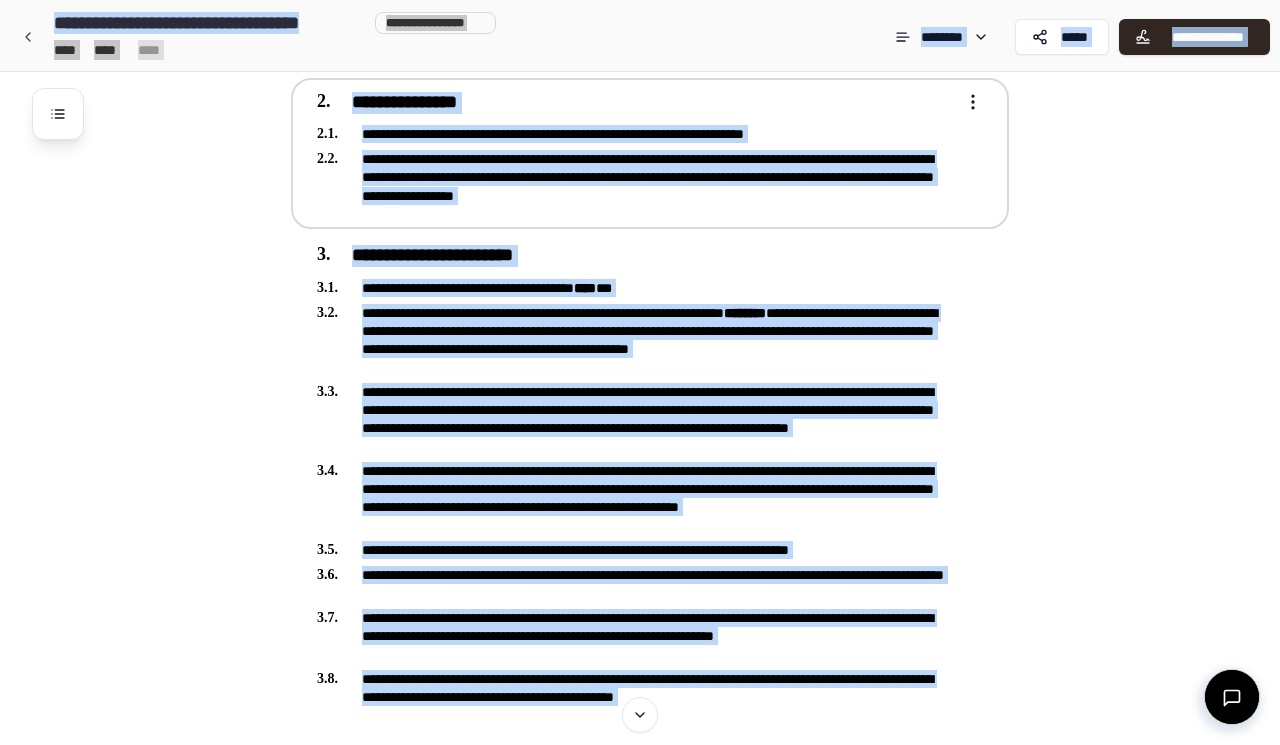 click on "**********" at bounding box center [666, 2411] 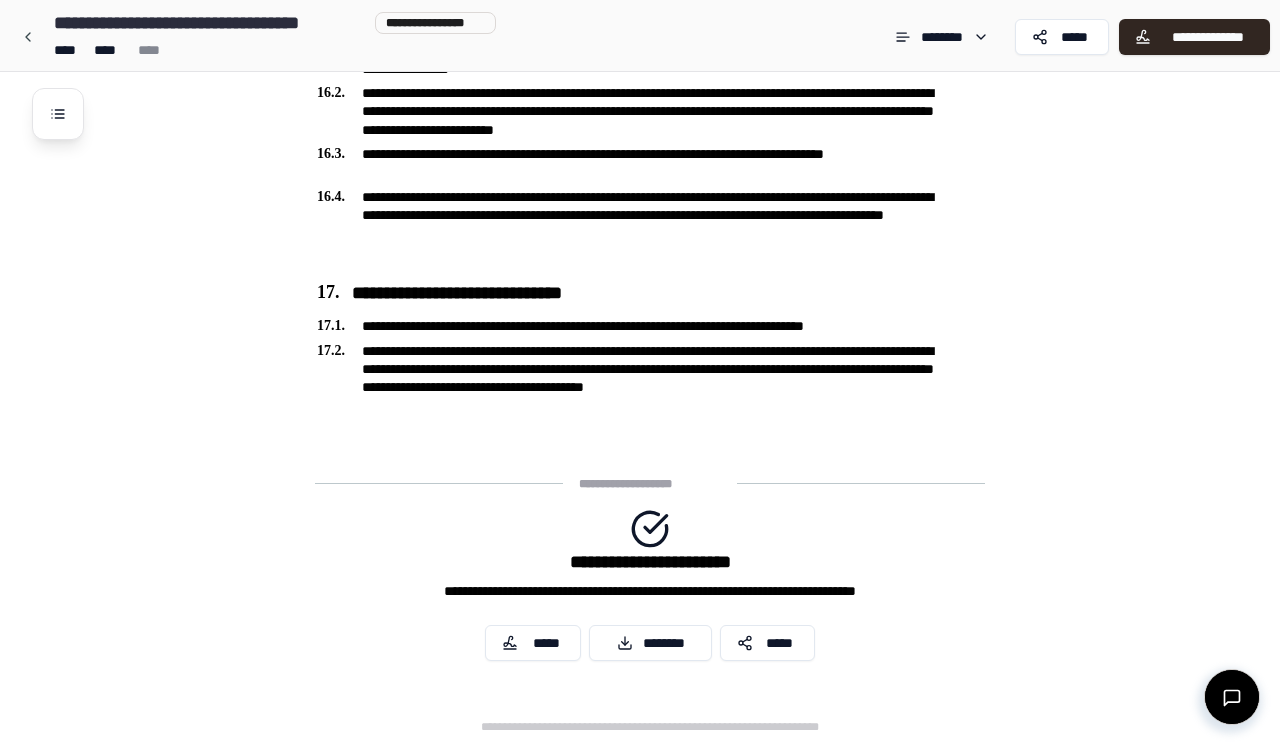 click on "**********" at bounding box center (666, -1952) 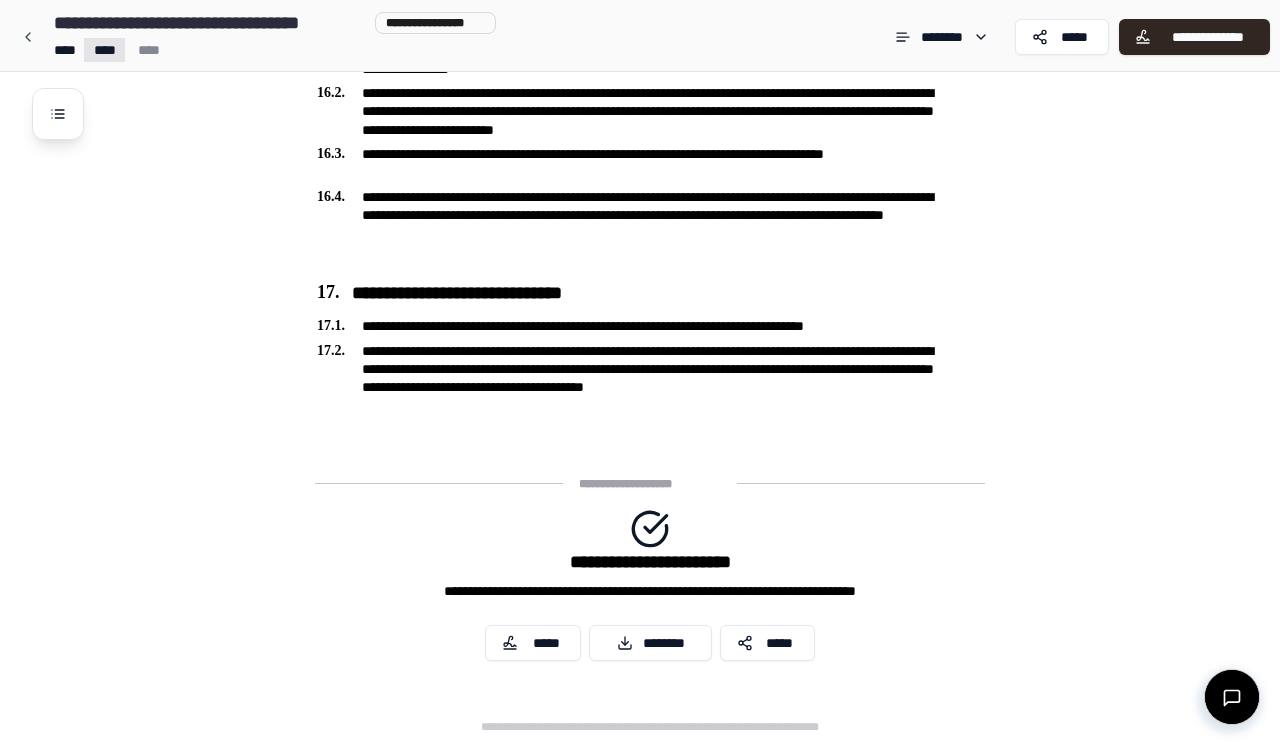 click on "**********" at bounding box center [640, -1988] 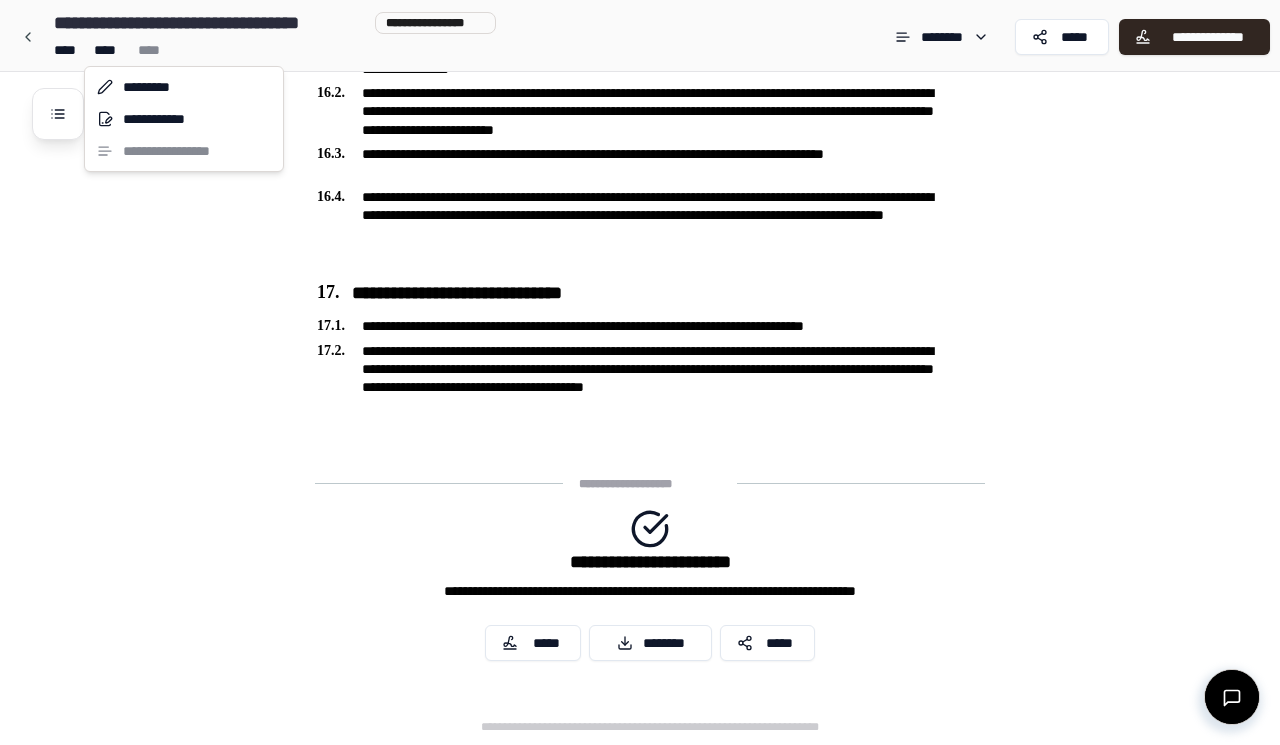 click on "**********" at bounding box center (640, -1988) 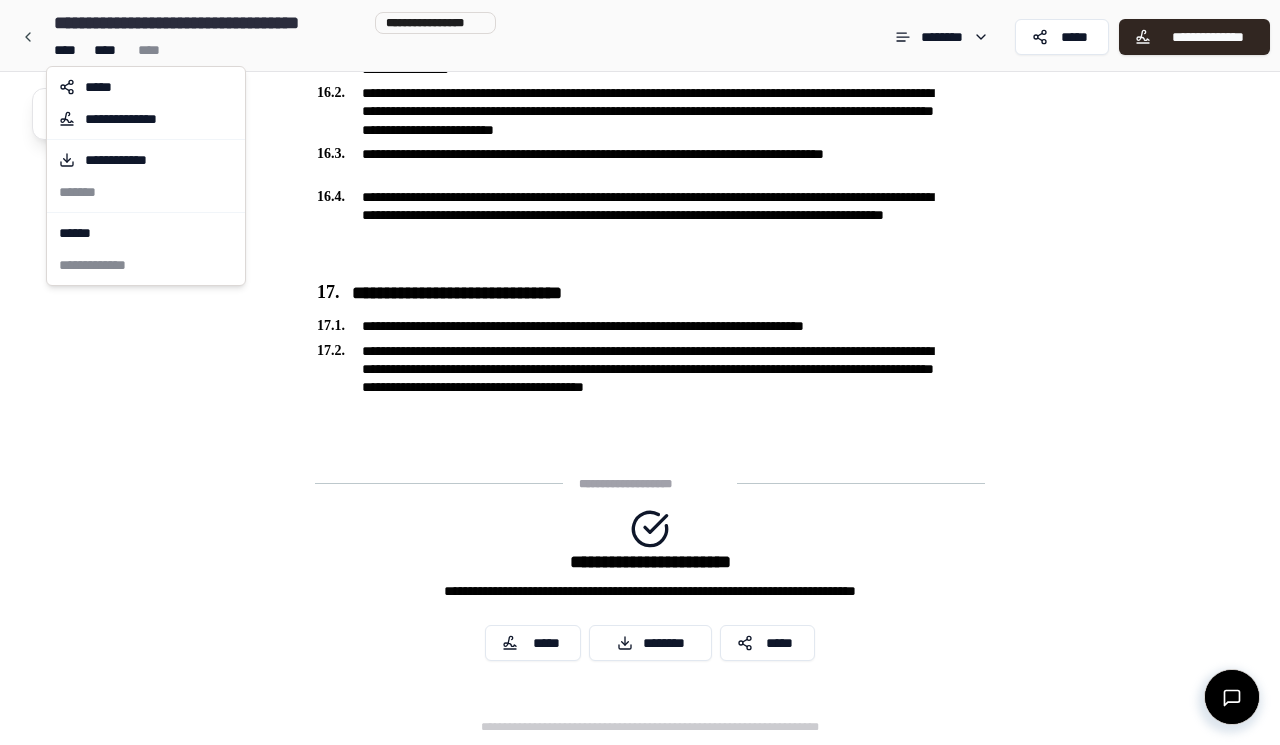 click on "**********" at bounding box center [640, -1988] 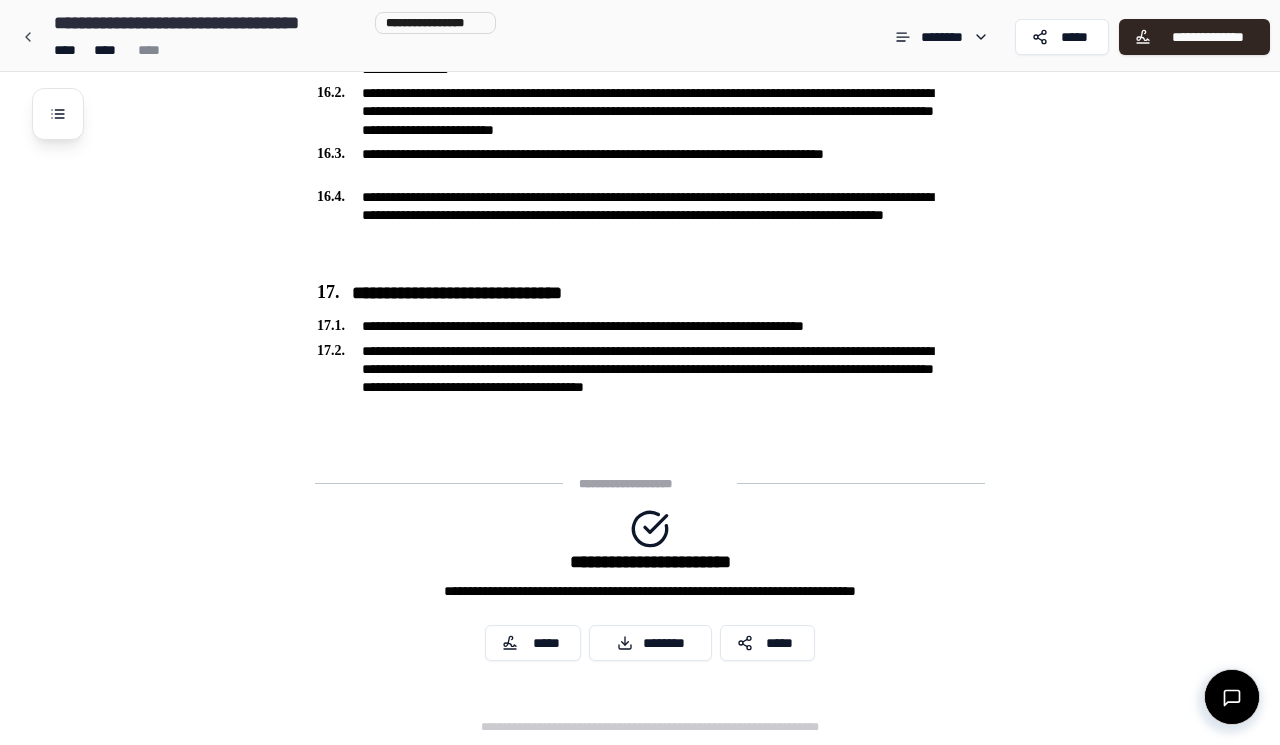 click on "**********" at bounding box center (650, 484) 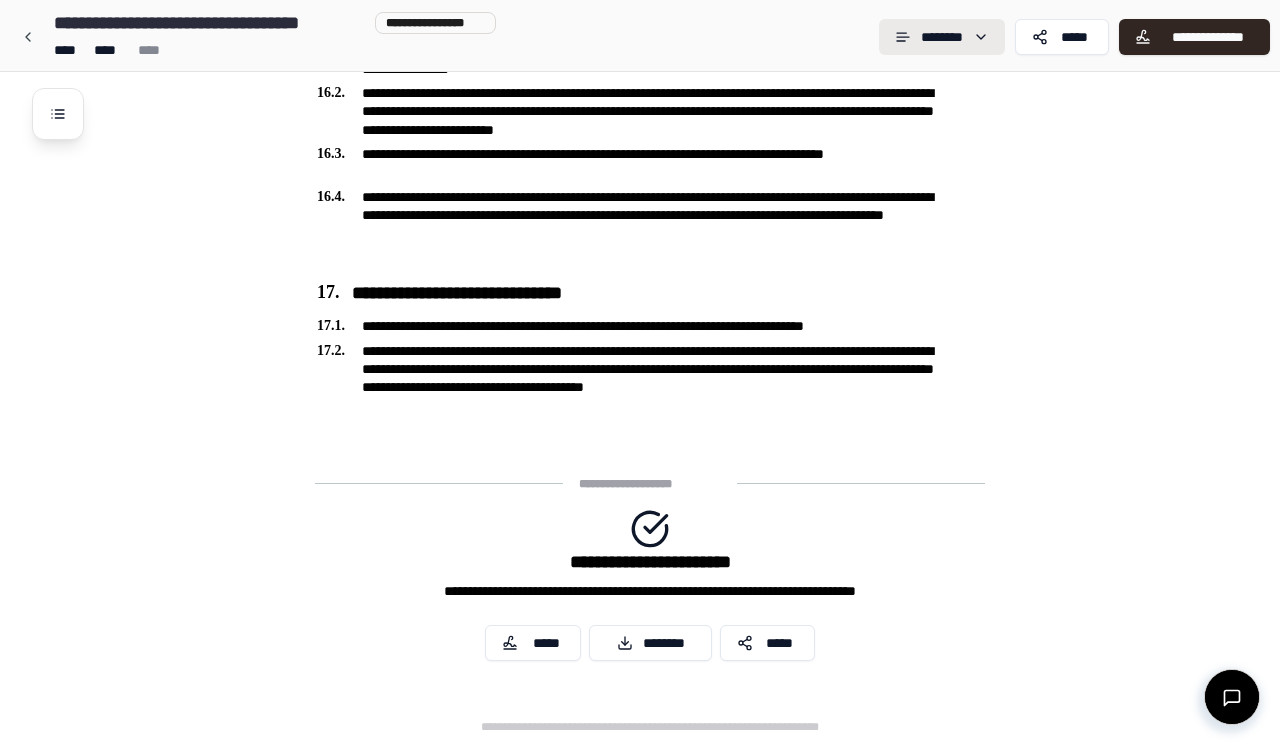 click on "**********" at bounding box center [640, -1988] 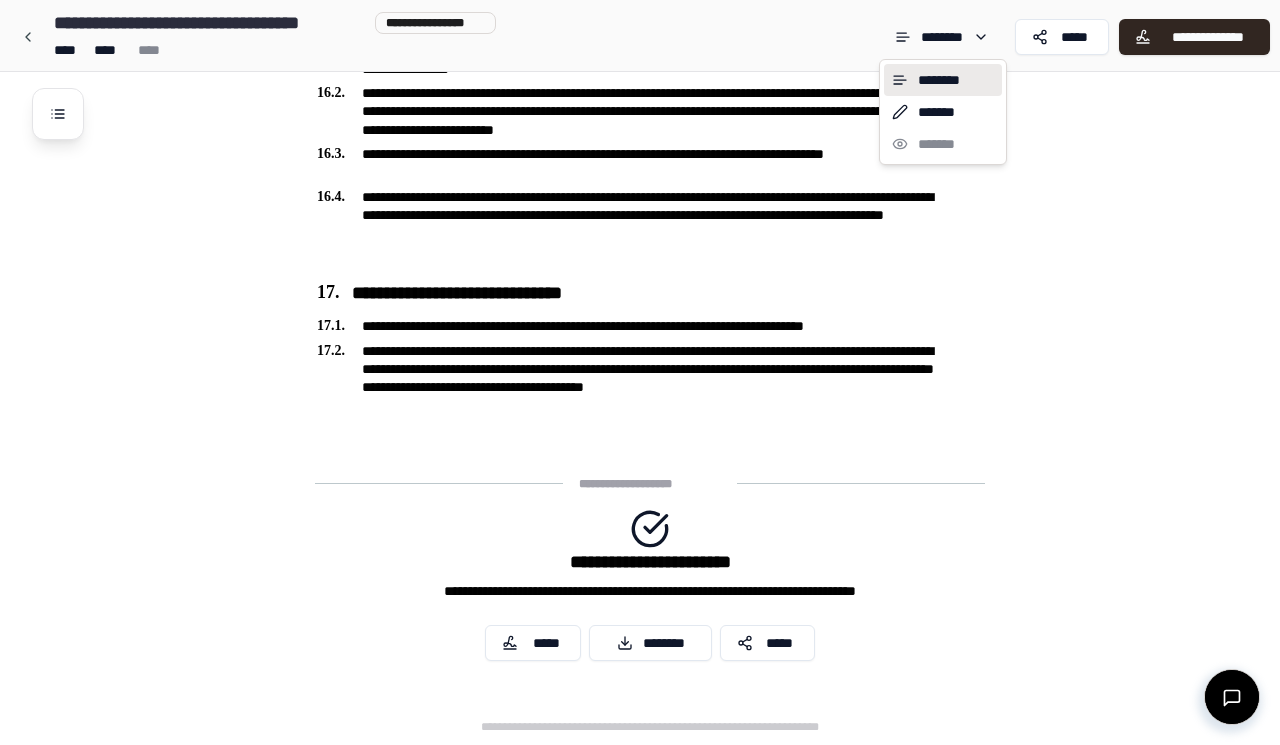 click on "**********" at bounding box center (640, -1988) 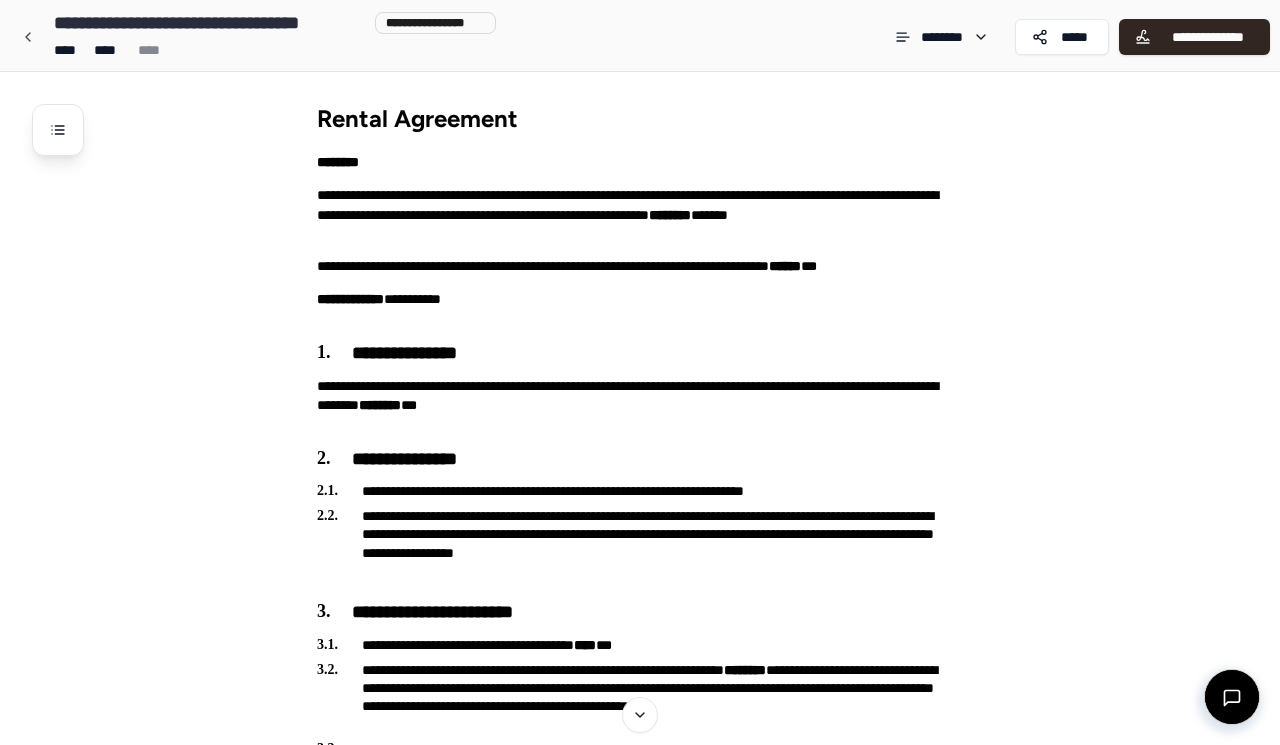 scroll, scrollTop: 0, scrollLeft: 0, axis: both 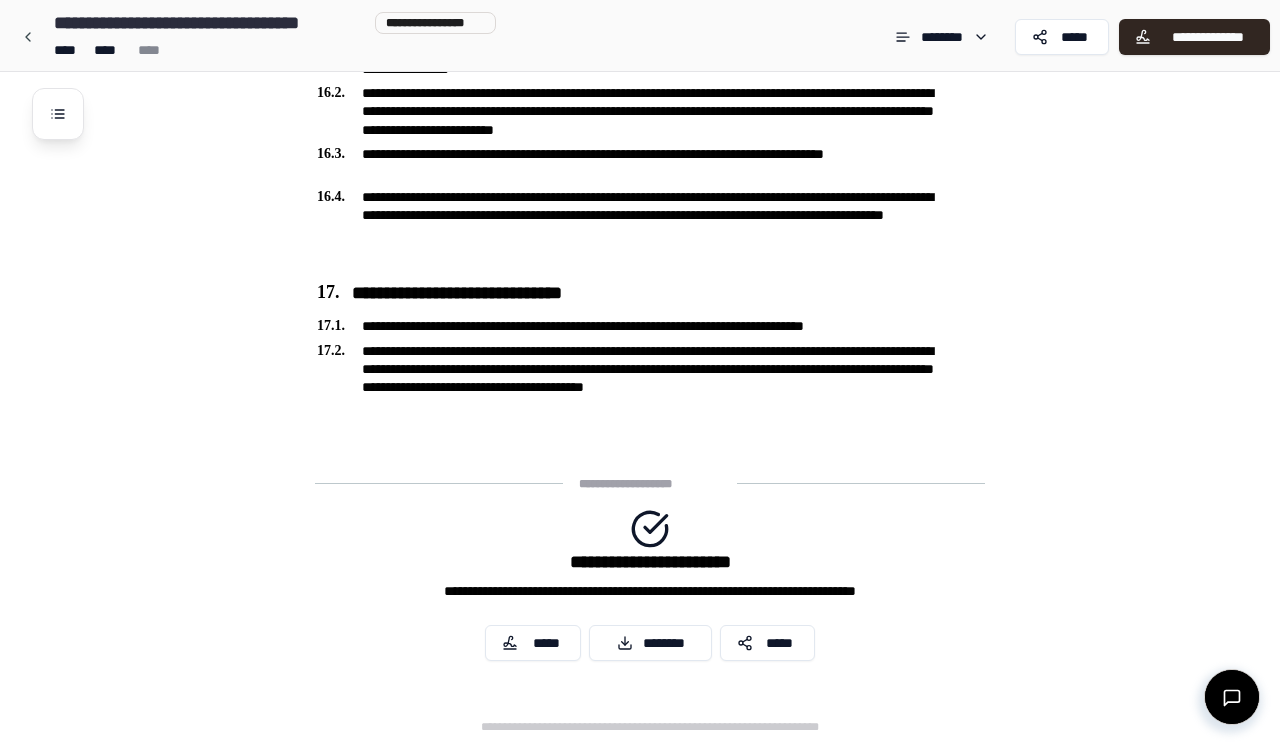 click on "**********" at bounding box center [650, 576] 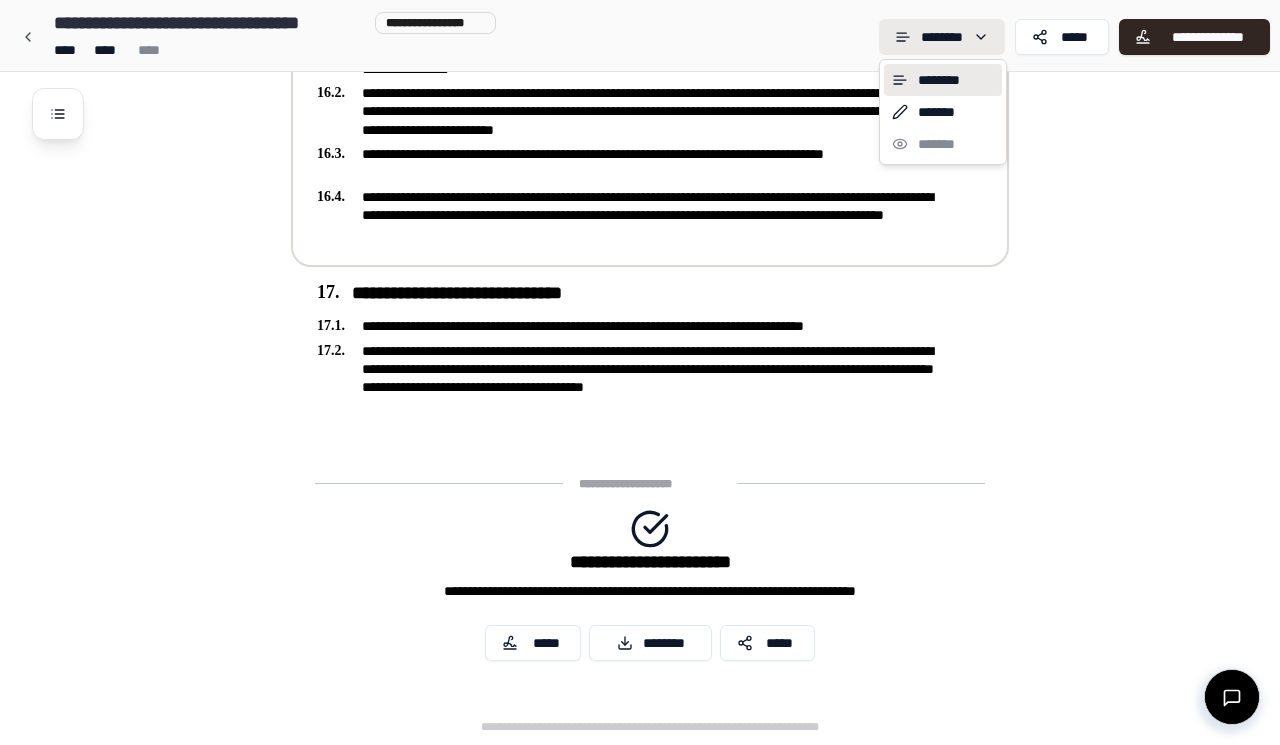 click on "**********" at bounding box center [640, -1988] 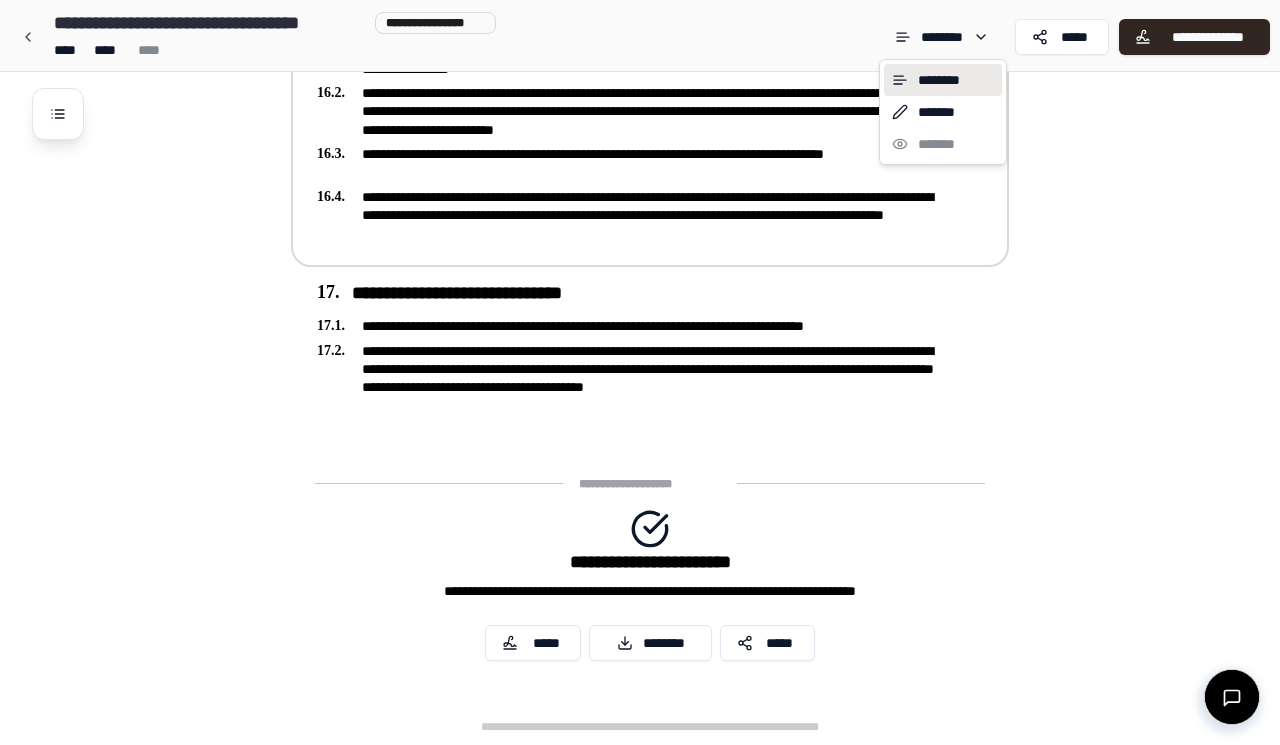 click on "**********" at bounding box center [640, -1988] 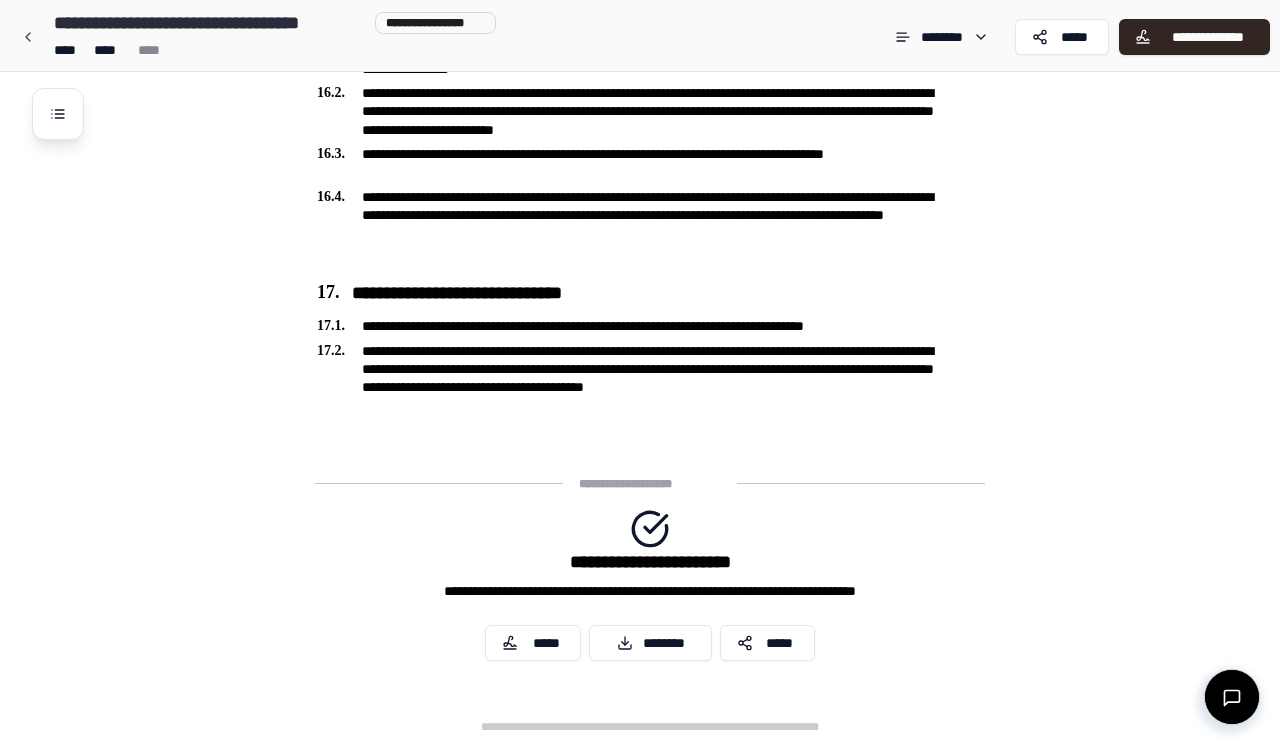 scroll, scrollTop: 4720, scrollLeft: 0, axis: vertical 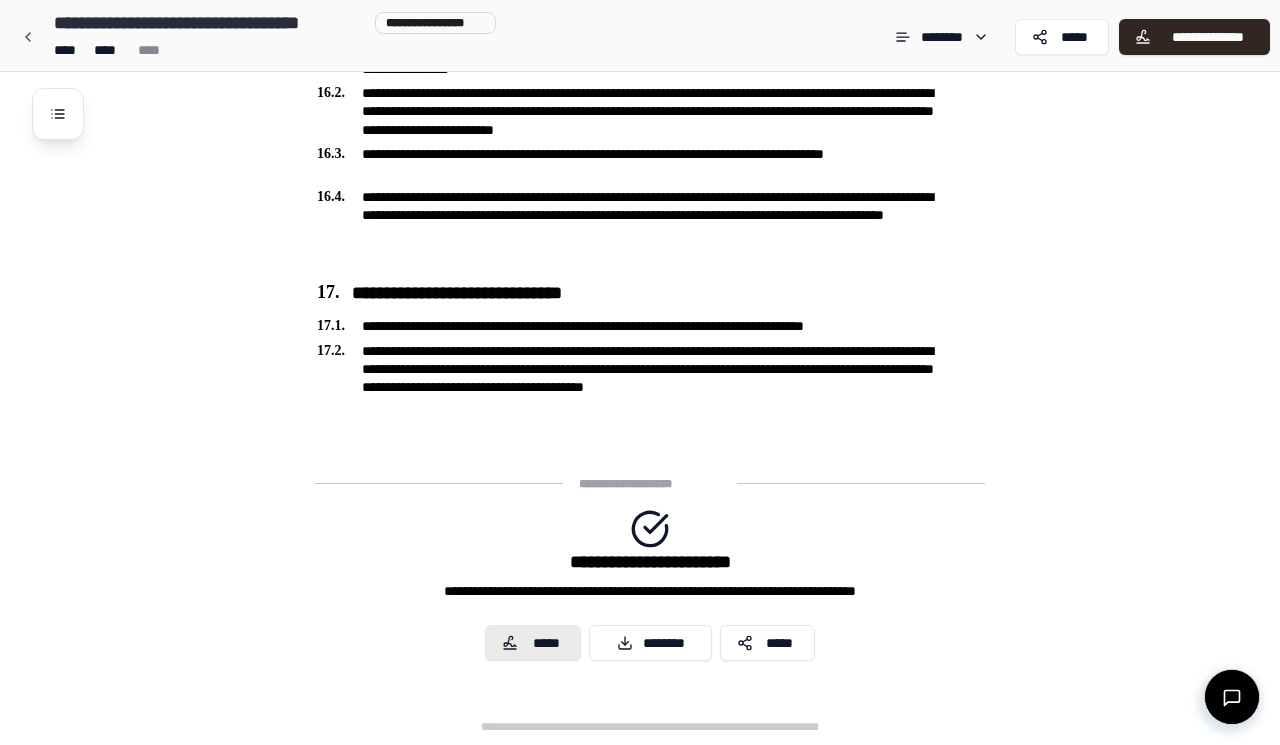click on "*****" at bounding box center (533, 643) 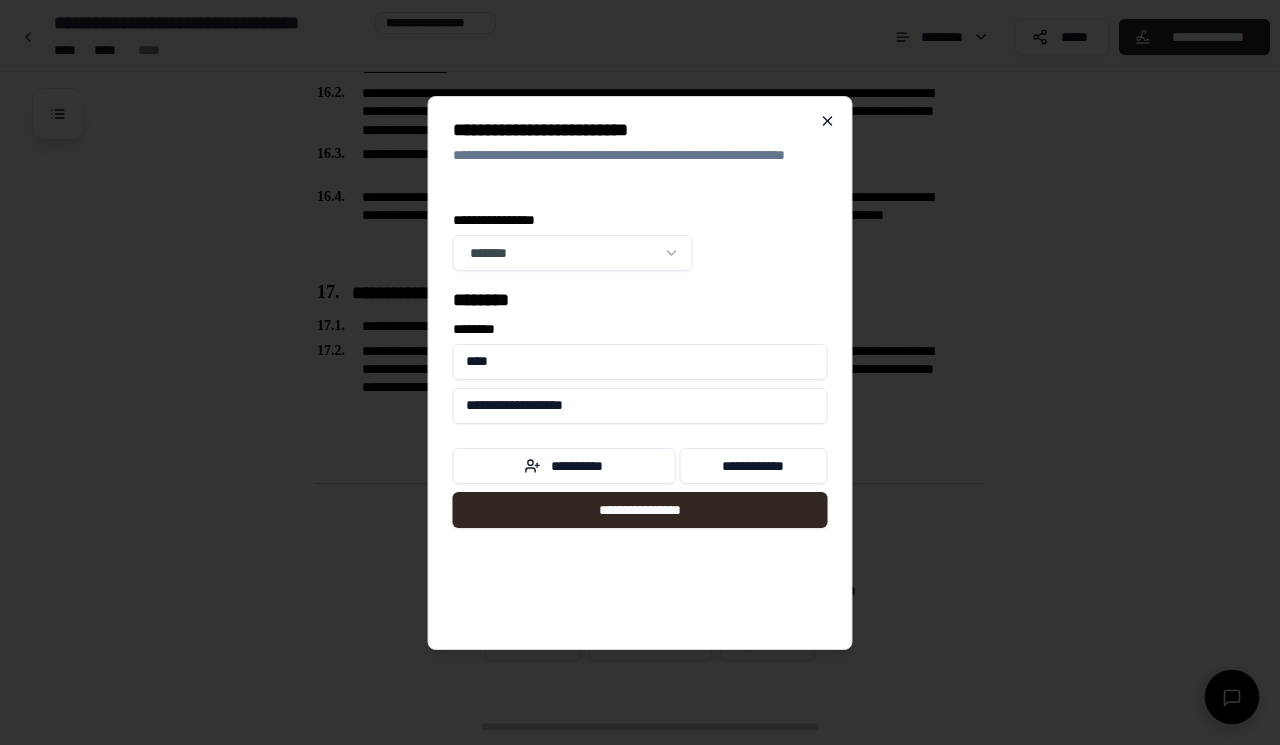 click 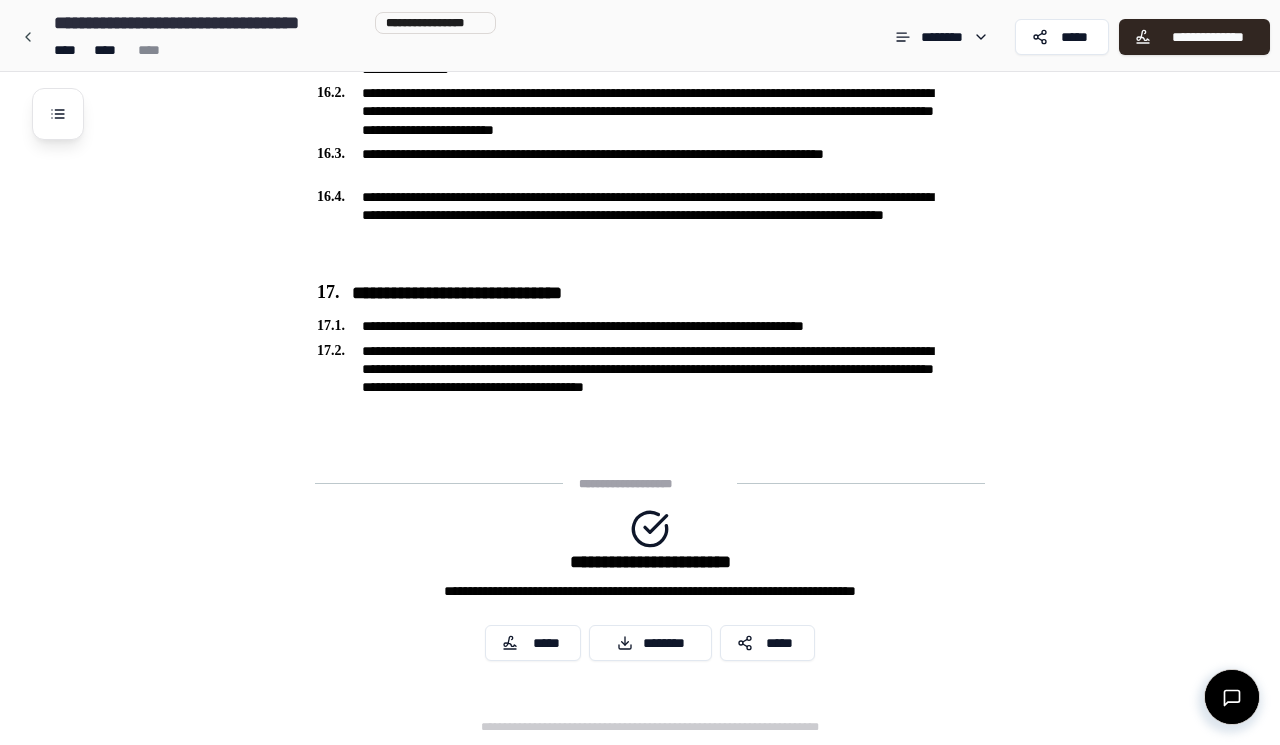 scroll, scrollTop: 4720, scrollLeft: 0, axis: vertical 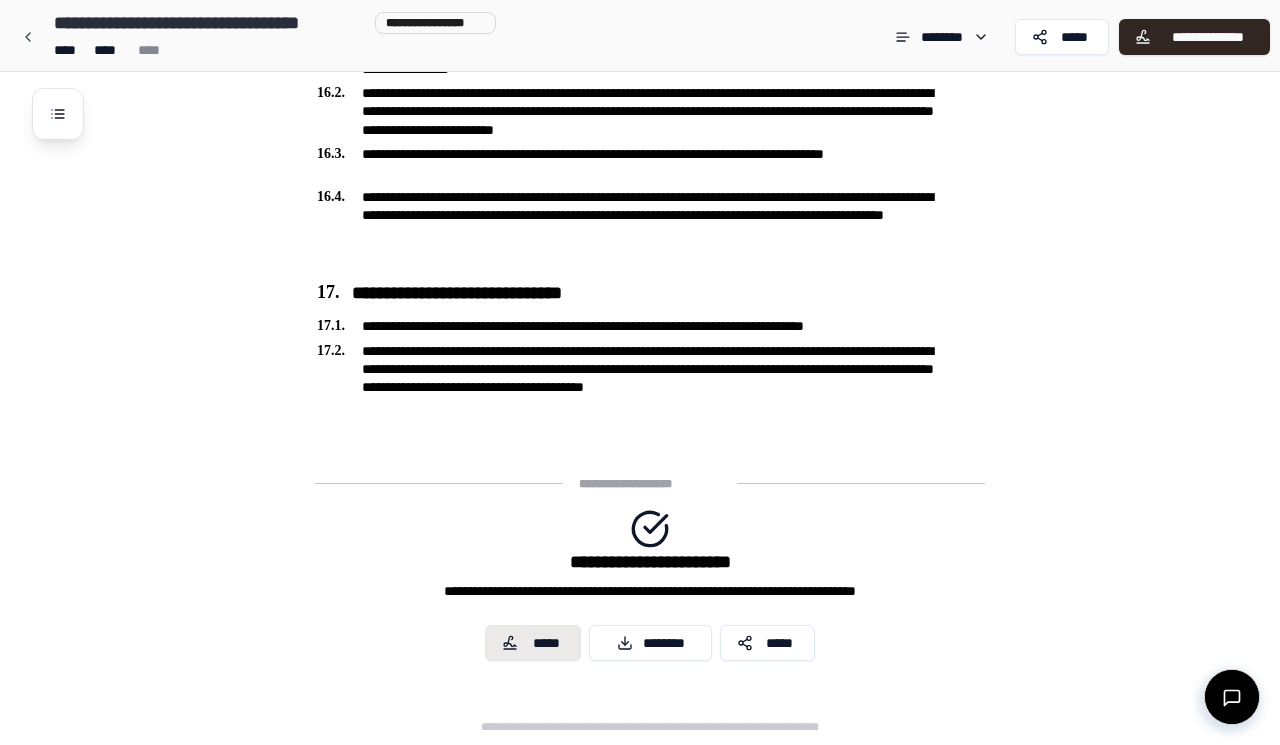 click on "*****" at bounding box center [533, 643] 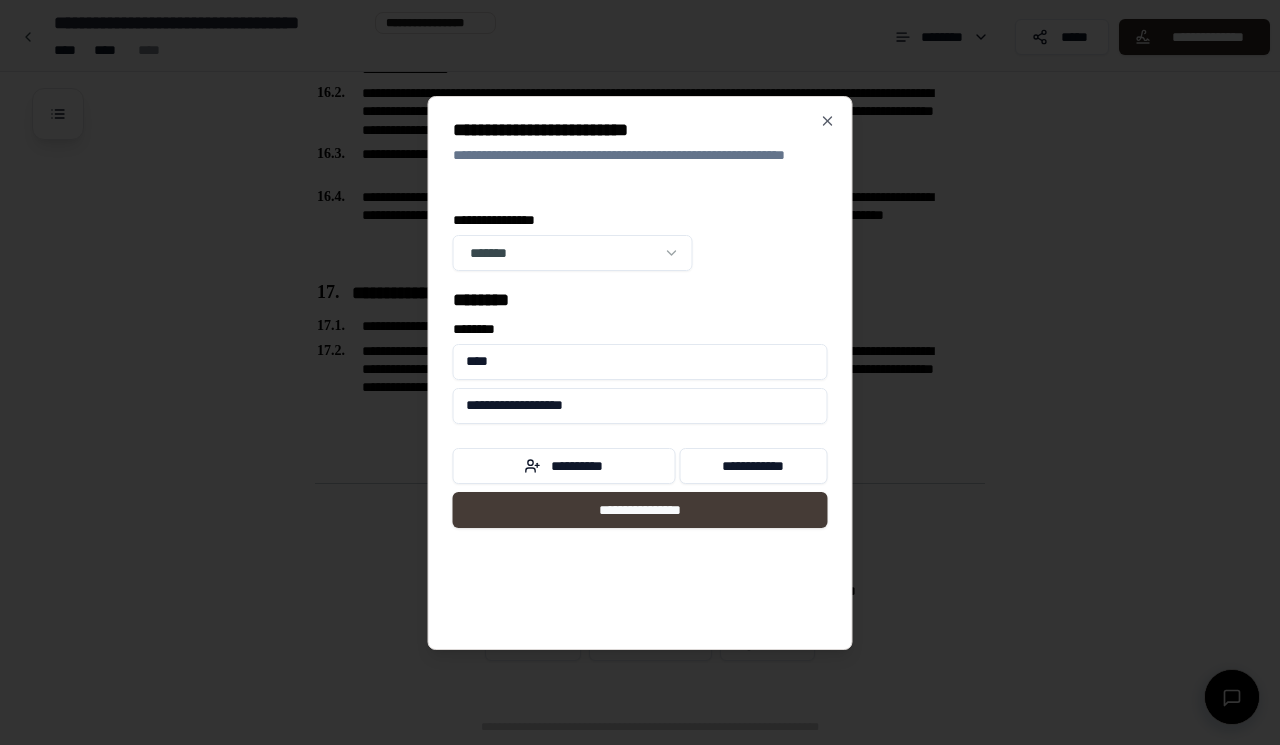 click on "**********" at bounding box center (640, 510) 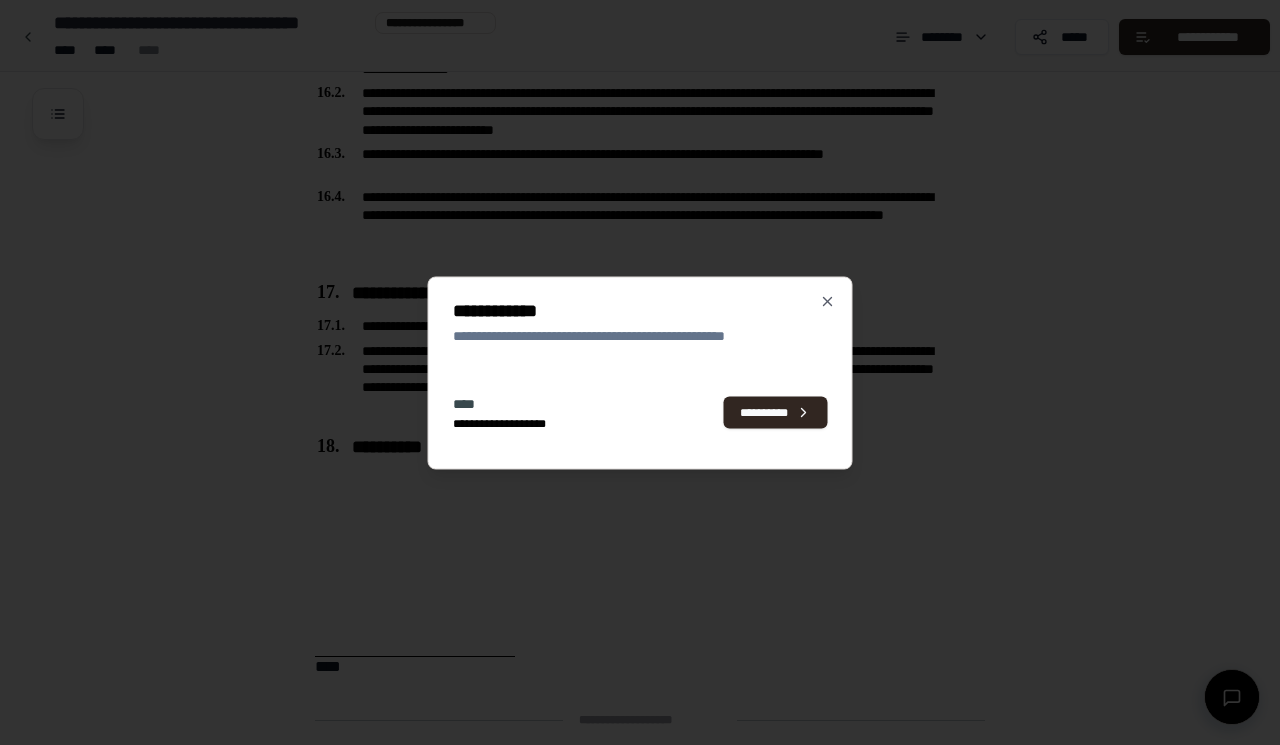 scroll, scrollTop: 4956, scrollLeft: 0, axis: vertical 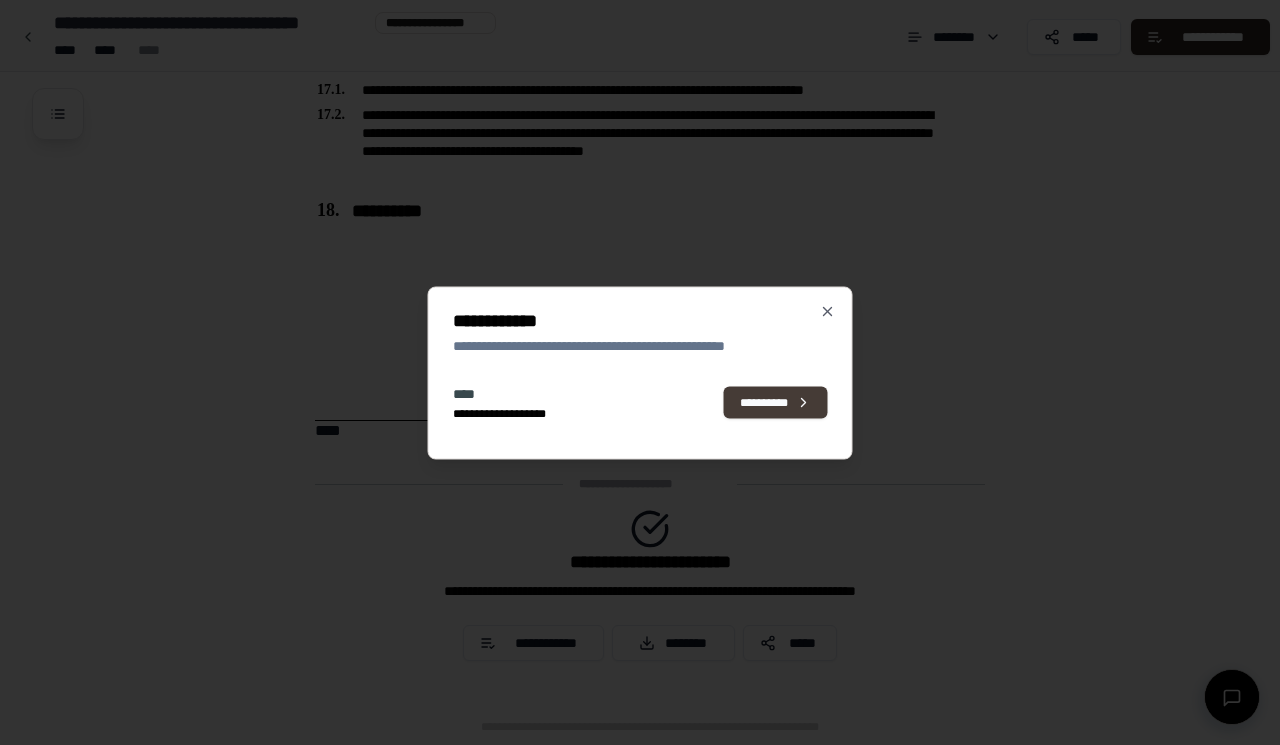 click on "**********" at bounding box center (776, 403) 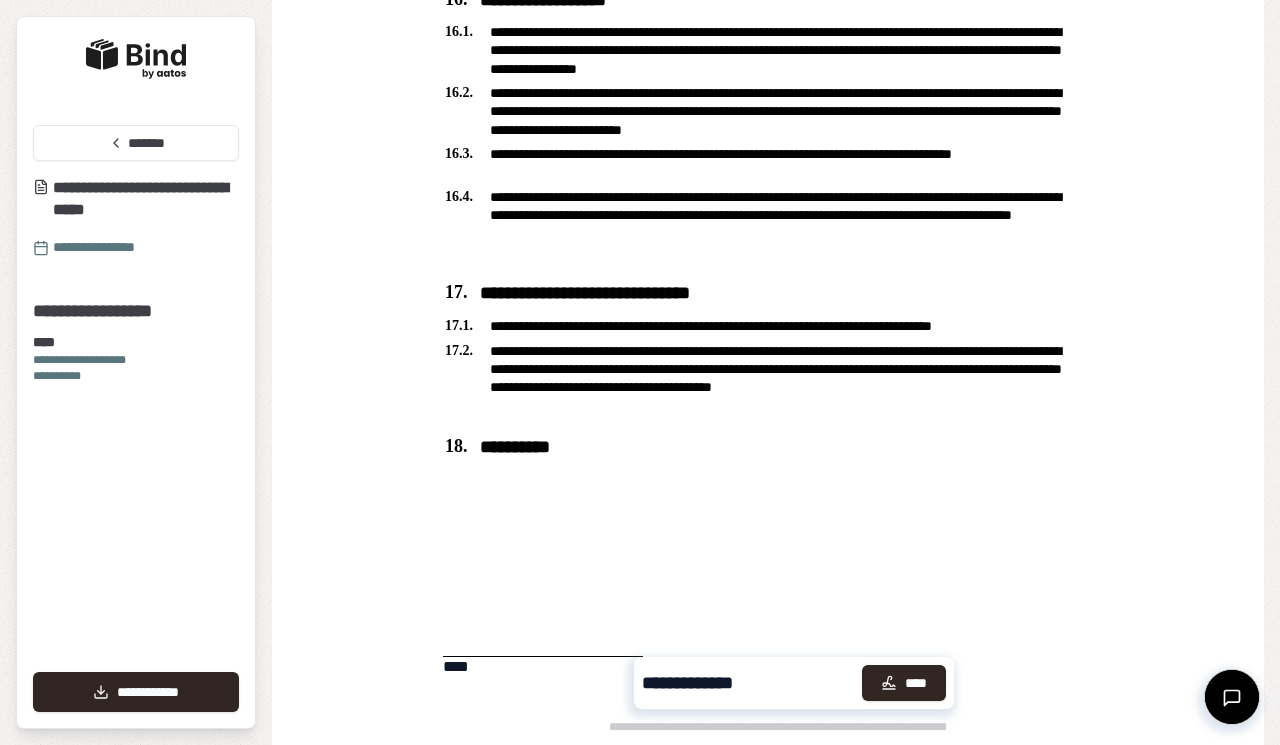 scroll, scrollTop: 4664, scrollLeft: 0, axis: vertical 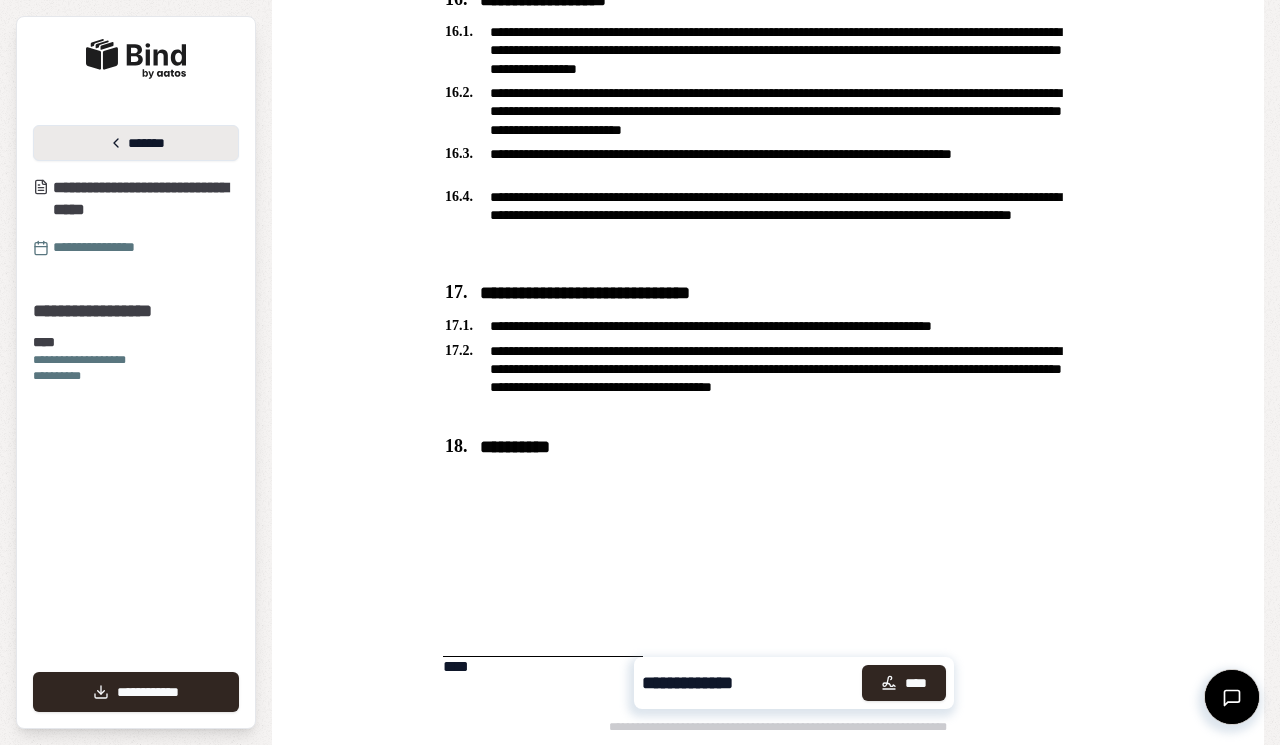 click on "*******" at bounding box center (136, 143) 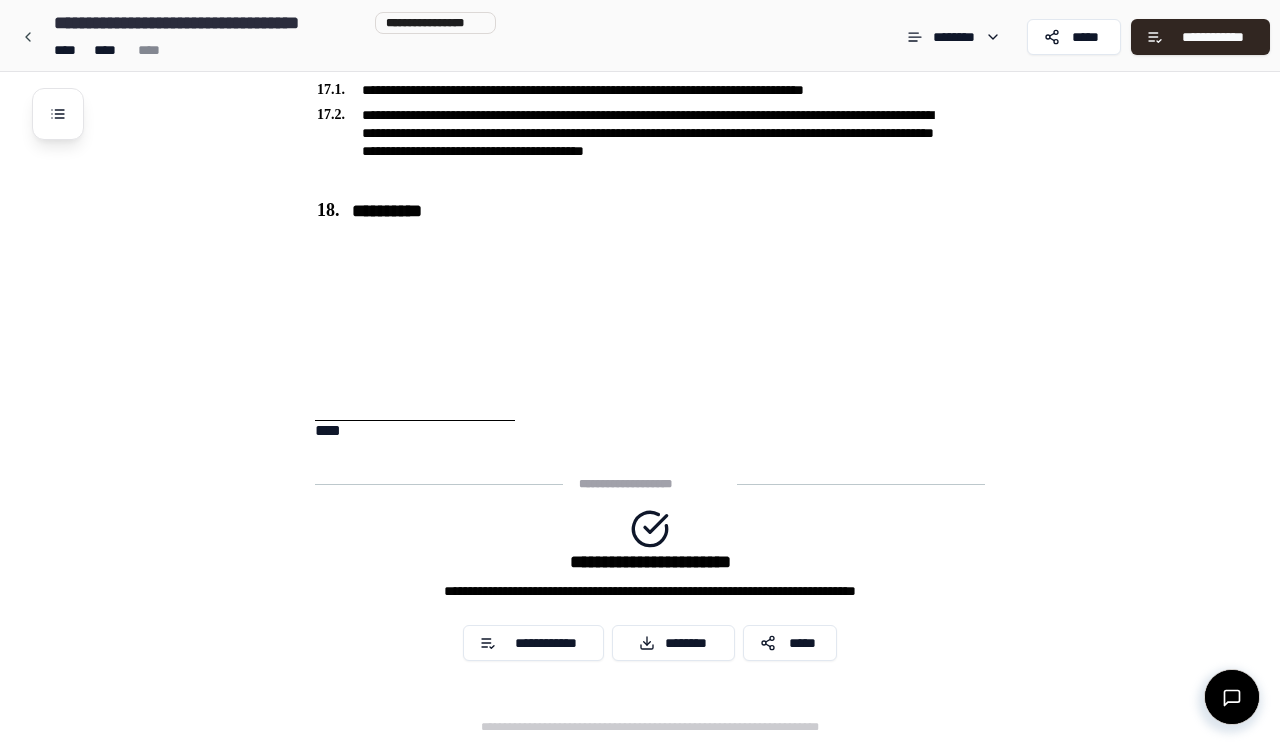 scroll, scrollTop: 4956, scrollLeft: 0, axis: vertical 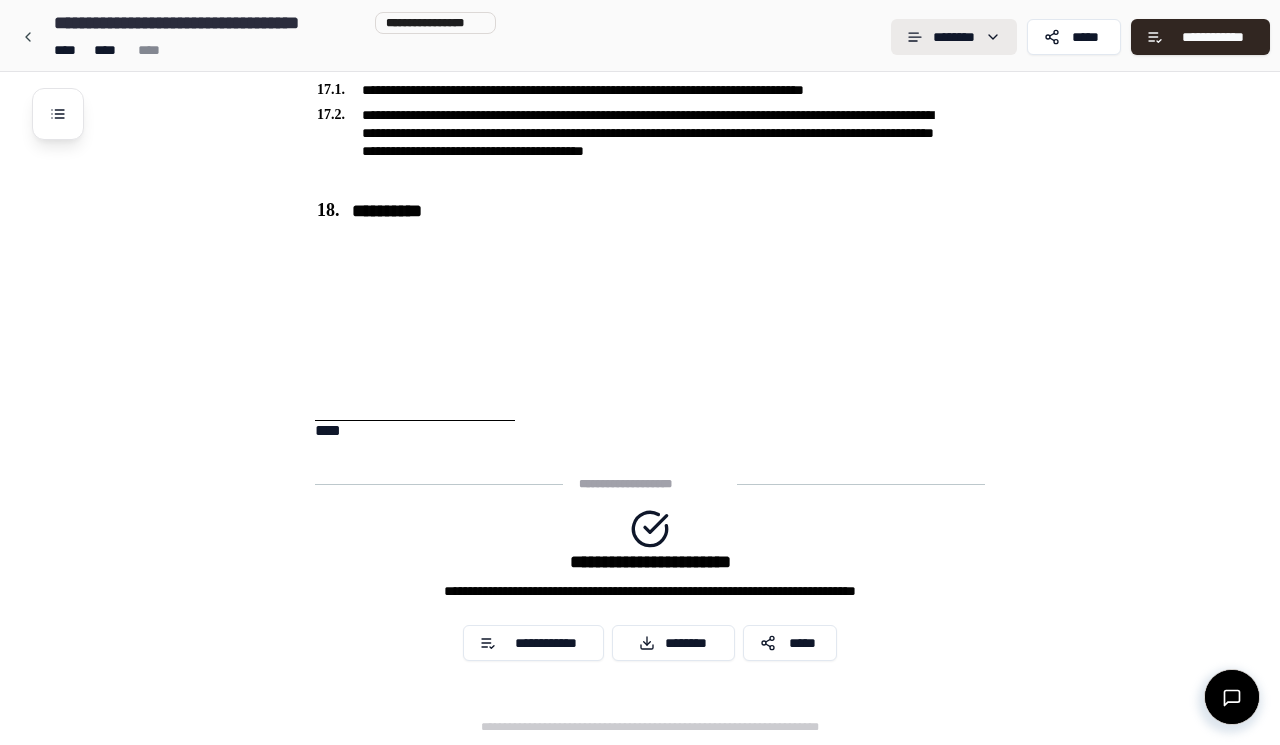 click on "**********" at bounding box center (640, -2106) 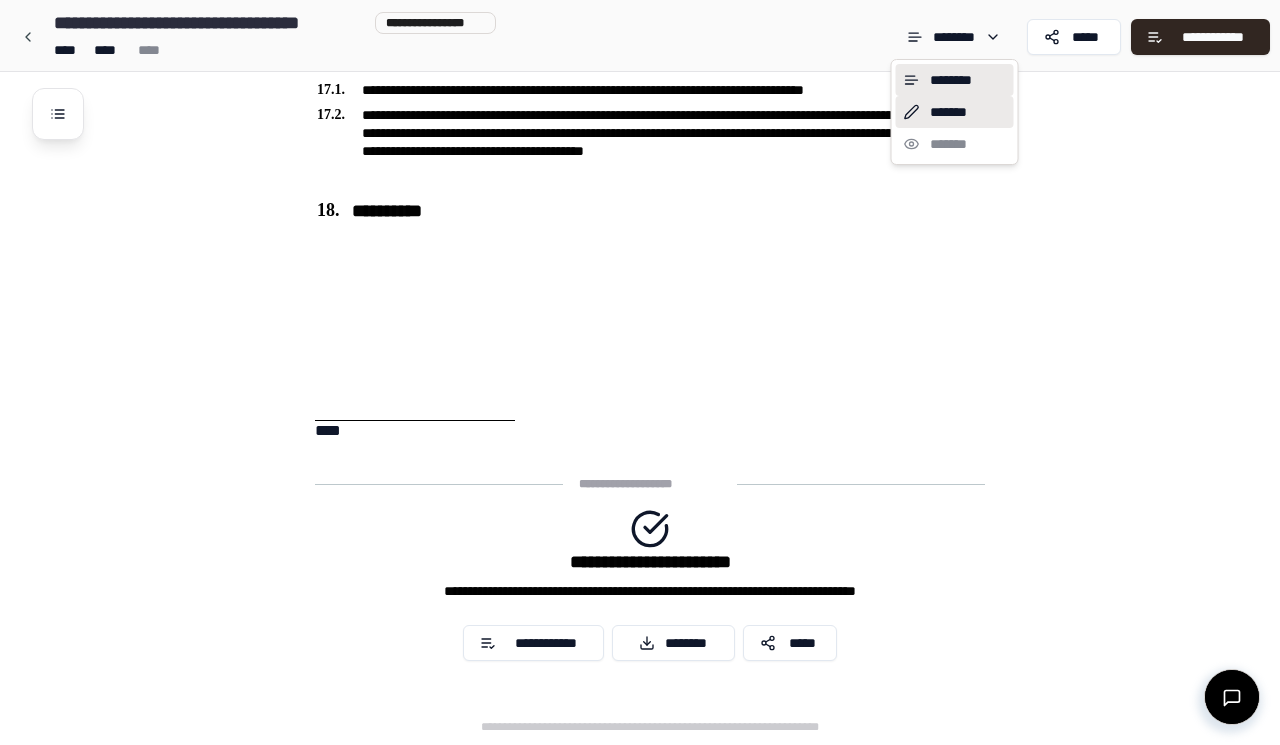 click on "*******" at bounding box center (955, 112) 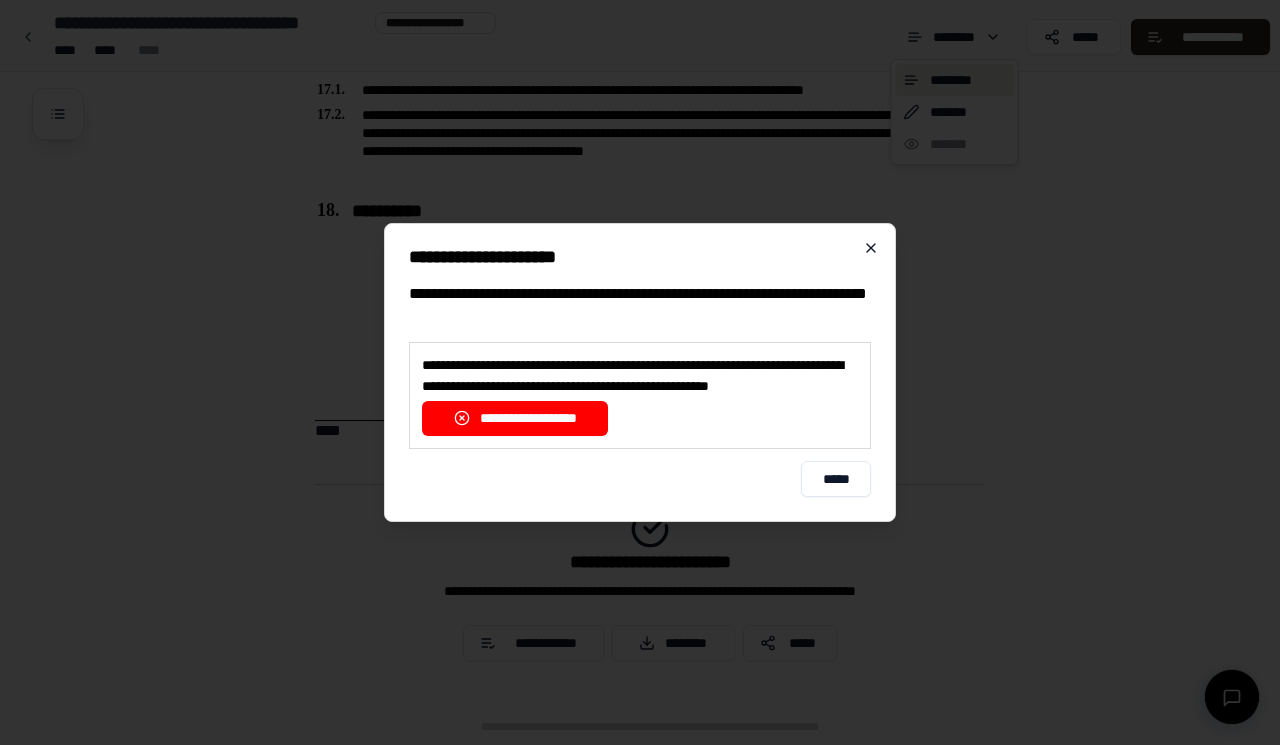 click 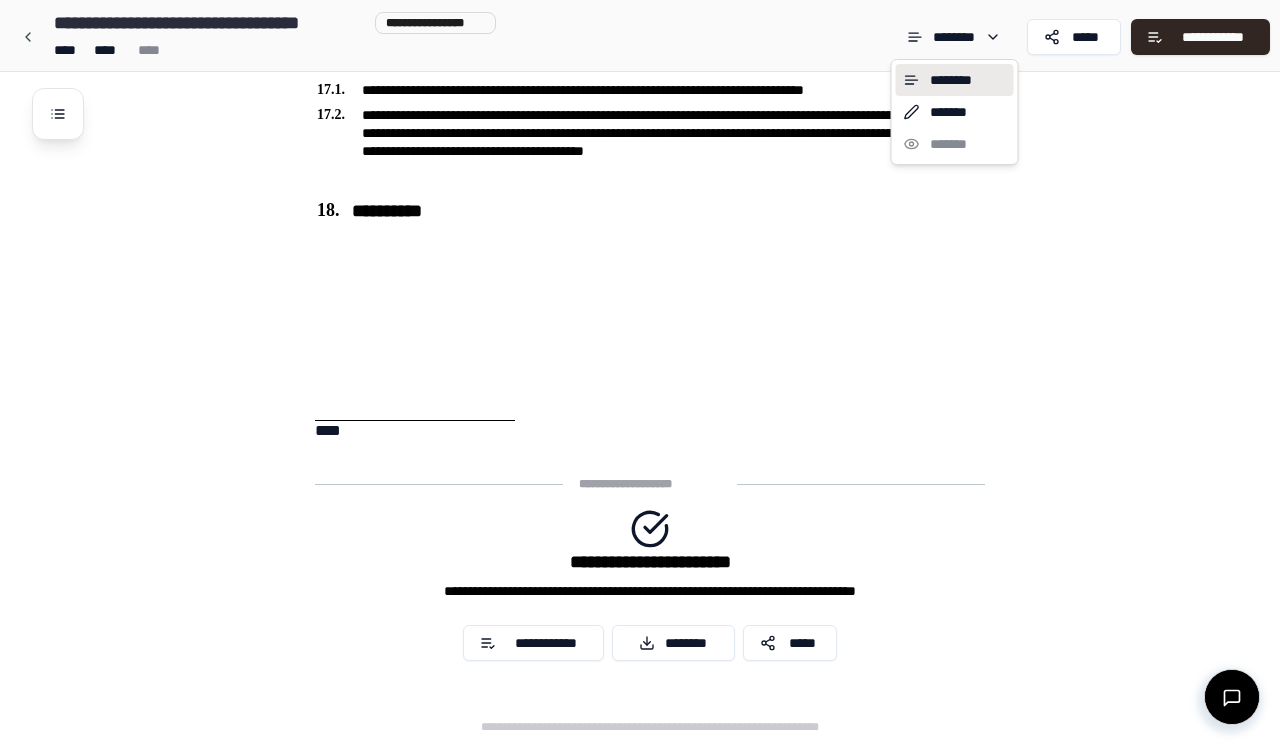 click on "**********" at bounding box center (640, -2106) 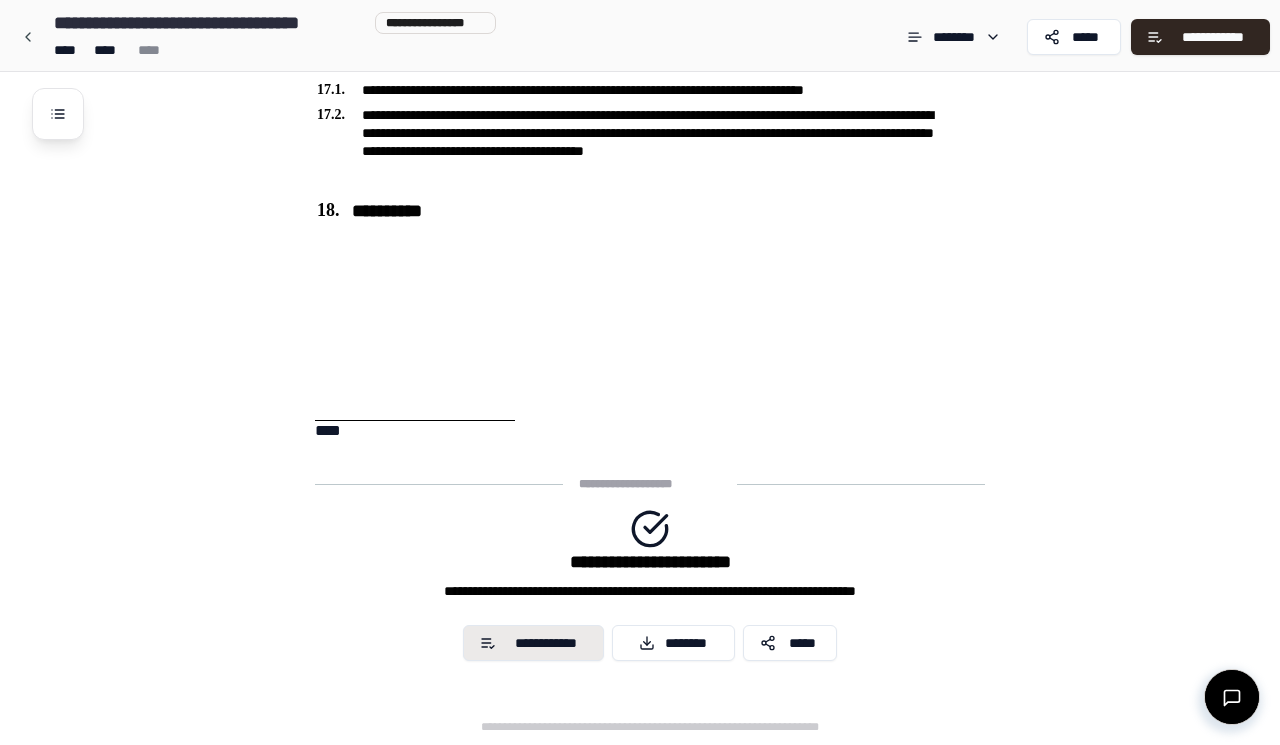 click on "**********" at bounding box center (533, 643) 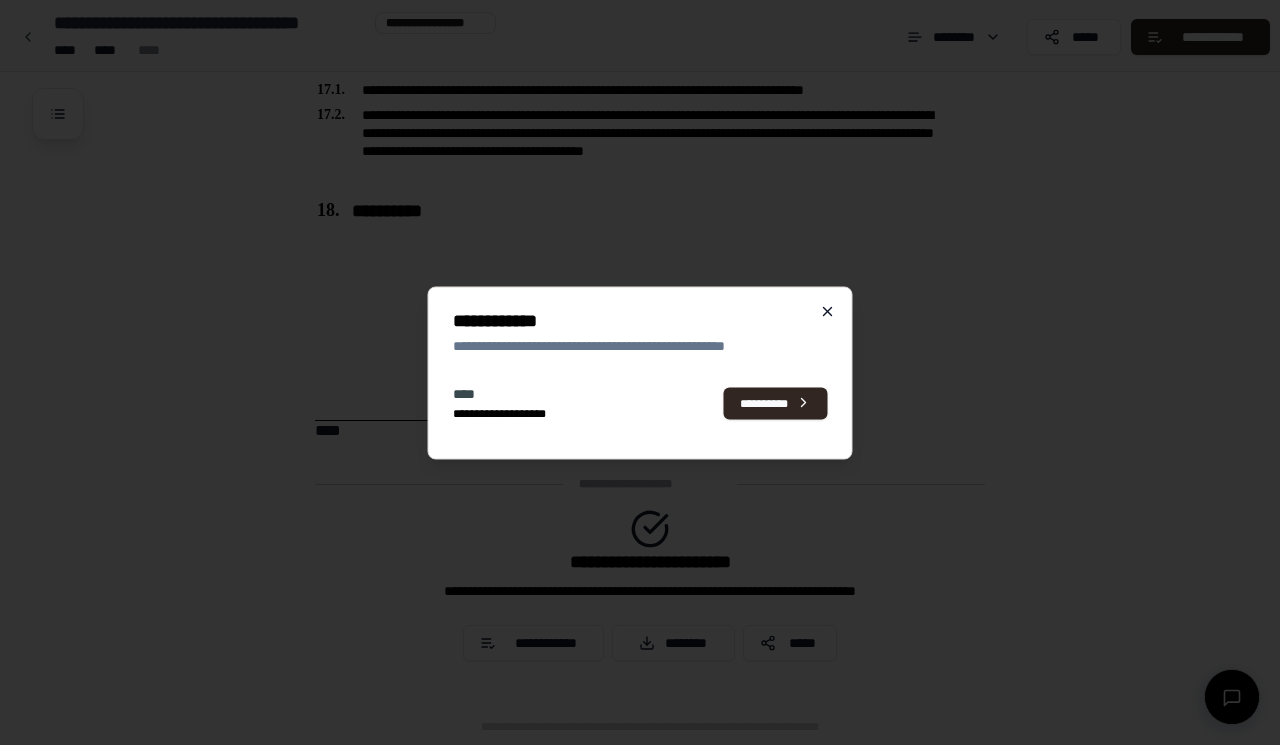 click 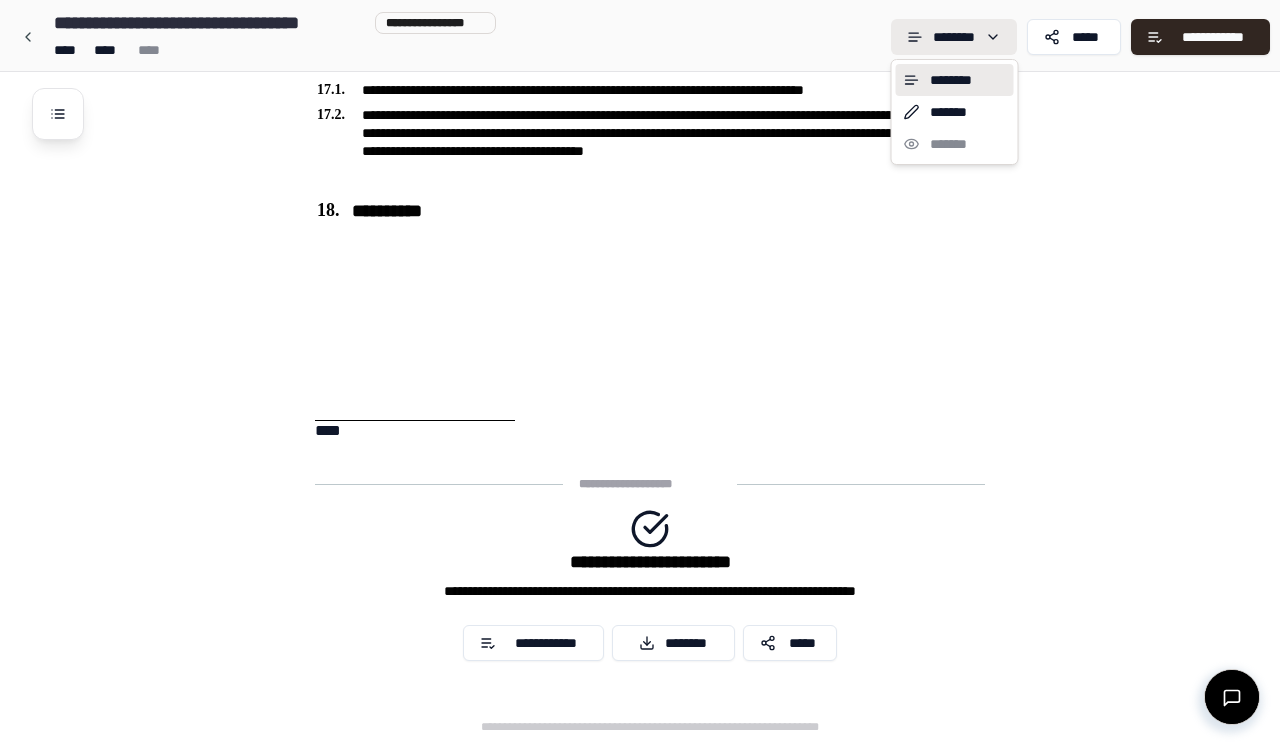 click on "**********" at bounding box center (640, -2106) 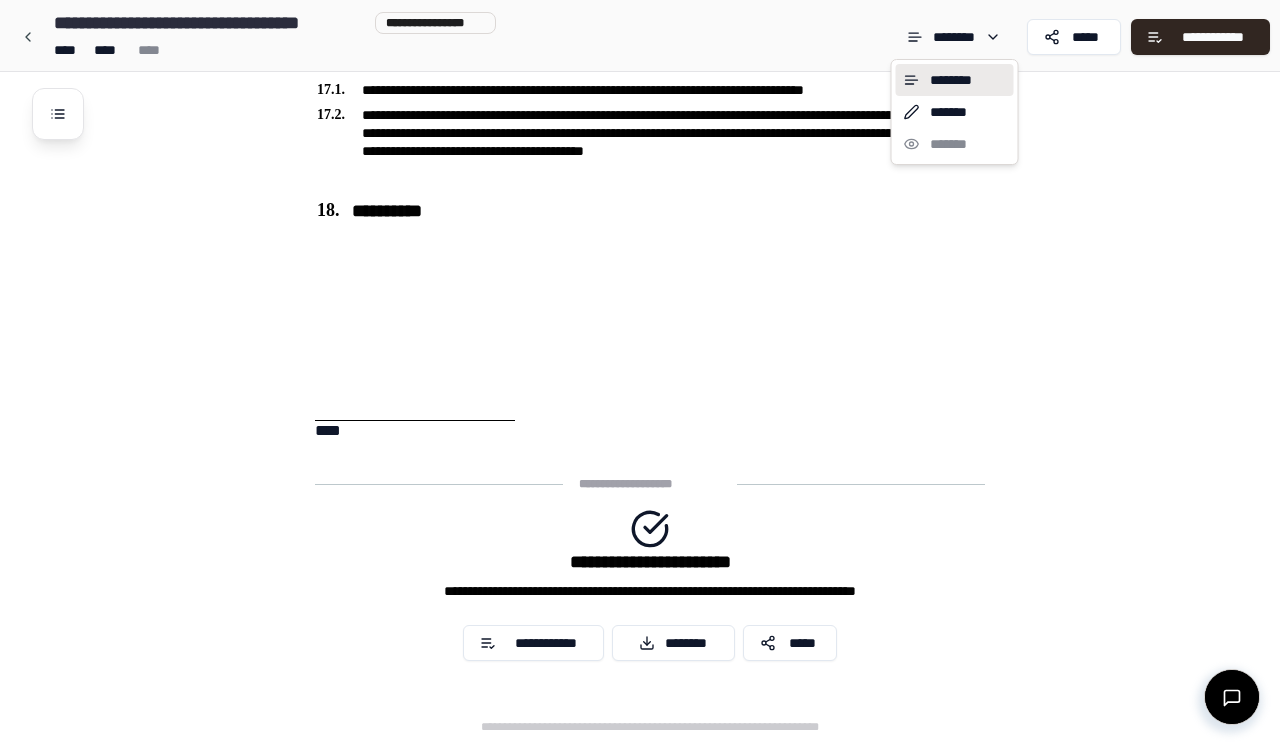click on "**********" at bounding box center (640, -2106) 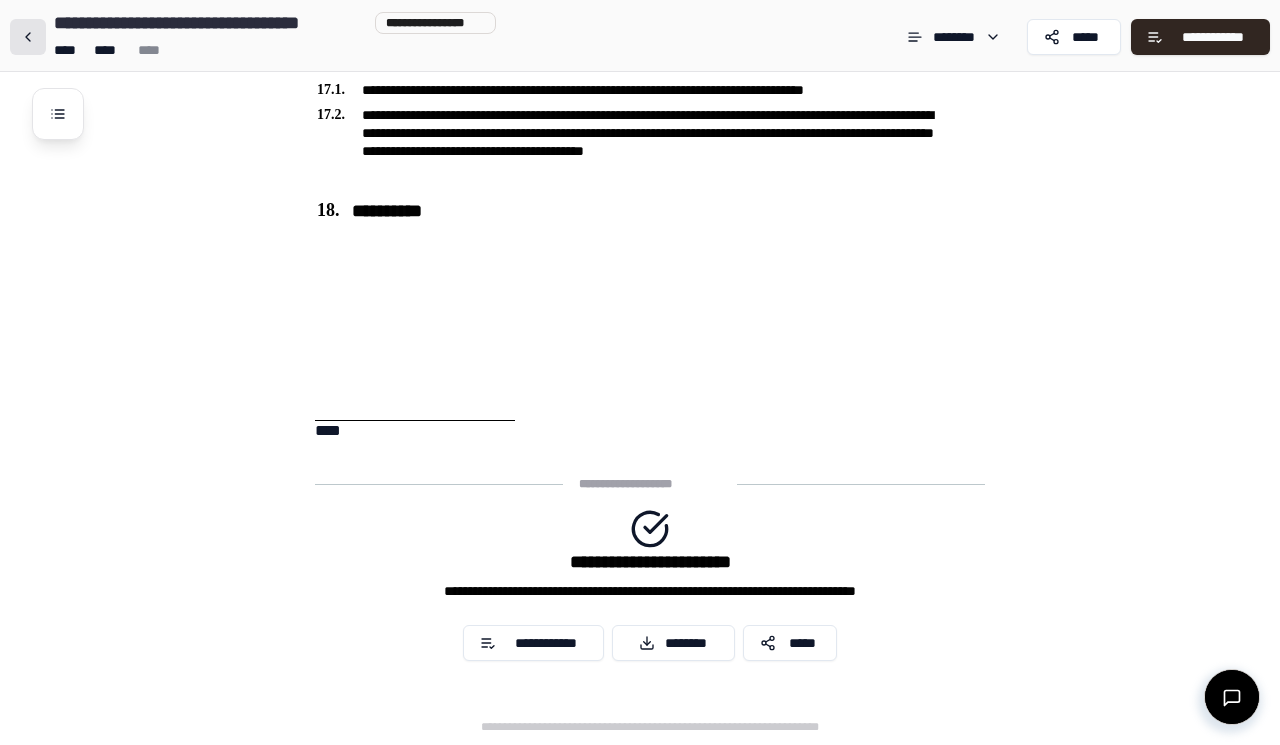 click at bounding box center (28, 37) 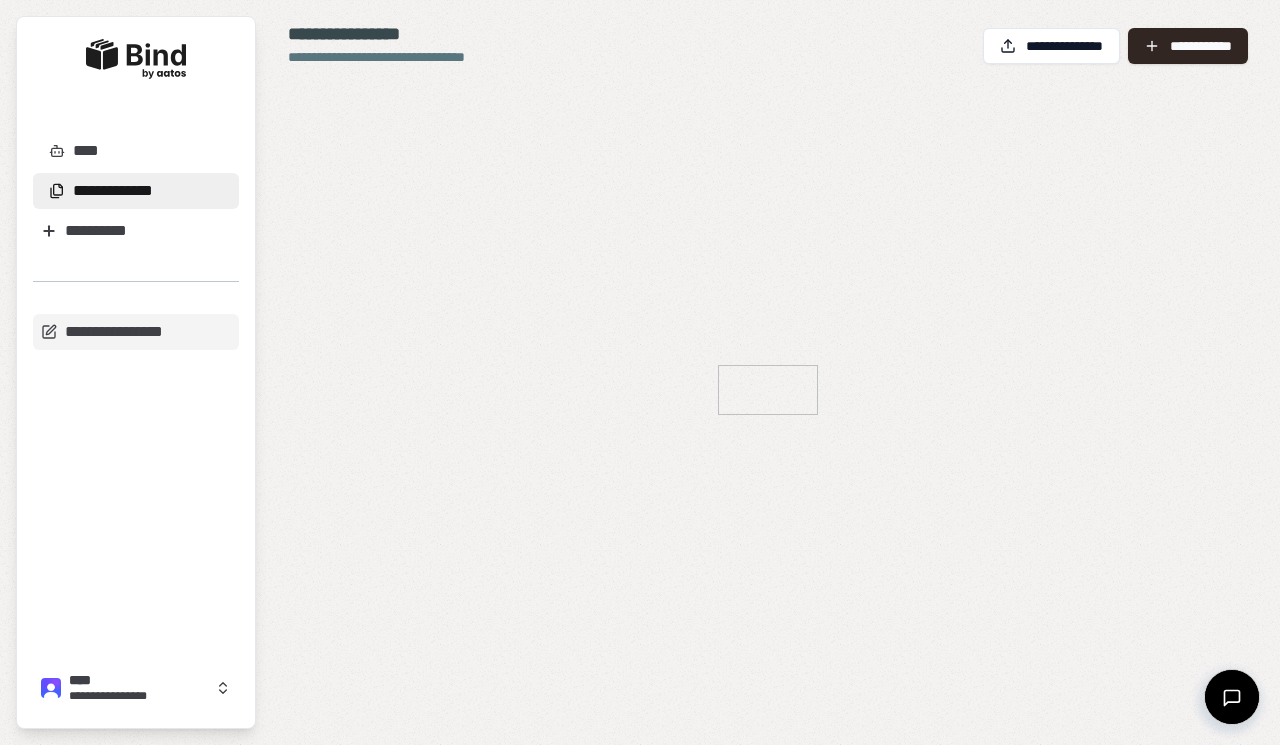 scroll, scrollTop: 0, scrollLeft: 0, axis: both 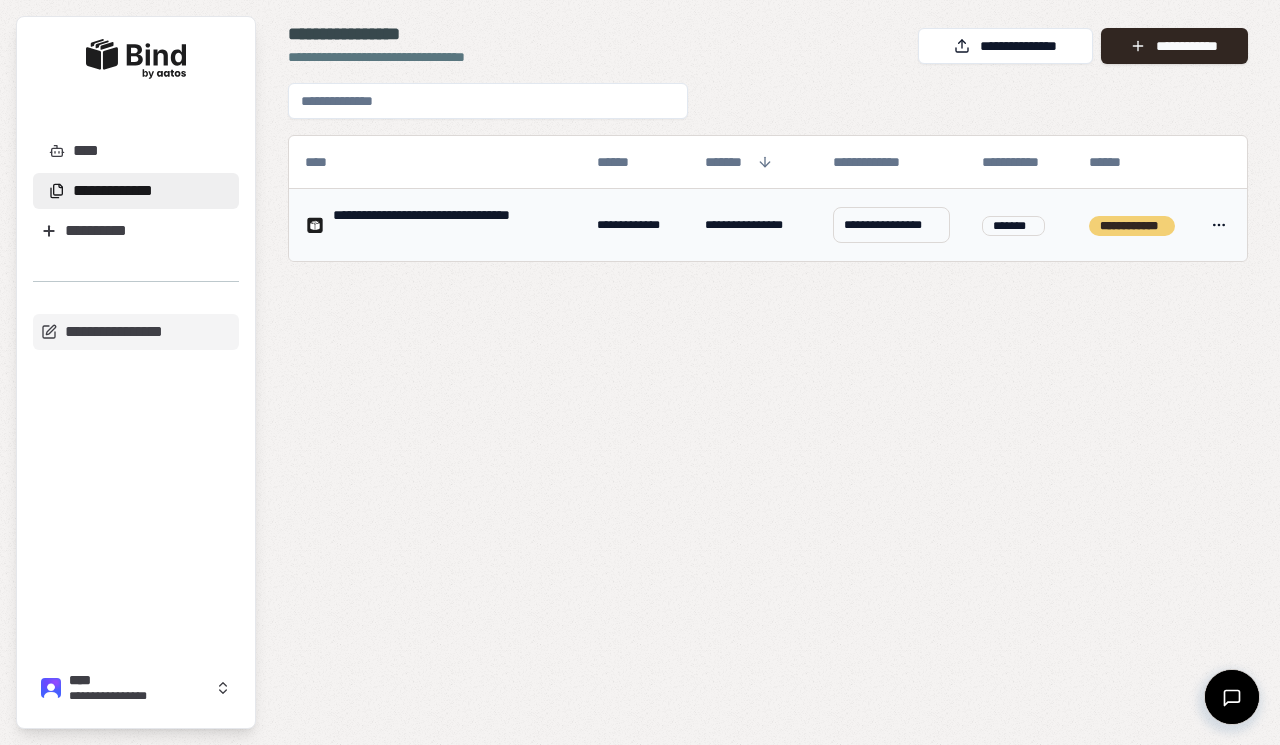 click on "**********" at bounding box center (640, 372) 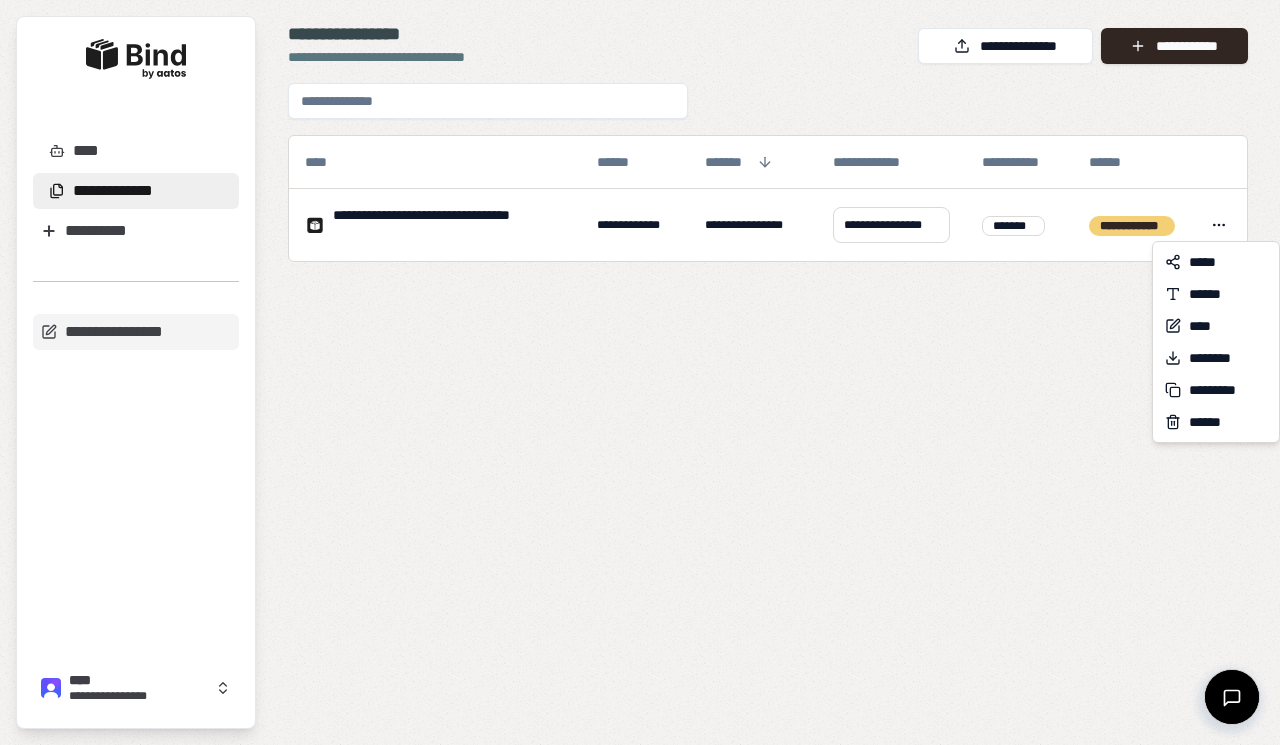 click on "**********" at bounding box center (640, 372) 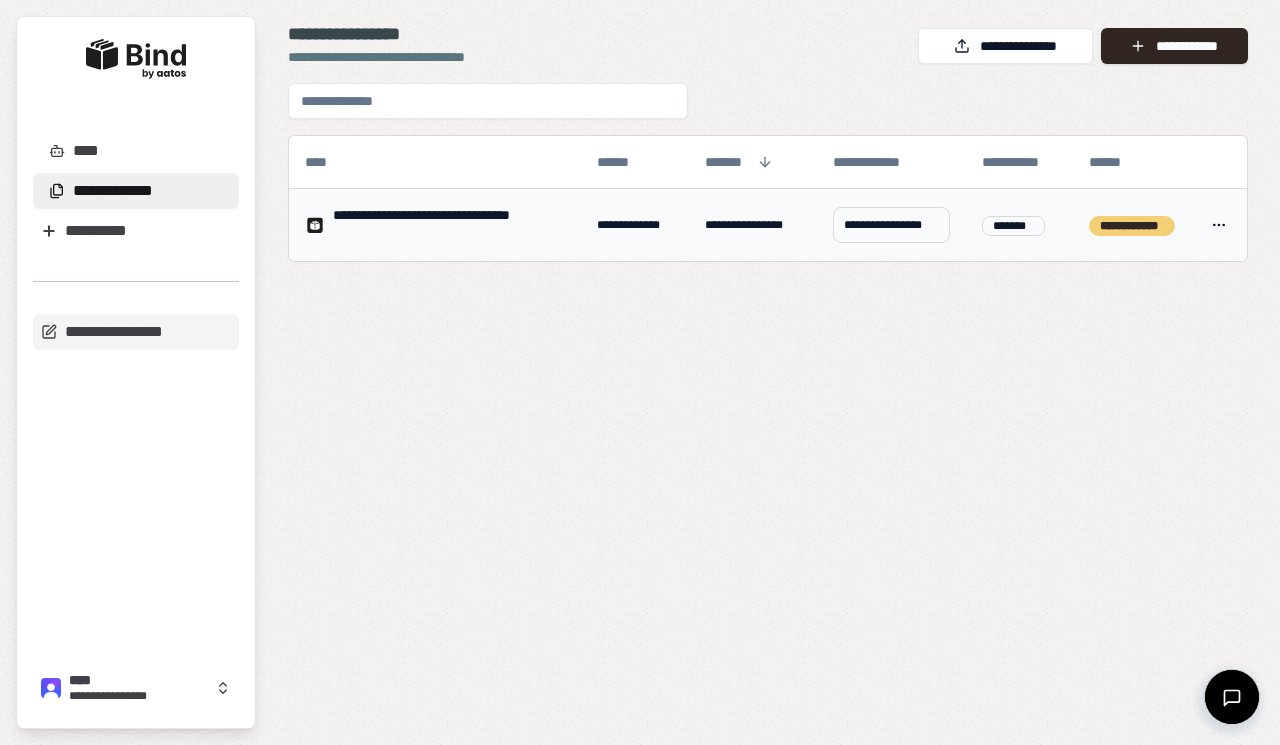 click on "**********" at bounding box center [1132, 226] 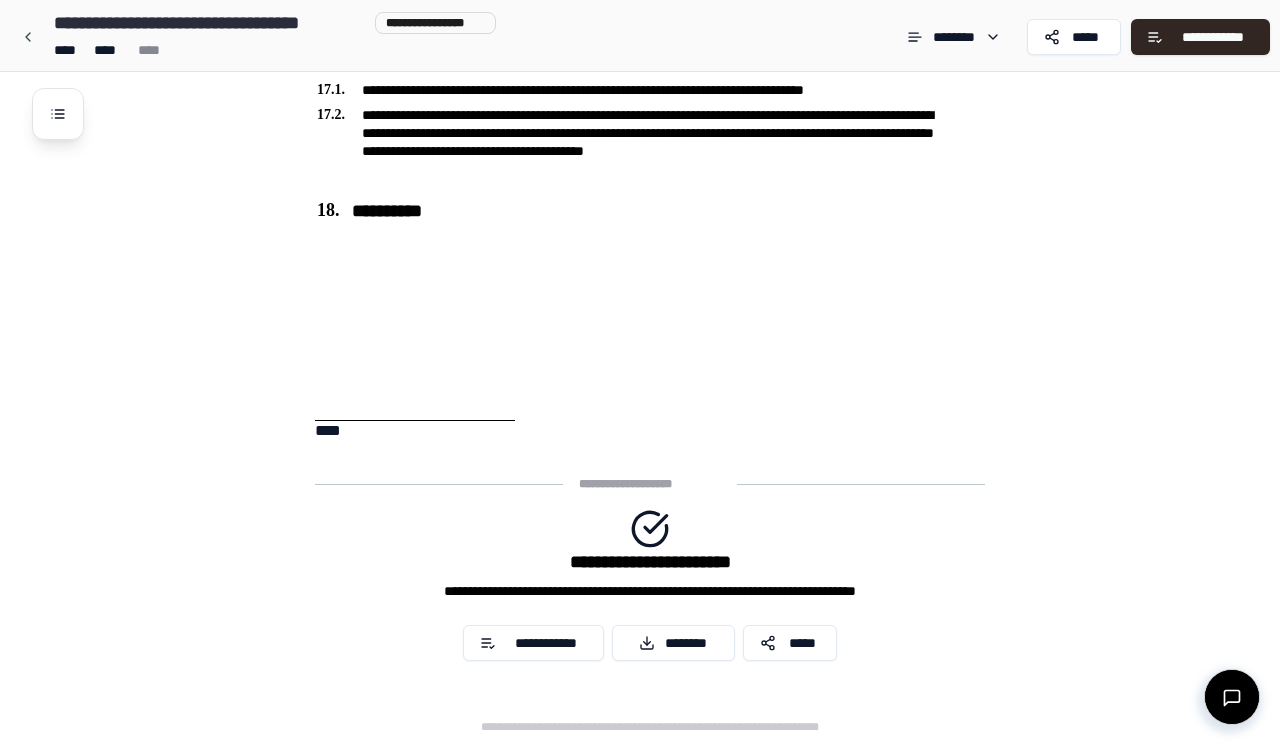 scroll, scrollTop: 4956, scrollLeft: 0, axis: vertical 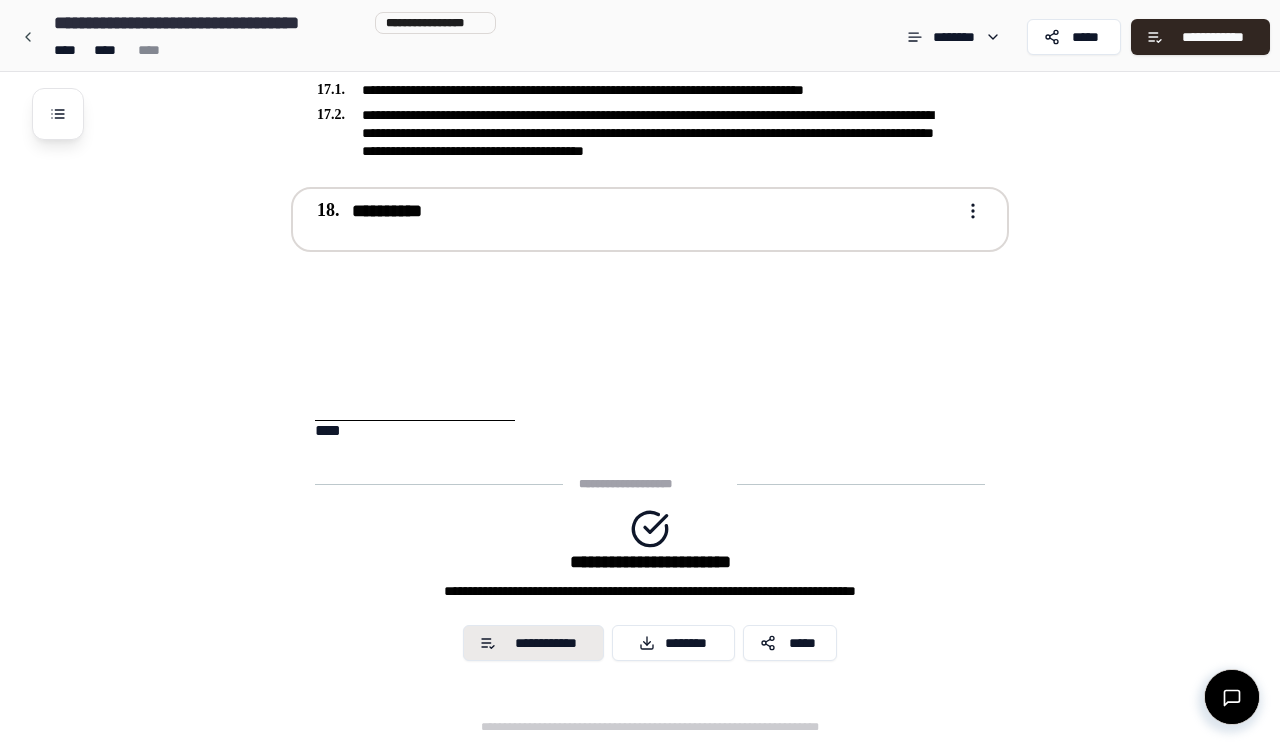 click on "**********" at bounding box center [546, 643] 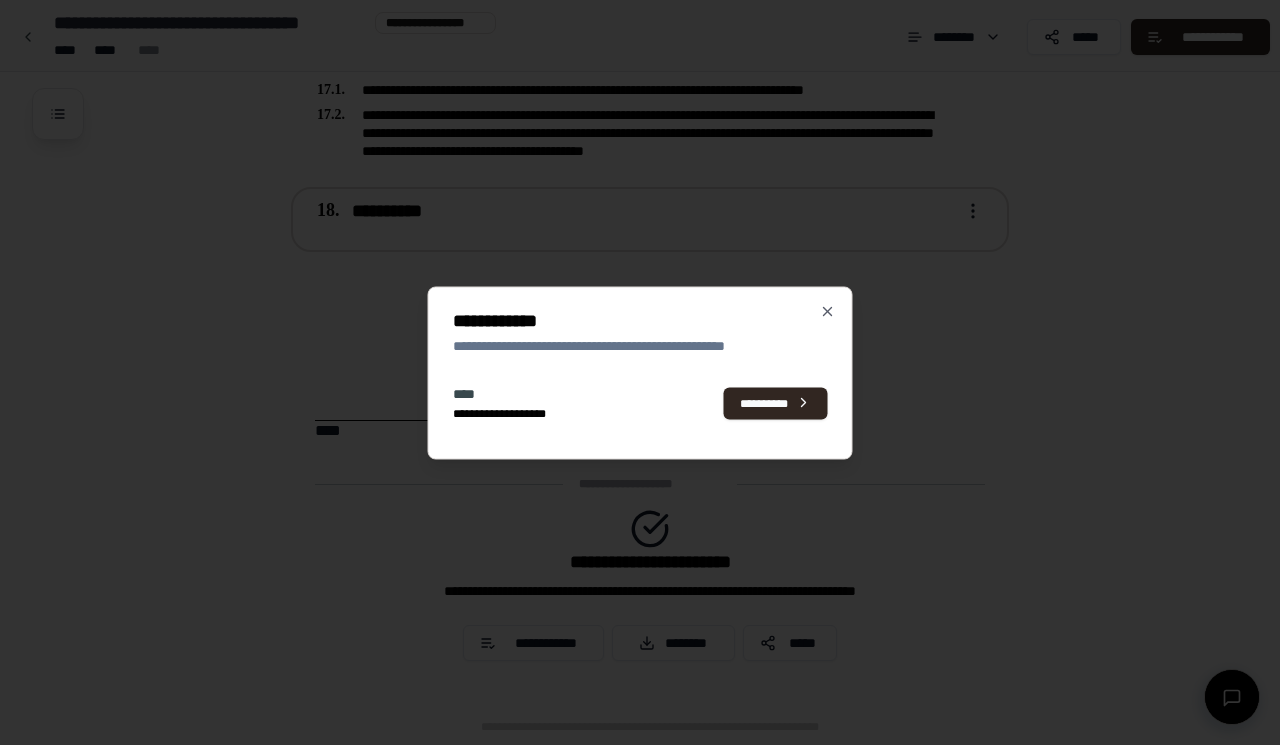 click on "**********" at bounding box center [509, 413] 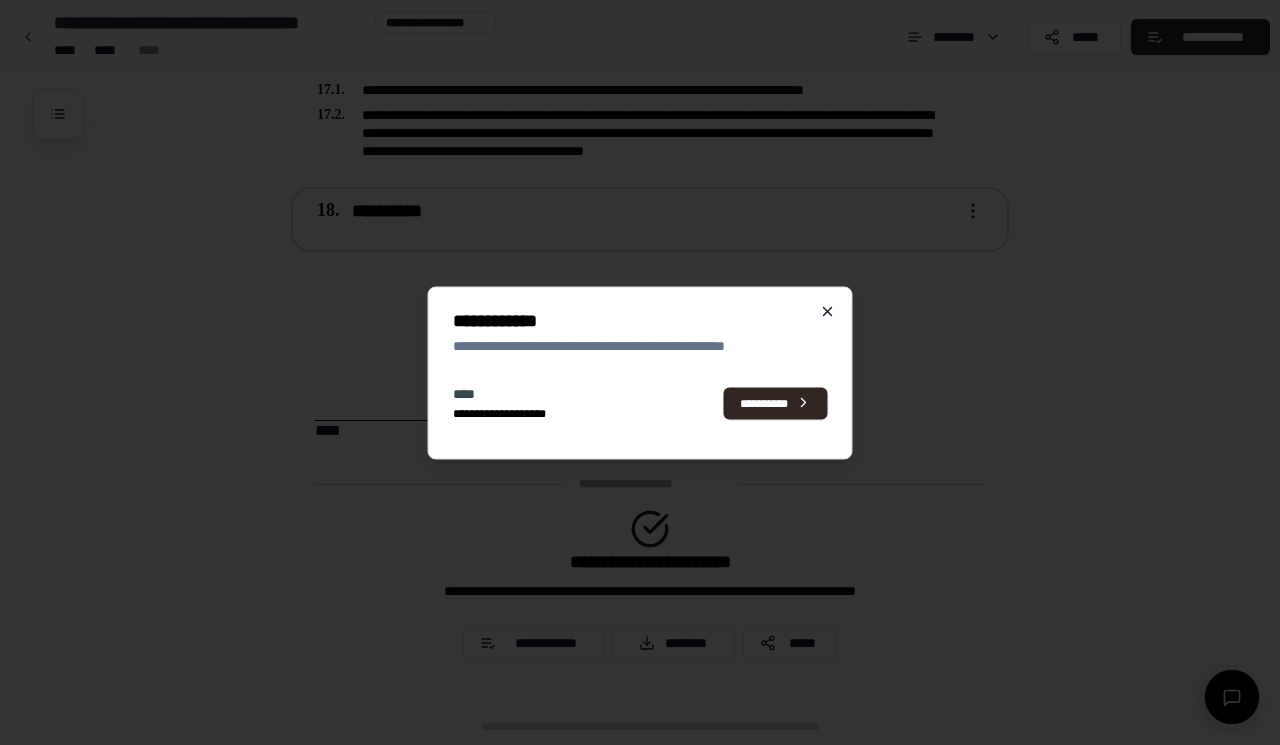 click 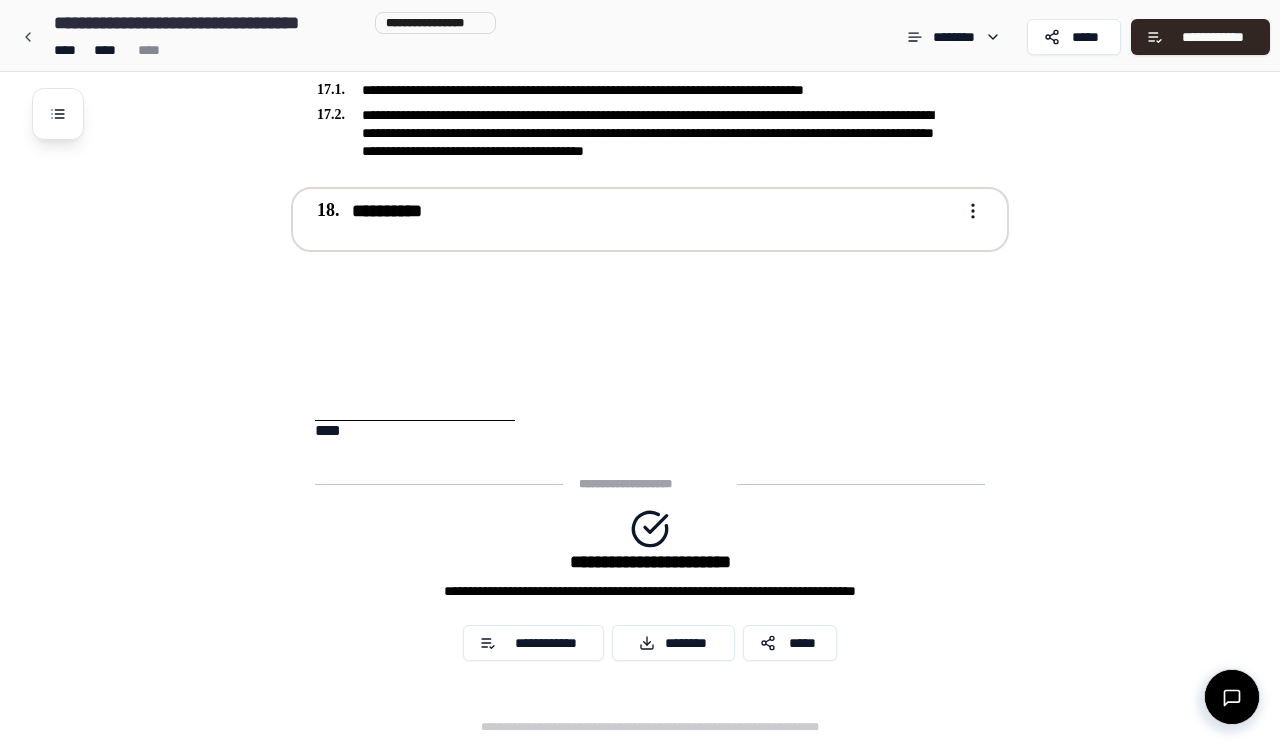 click on "****" at bounding box center (650, 373) 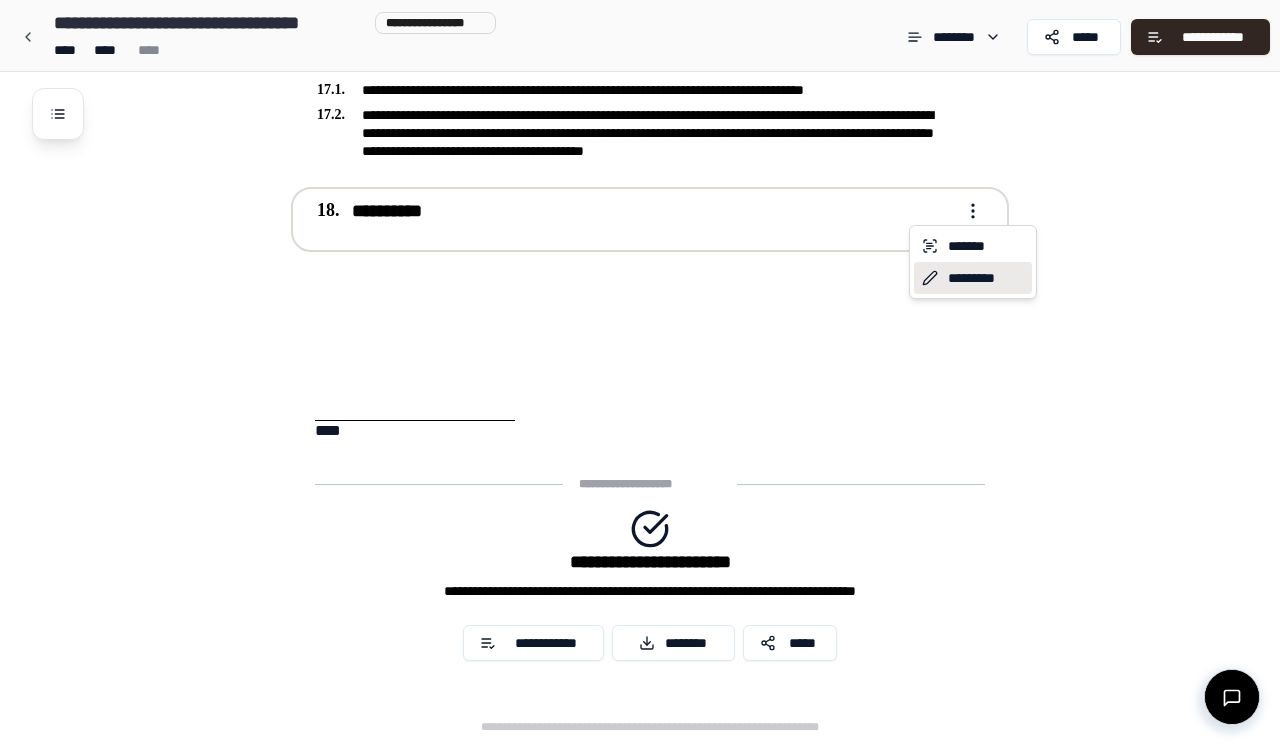 click on "*********" at bounding box center (973, 278) 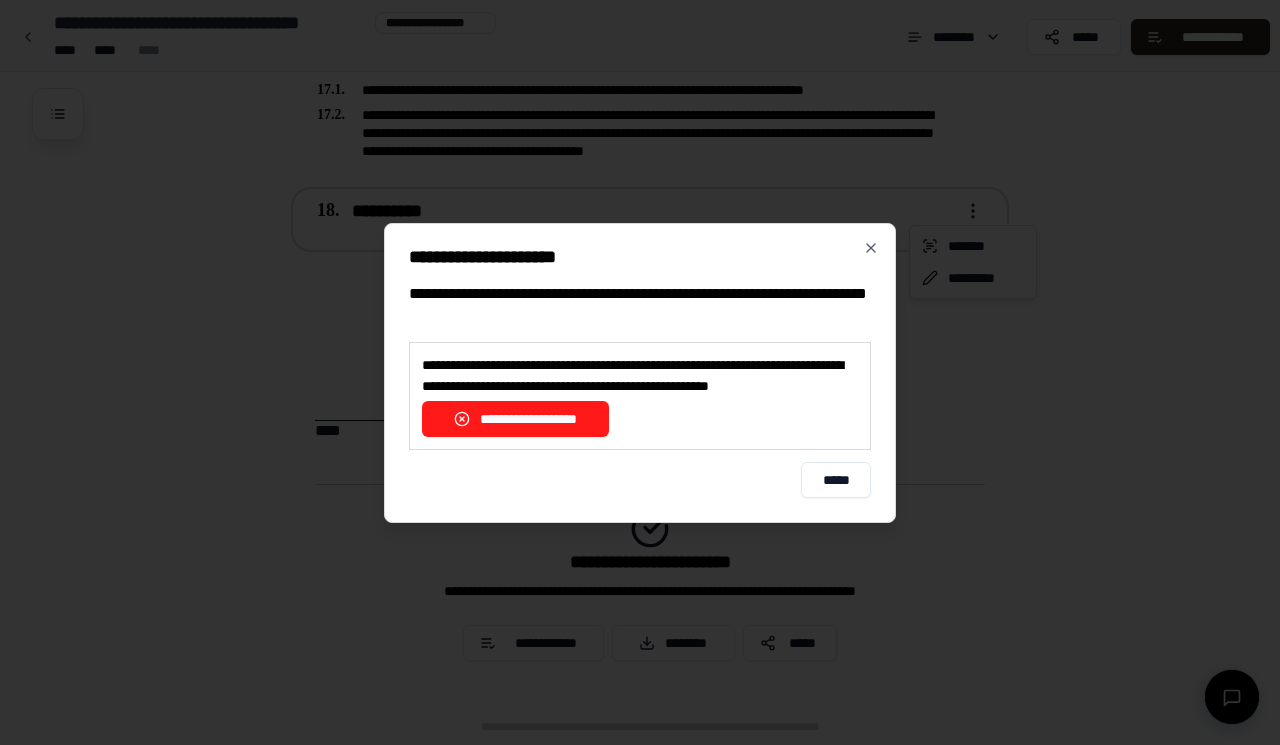 click on "**********" at bounding box center (515, 419) 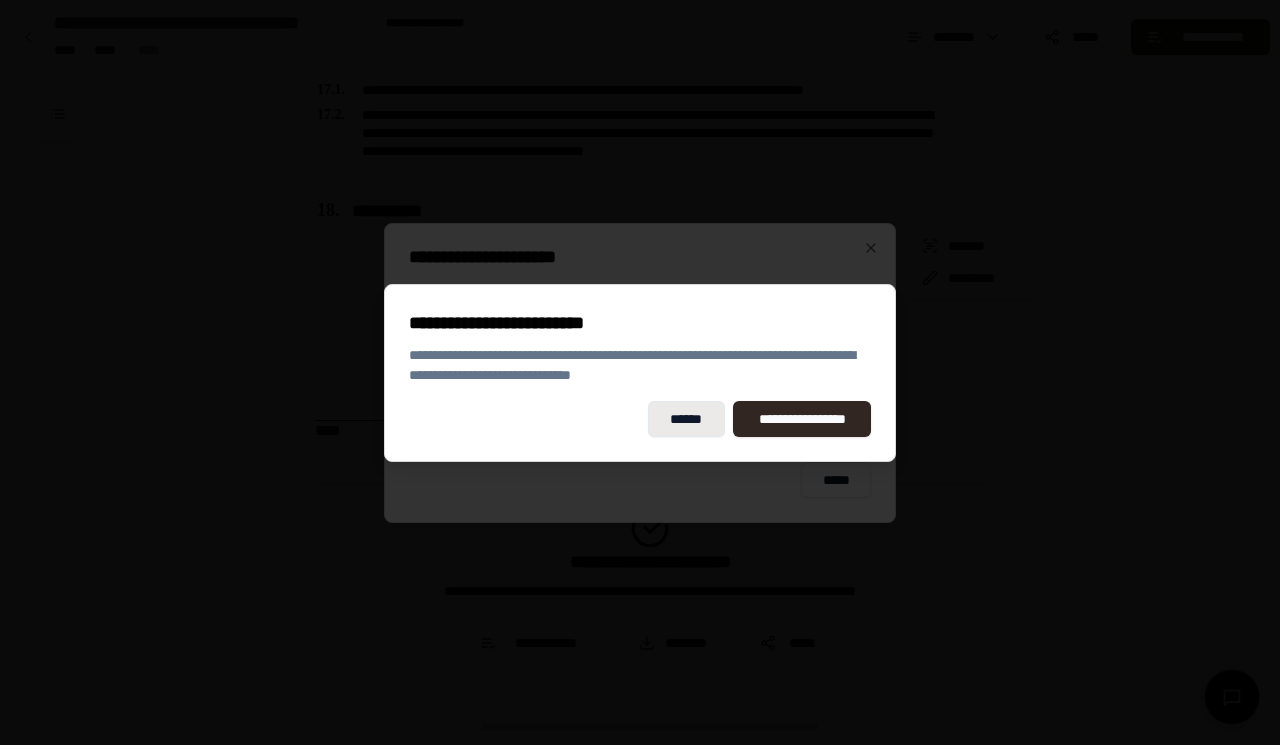 click on "******" at bounding box center [687, 419] 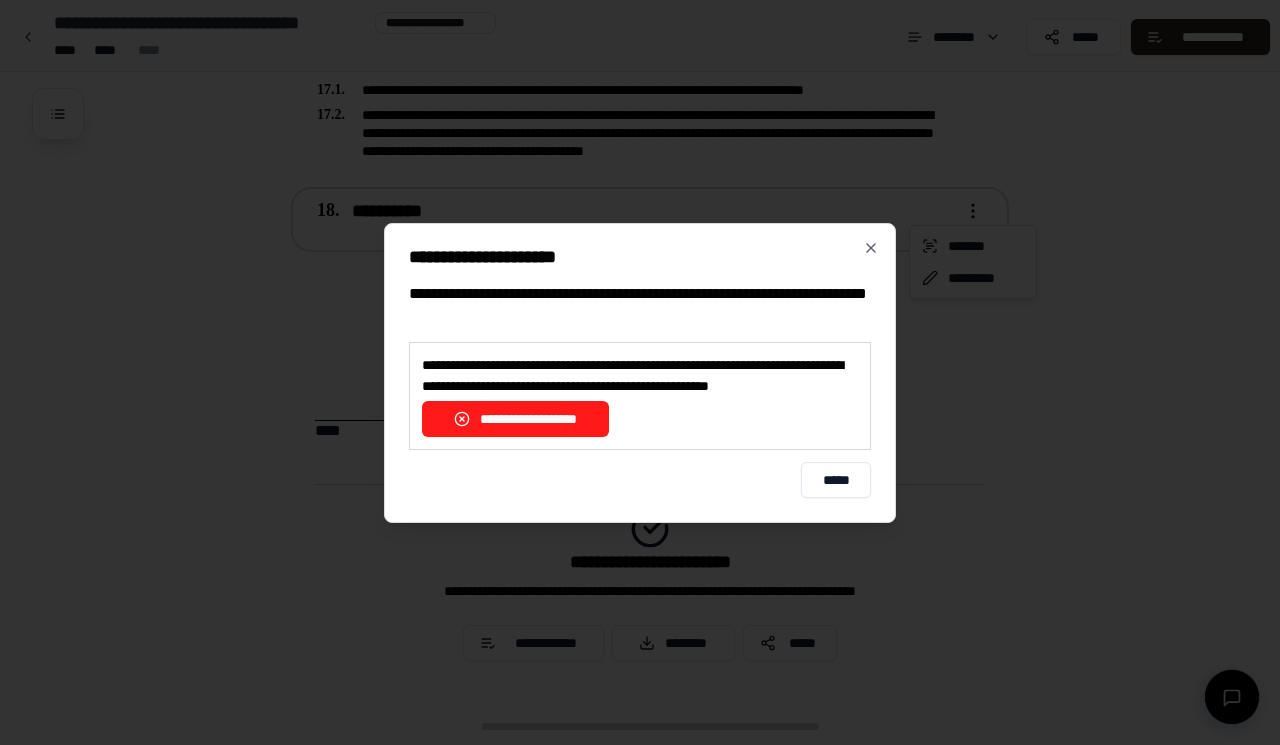 click on "**********" at bounding box center (515, 419) 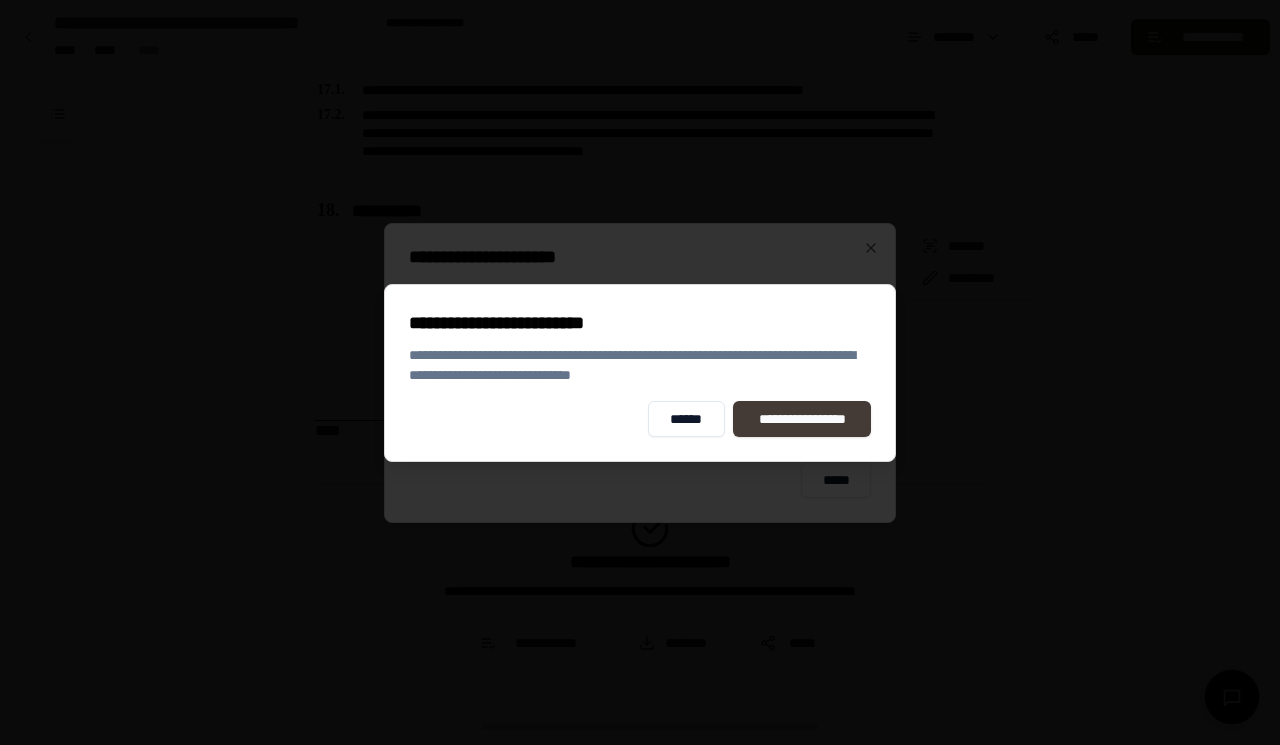 click on "**********" at bounding box center [802, 419] 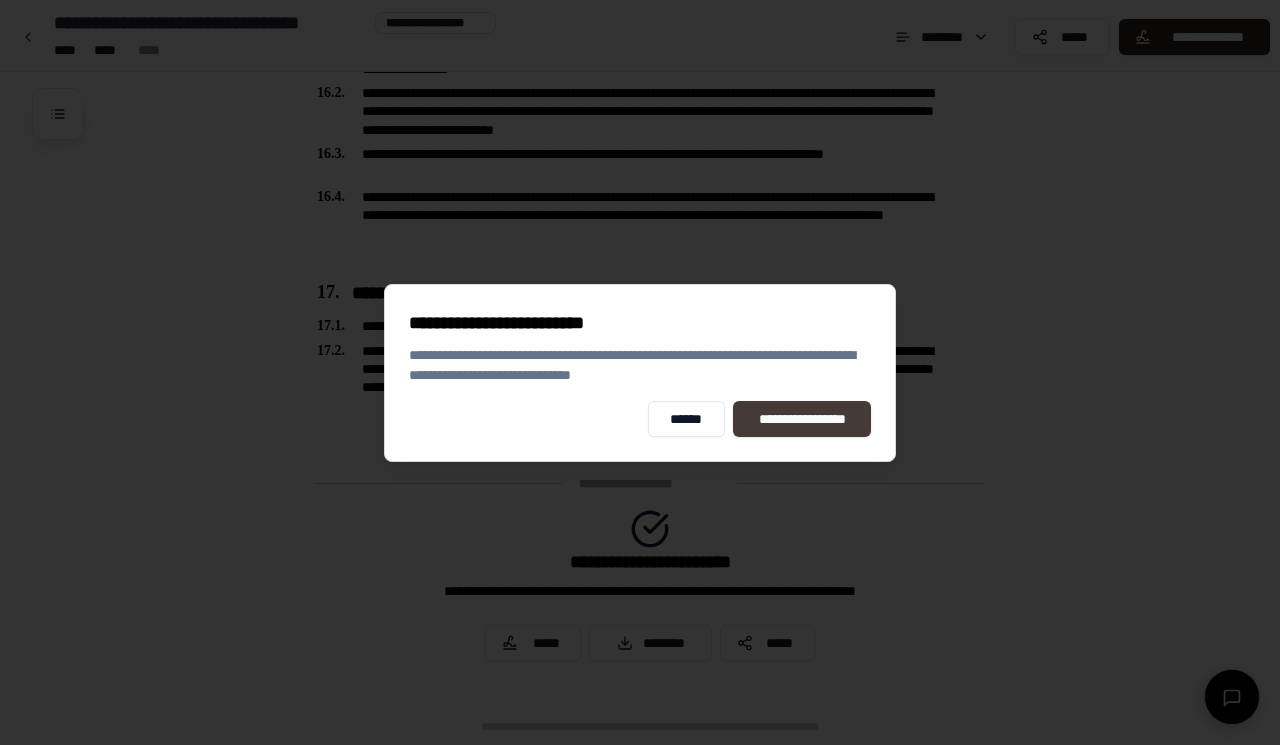 scroll, scrollTop: 4720, scrollLeft: 0, axis: vertical 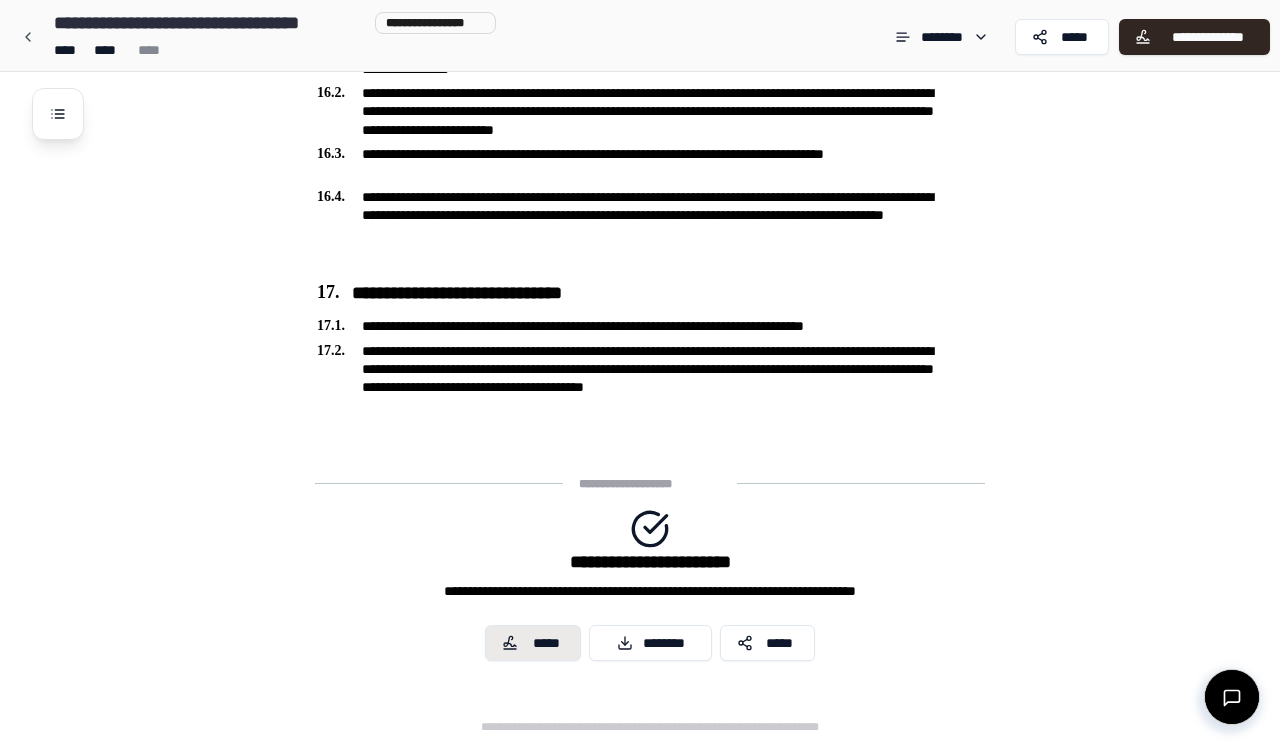 click on "*****" at bounding box center (533, 643) 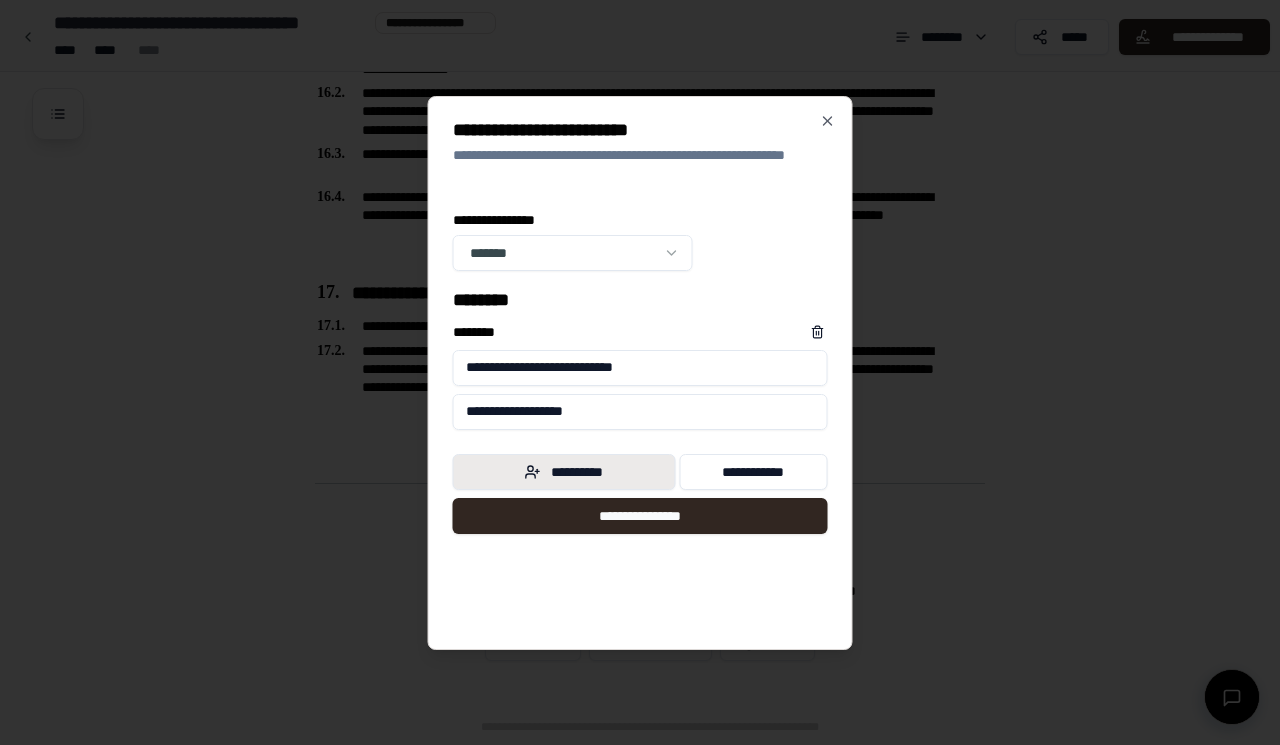 type on "**********" 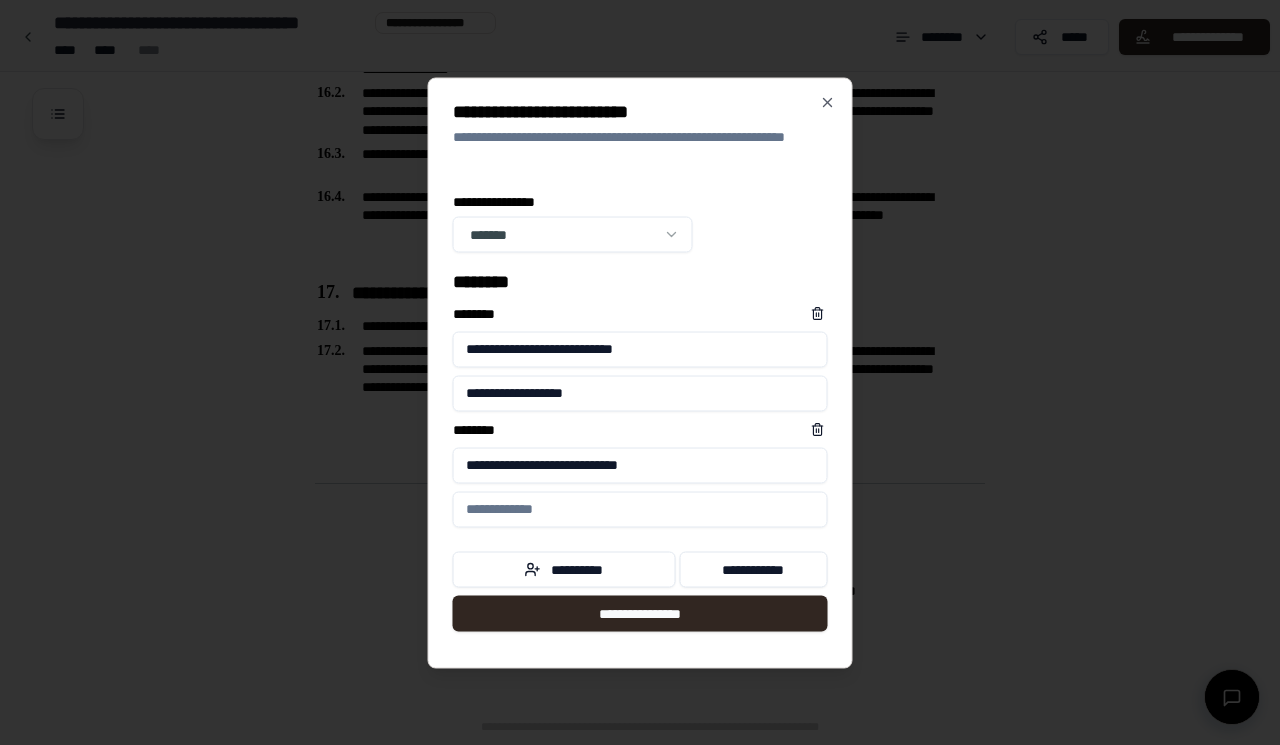type on "**********" 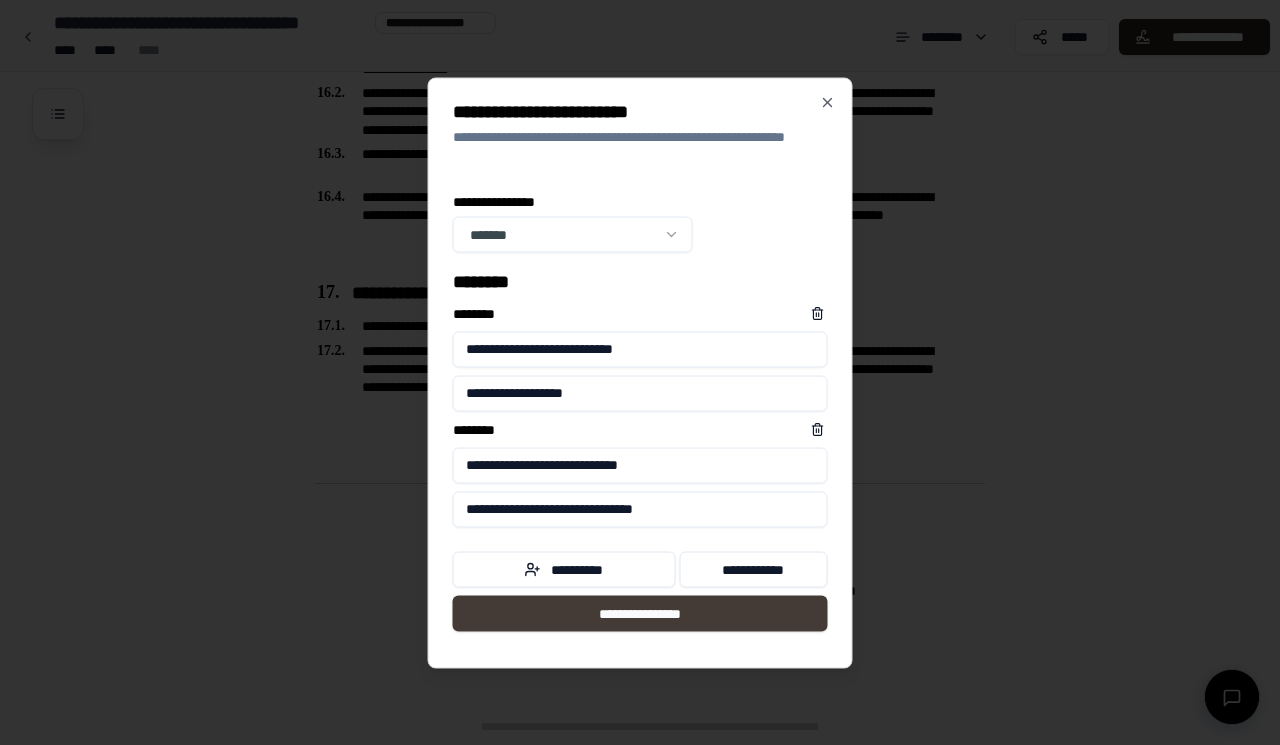 type on "**********" 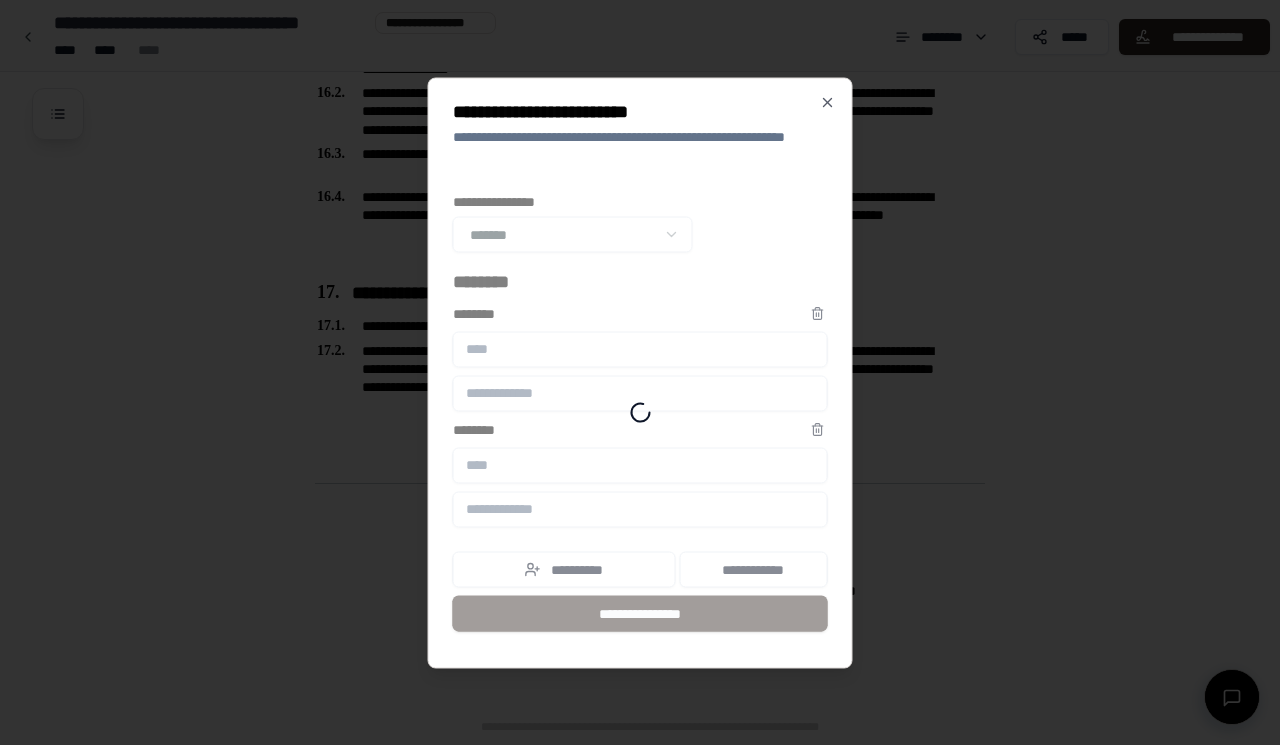 scroll, scrollTop: 4976, scrollLeft: 0, axis: vertical 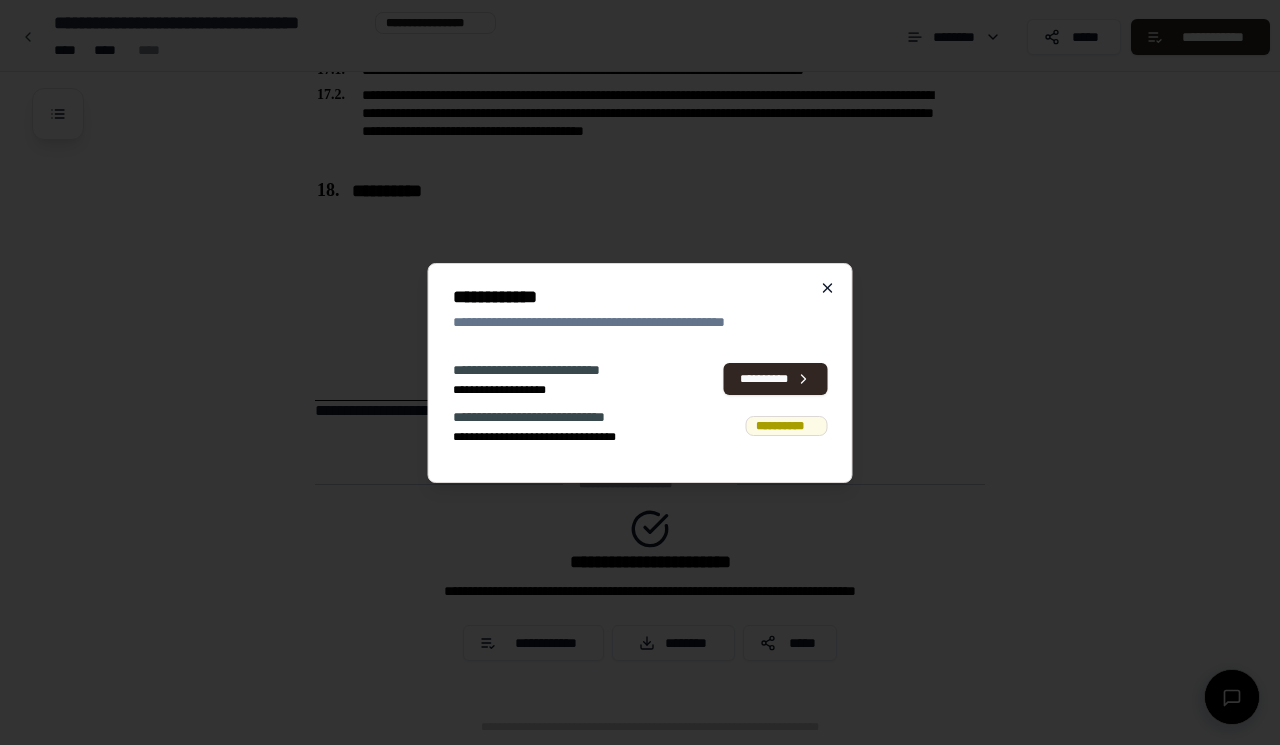 click 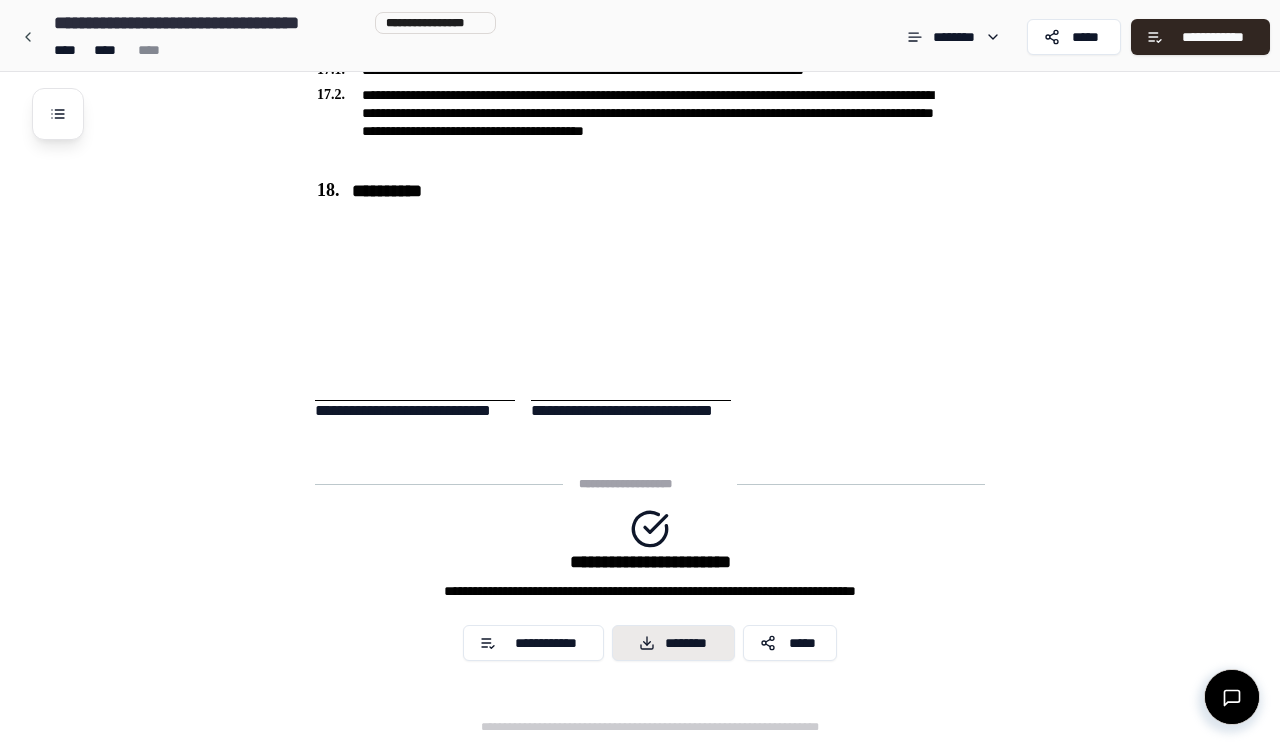 click on "********" at bounding box center [673, 643] 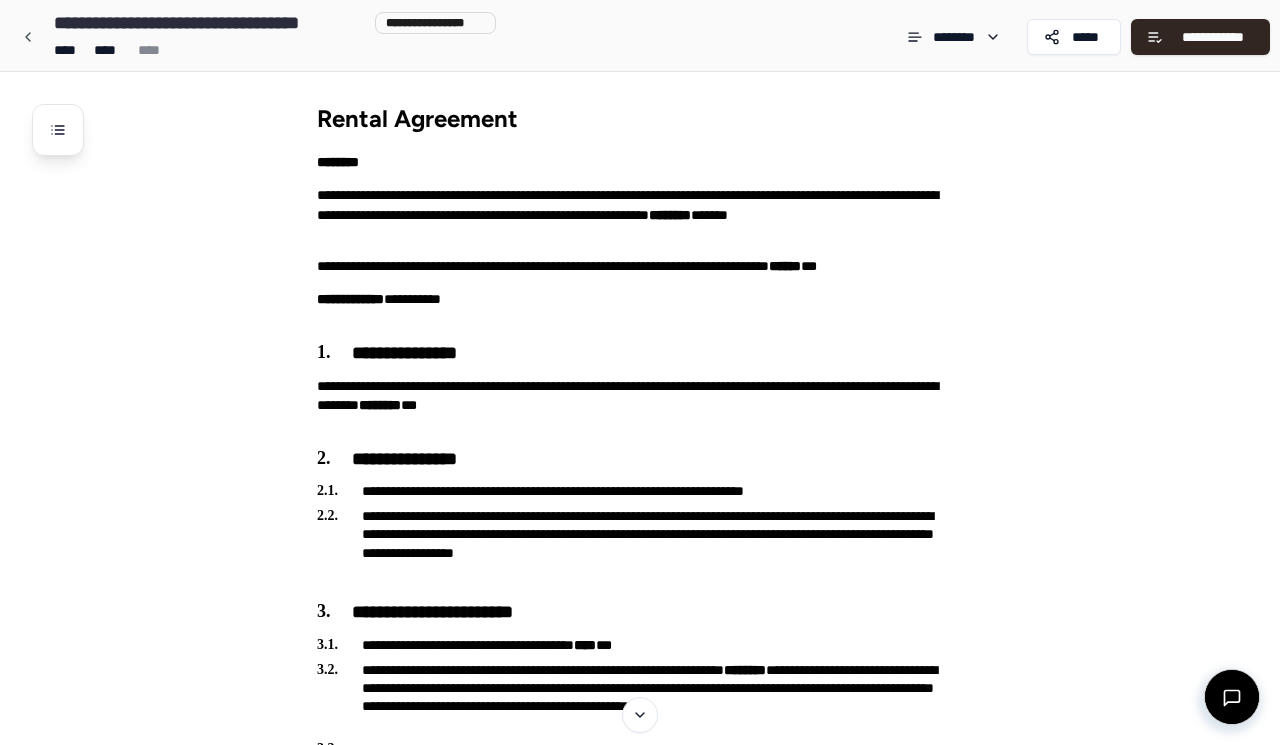scroll, scrollTop: 0, scrollLeft: 0, axis: both 